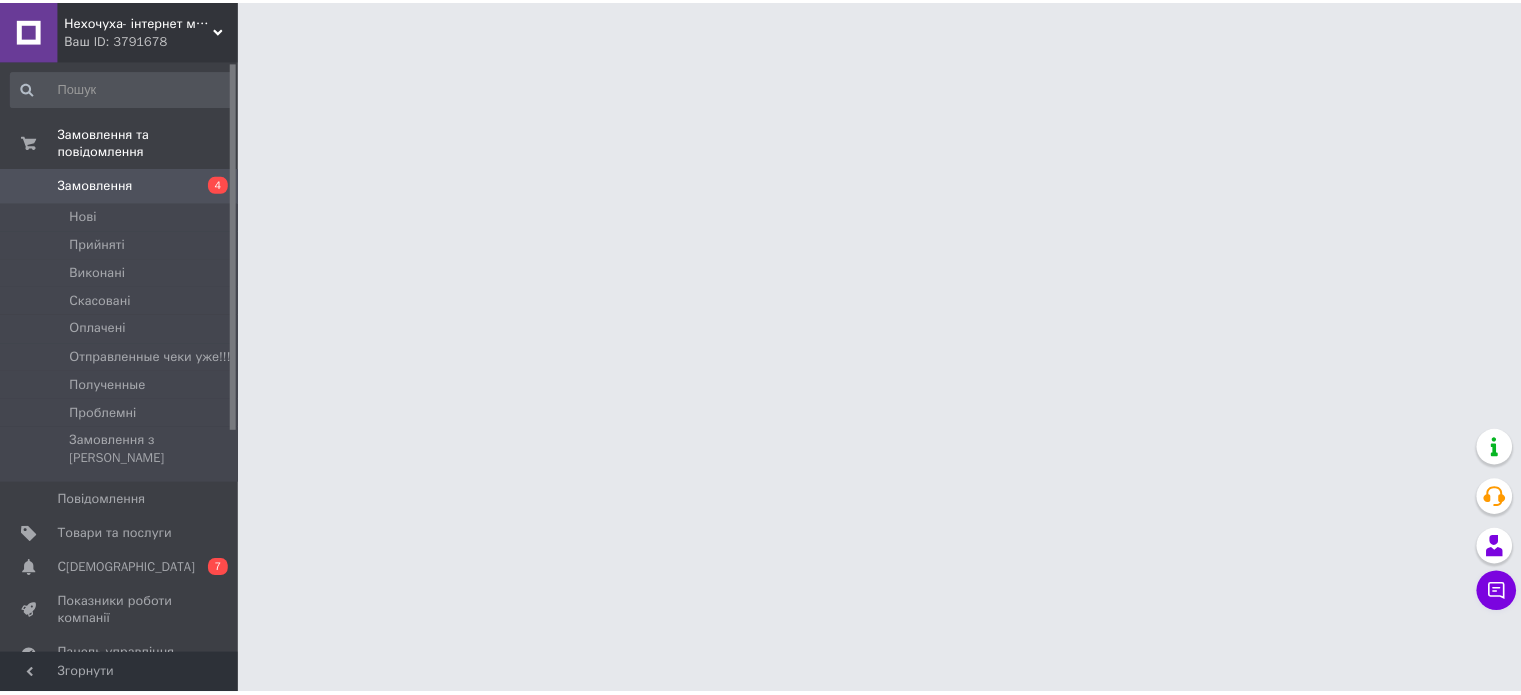 scroll, scrollTop: 0, scrollLeft: 0, axis: both 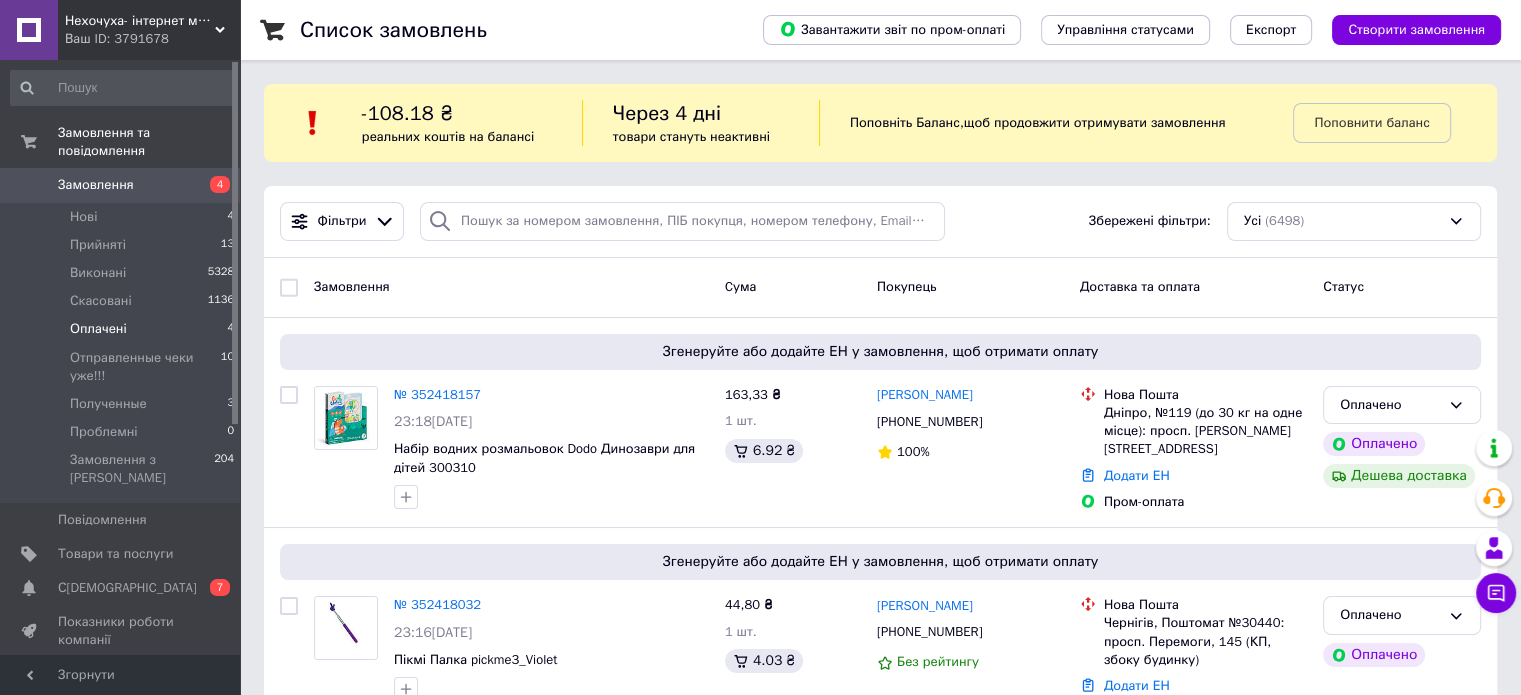 click on "Оплачені 4" at bounding box center [123, 329] 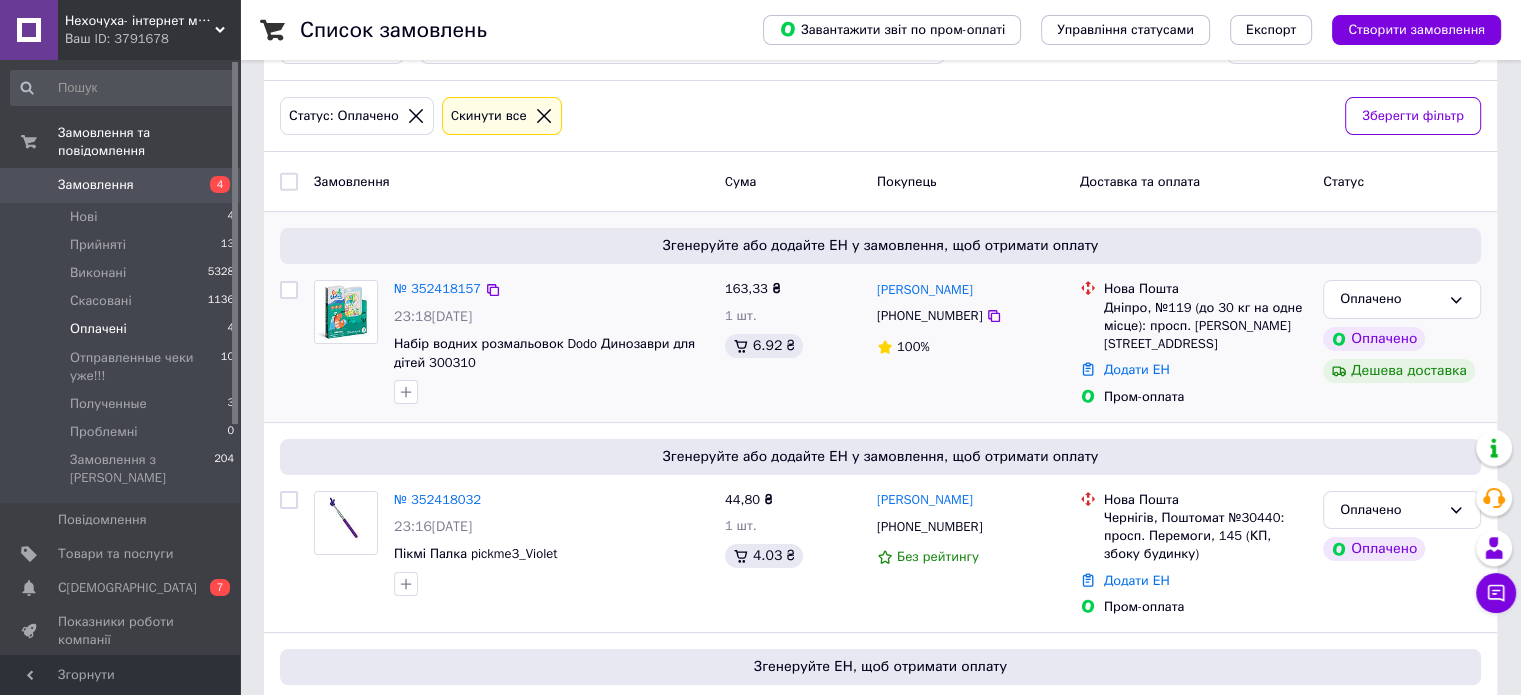 scroll, scrollTop: 200, scrollLeft: 0, axis: vertical 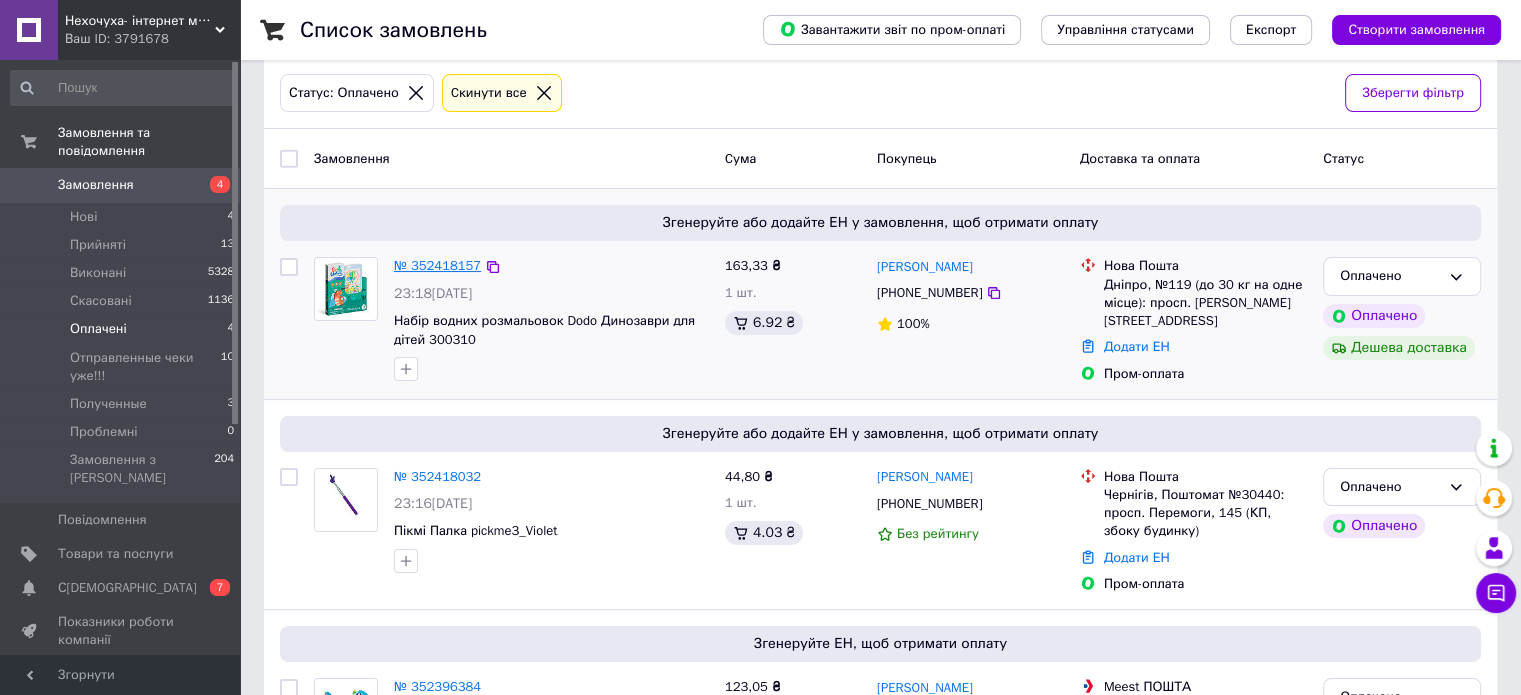 click on "№ 352418157" at bounding box center [437, 265] 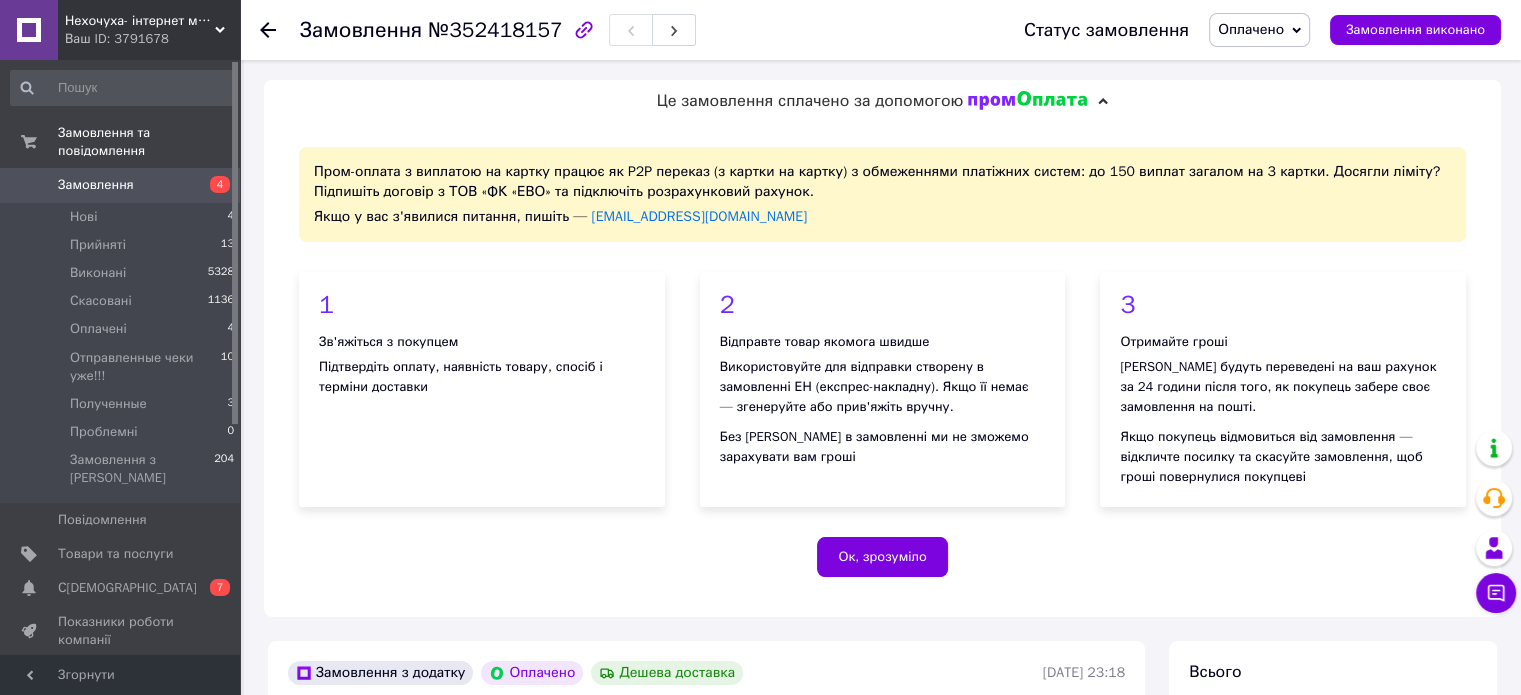 scroll, scrollTop: 500, scrollLeft: 0, axis: vertical 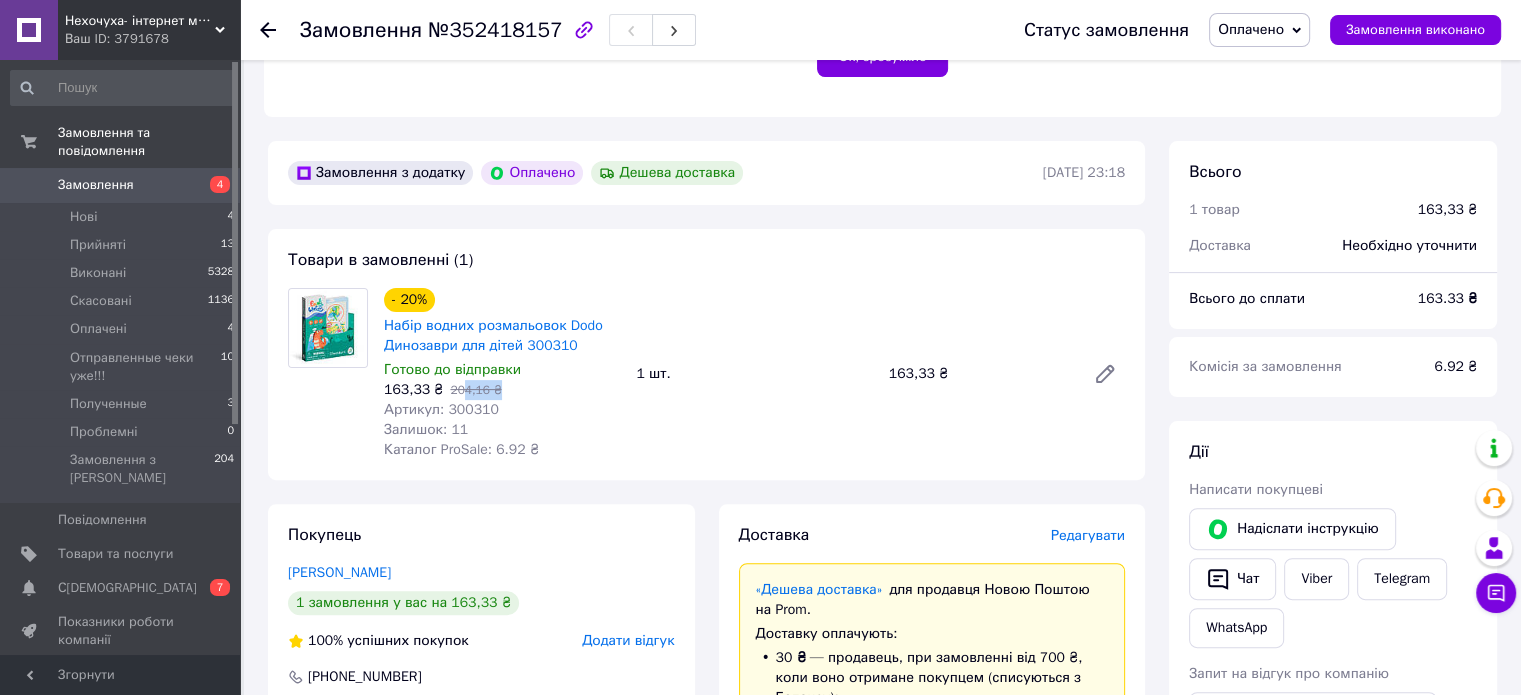 drag, startPoint x: 519, startPoint y: 399, endPoint x: 462, endPoint y: 402, distance: 57.07889 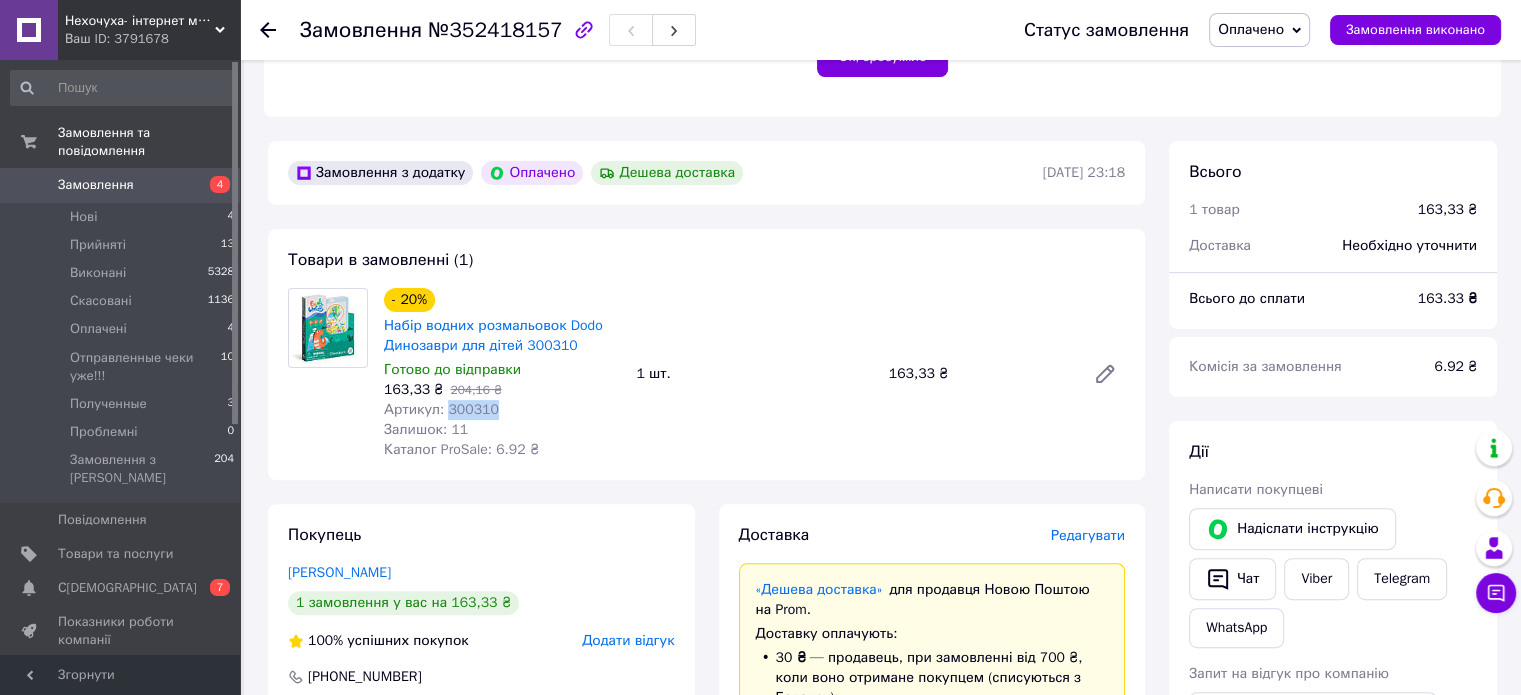 drag, startPoint x: 507, startPoint y: 415, endPoint x: 444, endPoint y: 411, distance: 63.126858 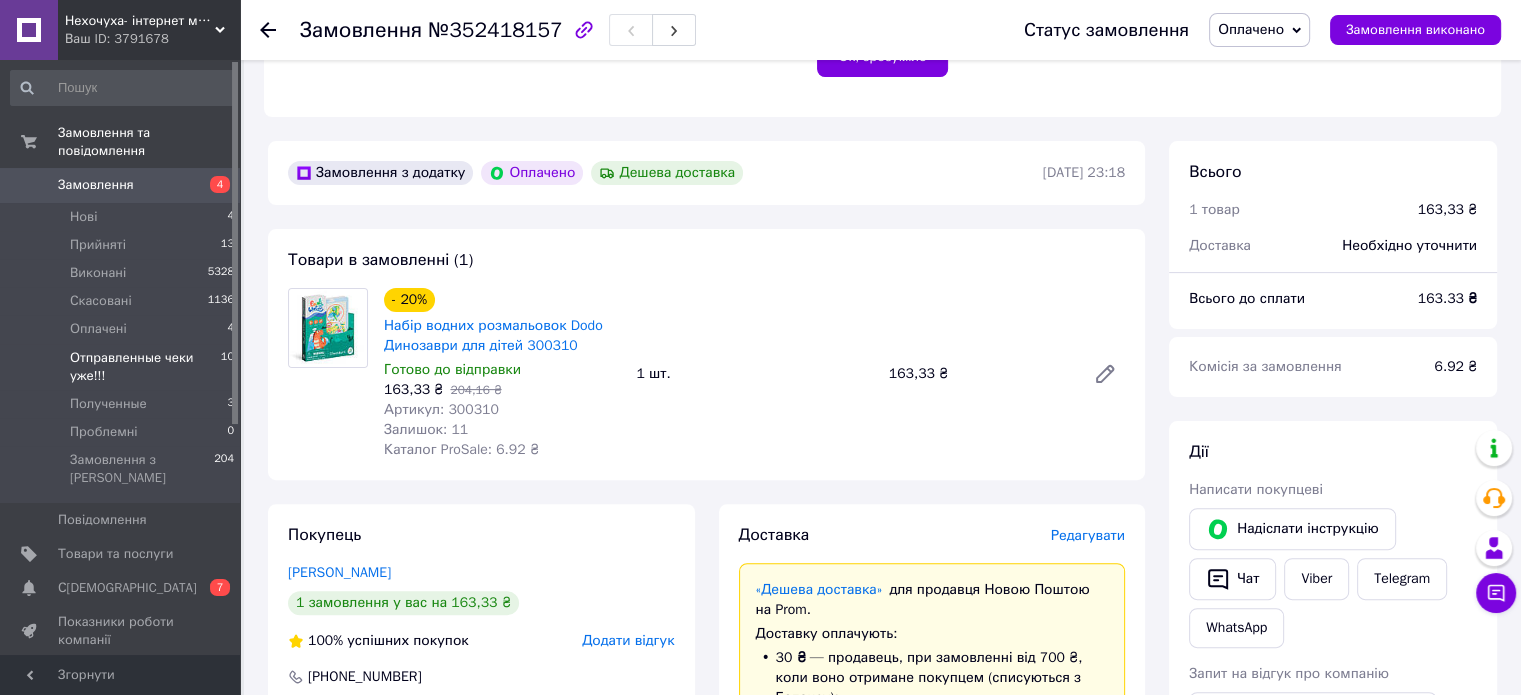 click on "Отправленные чеки уже!!!" at bounding box center (145, 367) 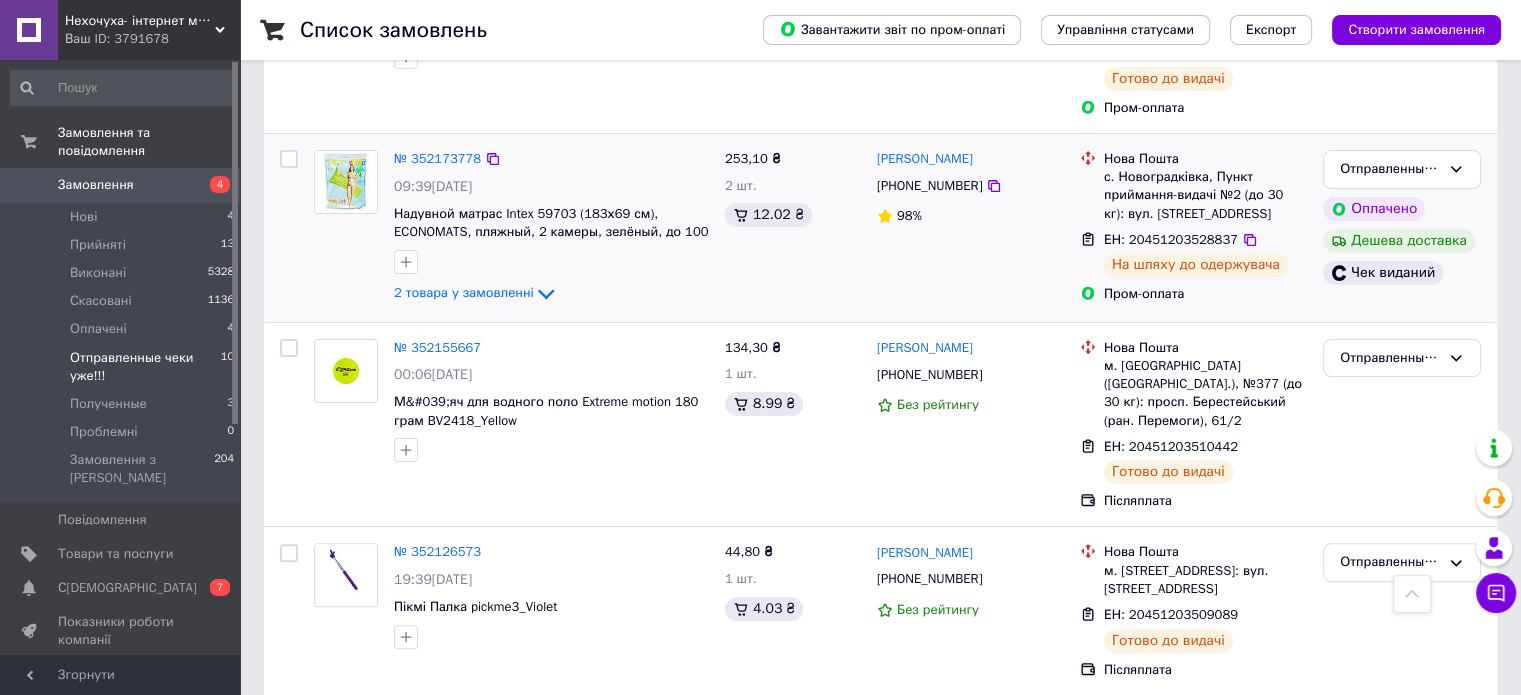 scroll, scrollTop: 254, scrollLeft: 0, axis: vertical 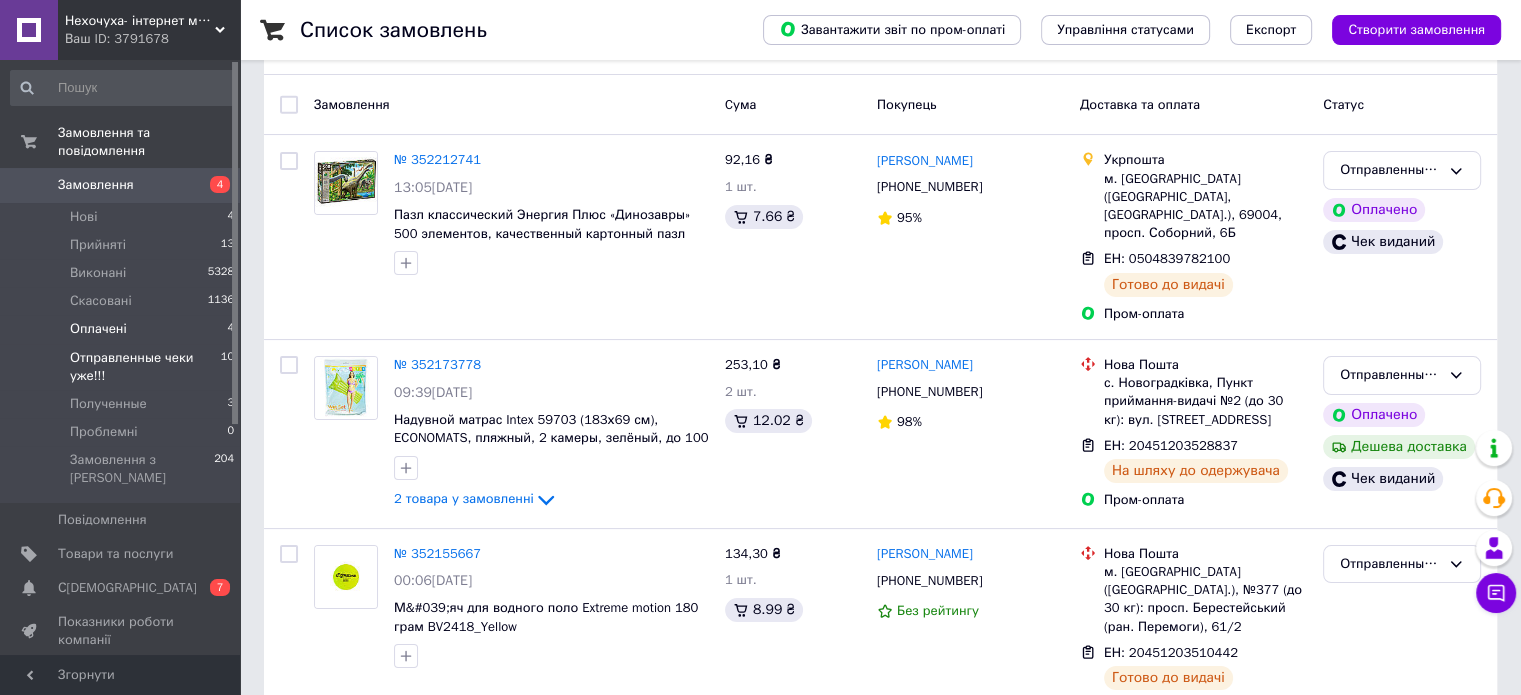 click on "Оплачені" at bounding box center (98, 329) 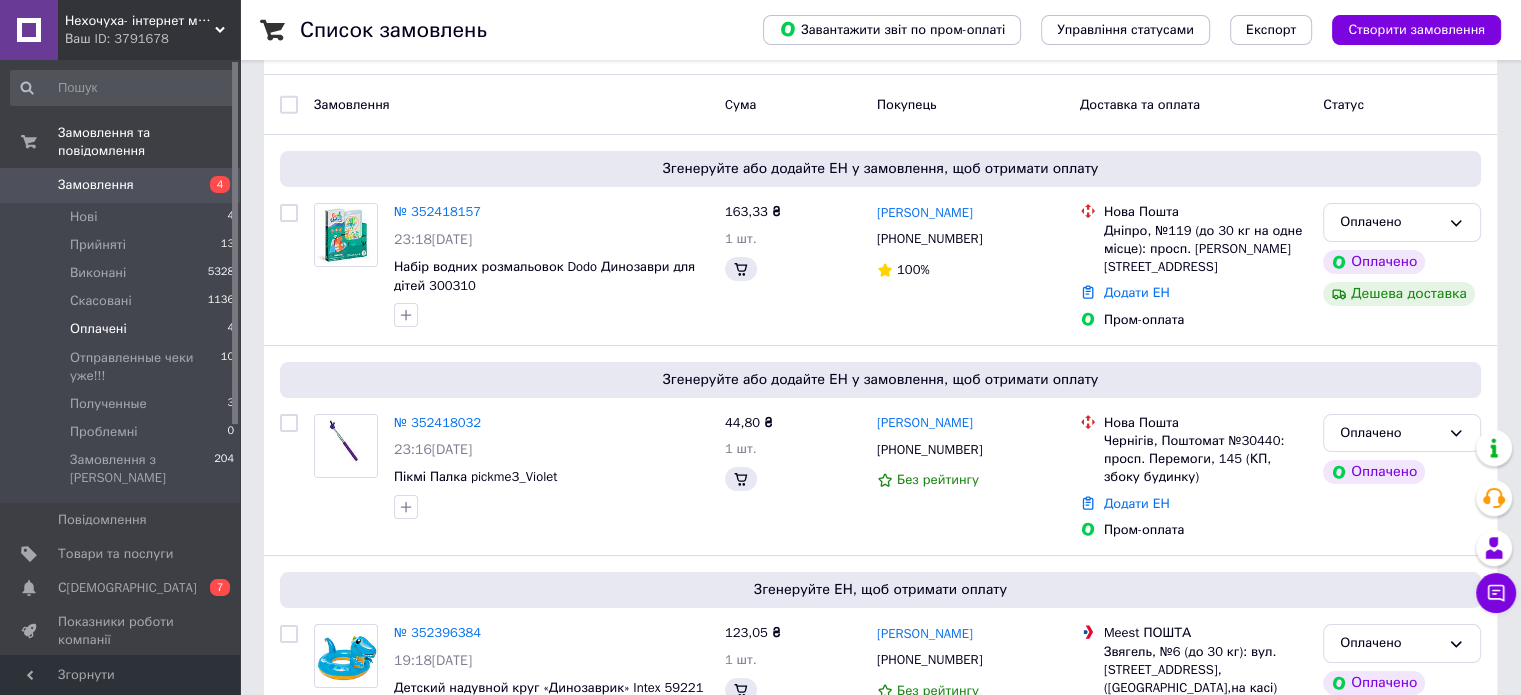 scroll, scrollTop: 0, scrollLeft: 0, axis: both 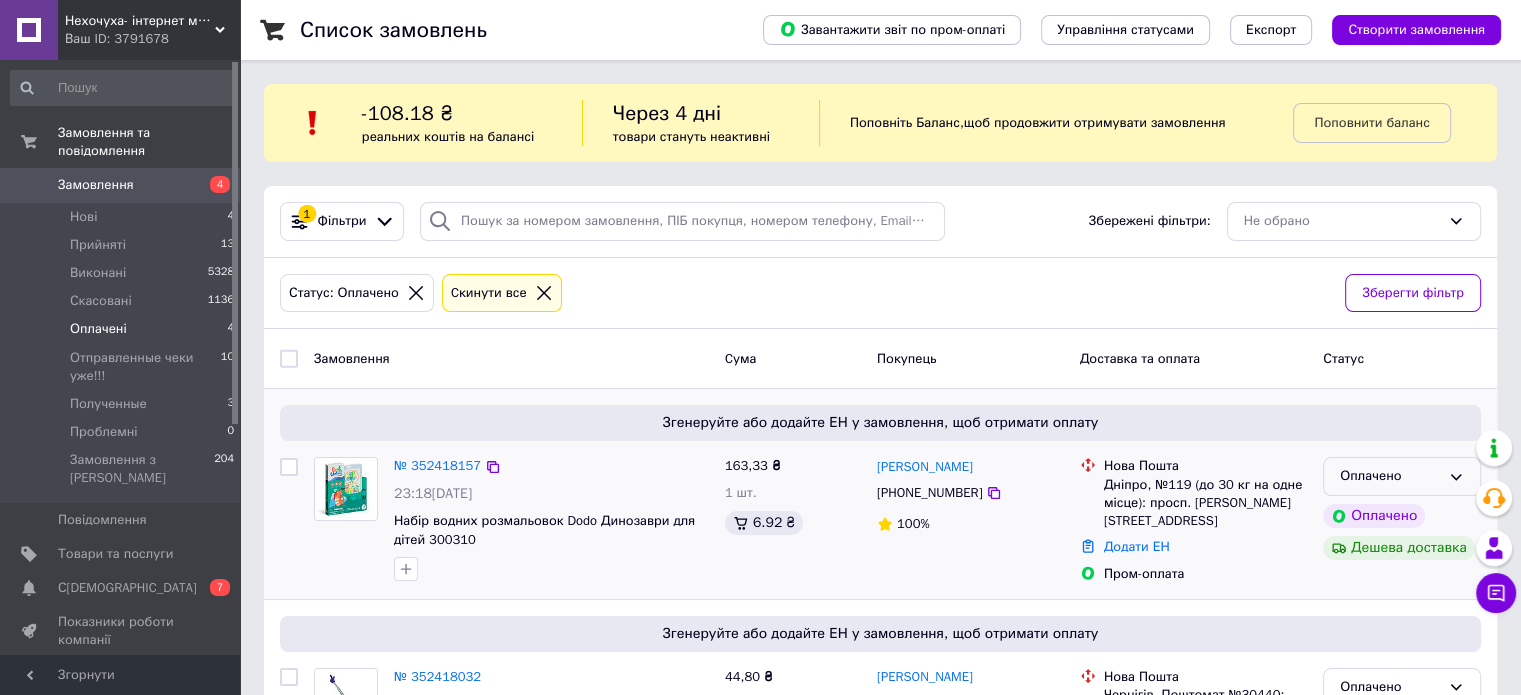 click on "Оплачено" at bounding box center (1390, 476) 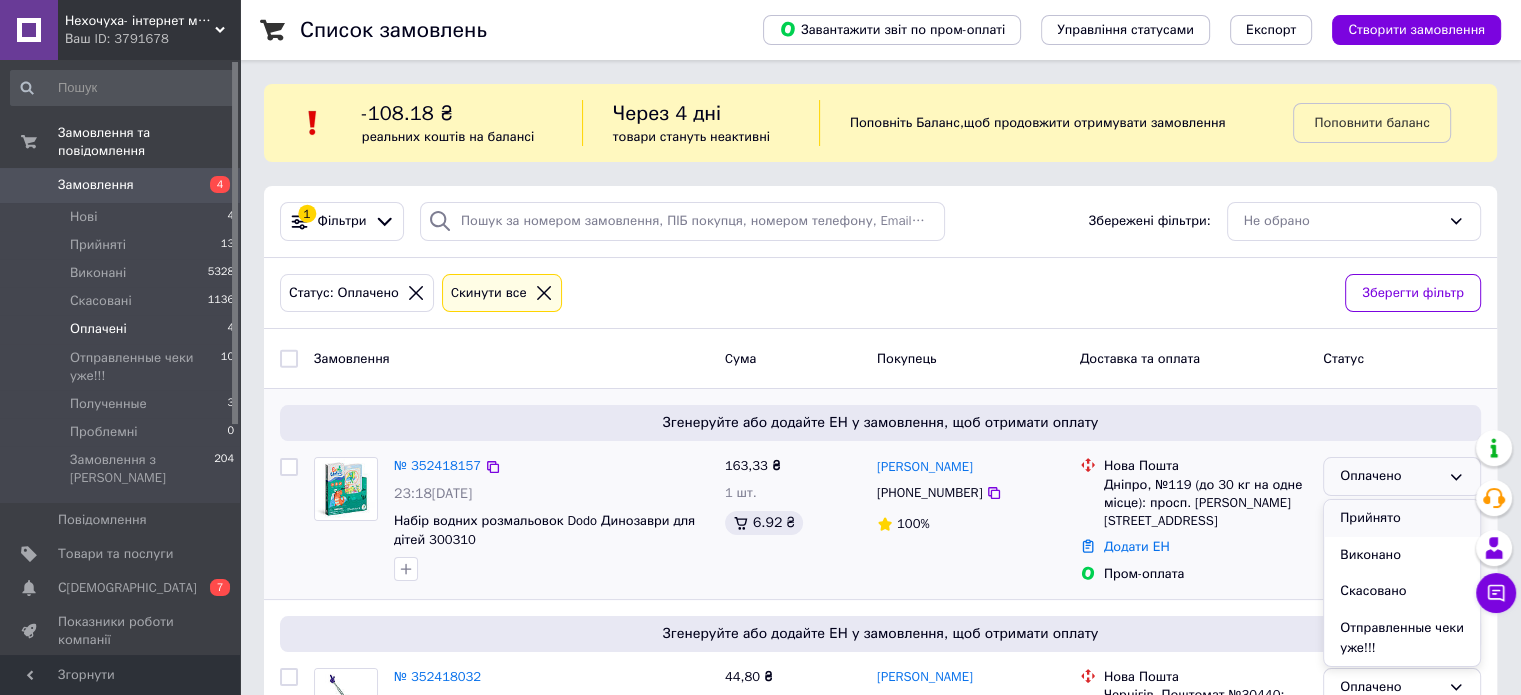 click on "Прийнято" at bounding box center [1402, 518] 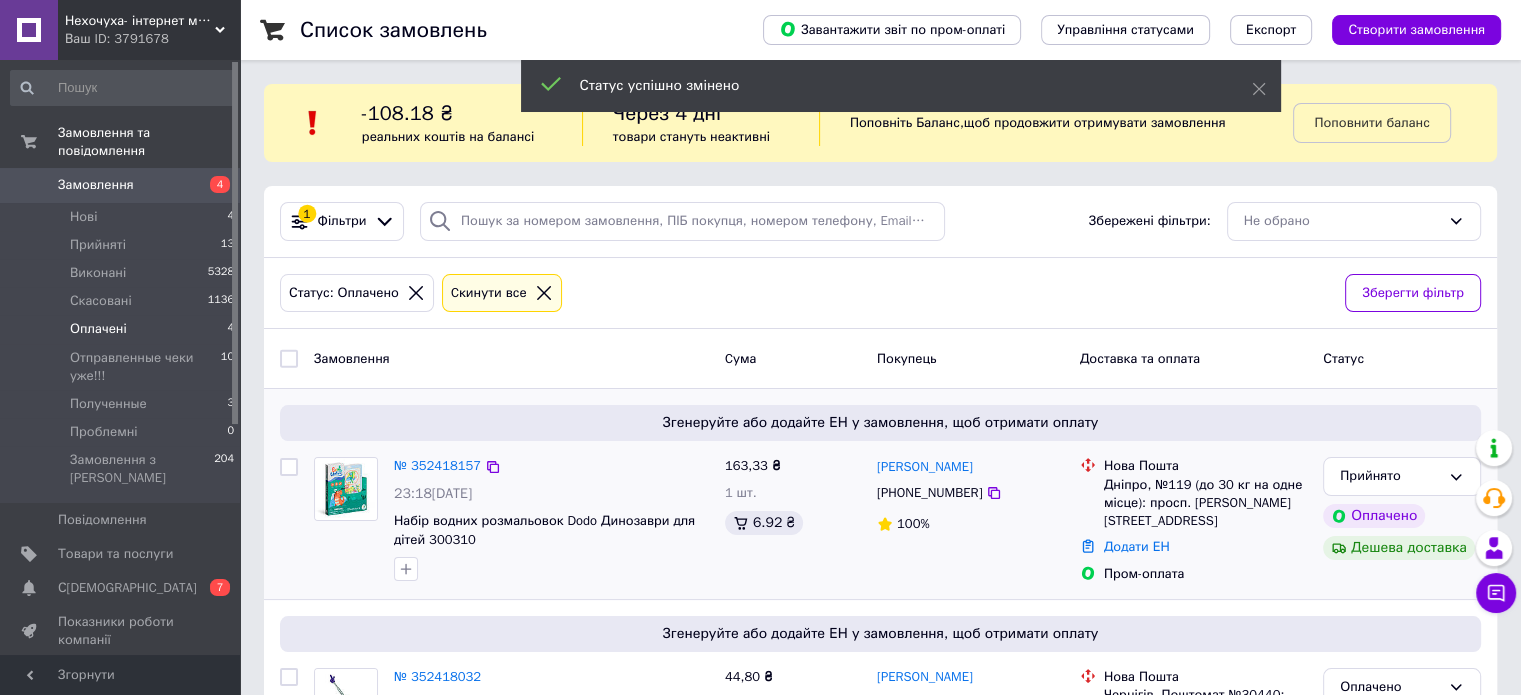 click on "№ 352418157" at bounding box center [437, 465] 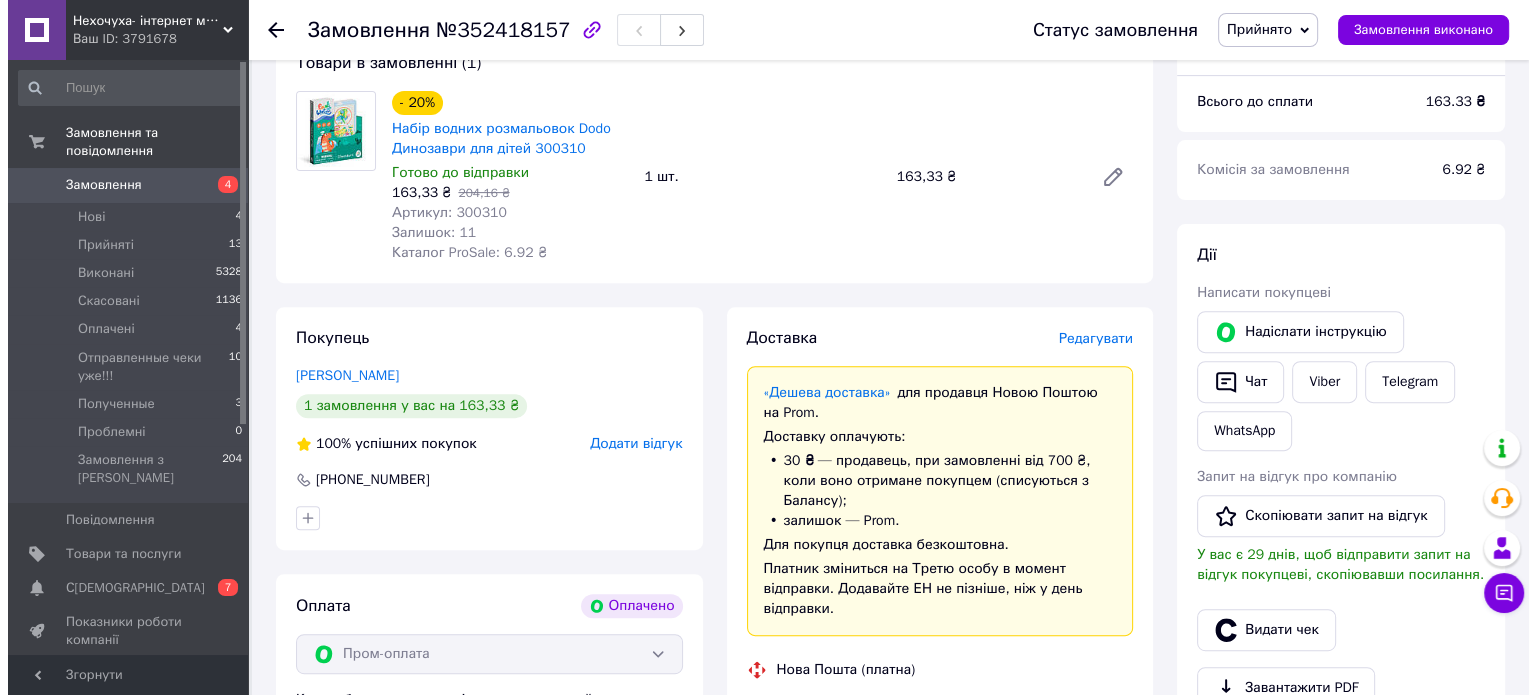 scroll, scrollTop: 700, scrollLeft: 0, axis: vertical 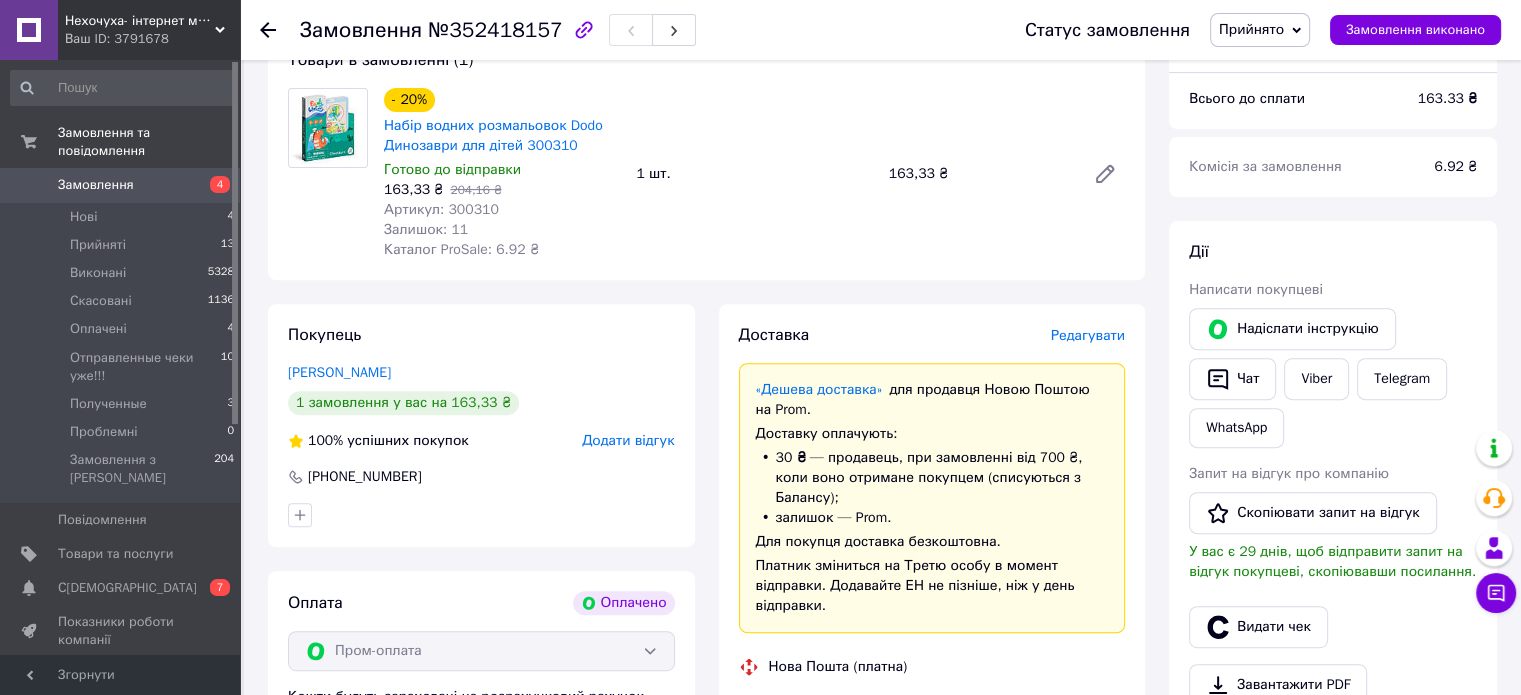click on "Доставка Редагувати" at bounding box center (932, 335) 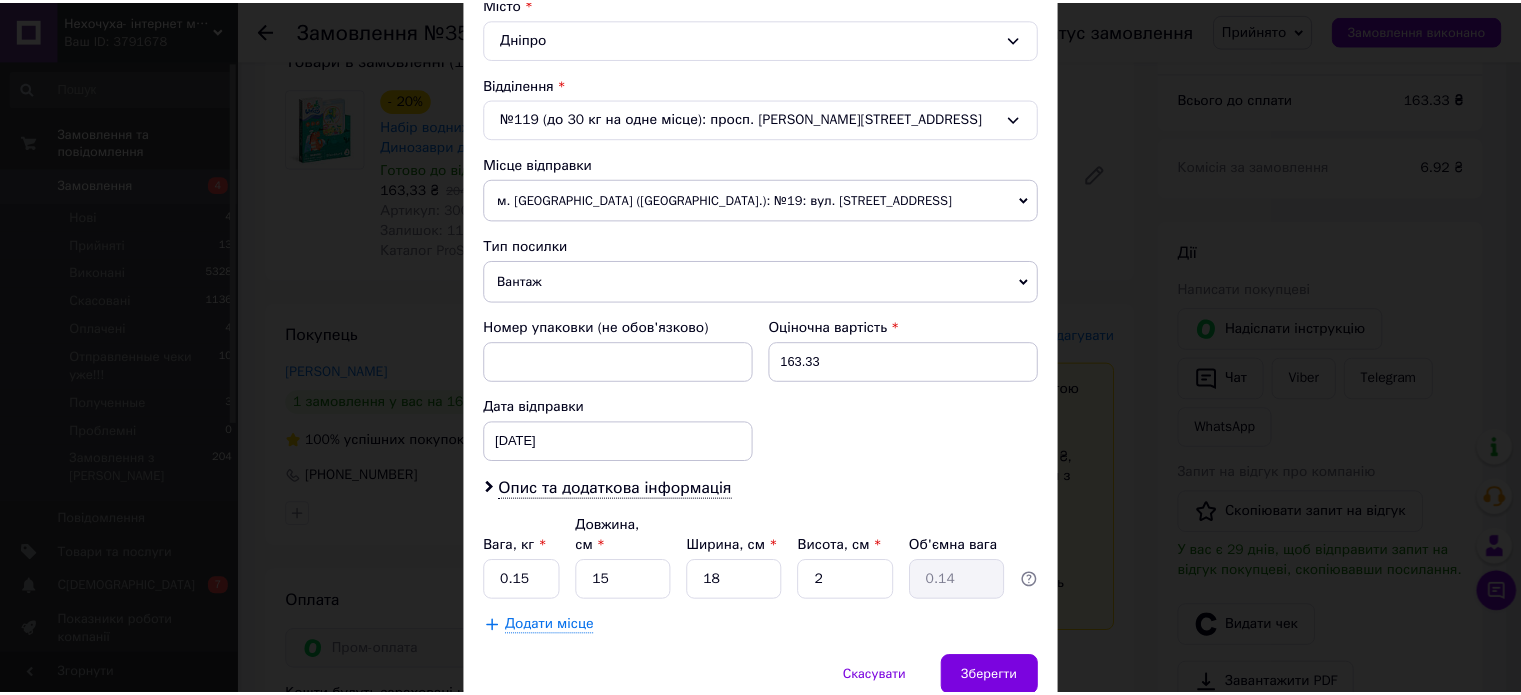 scroll, scrollTop: 627, scrollLeft: 0, axis: vertical 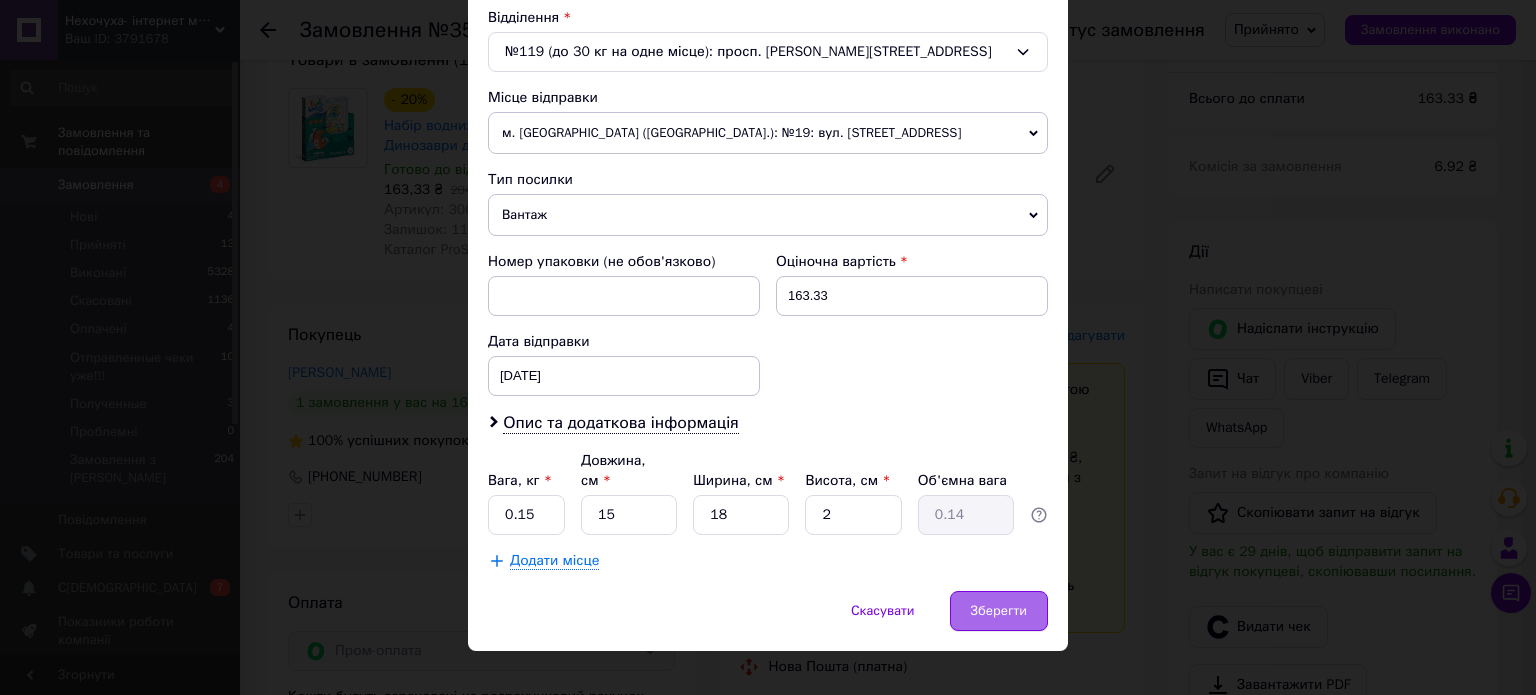 click on "Зберегти" at bounding box center [999, 611] 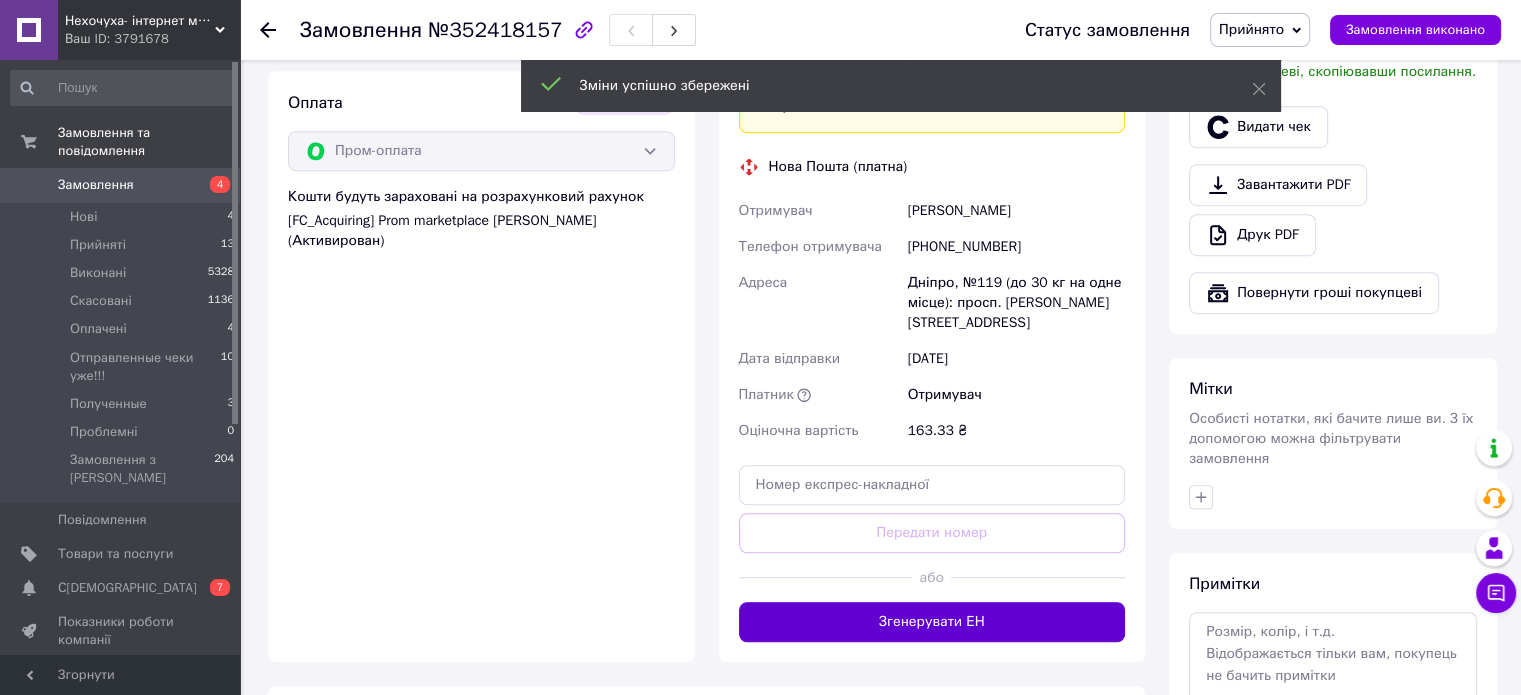 click on "Згенерувати ЕН" at bounding box center [932, 622] 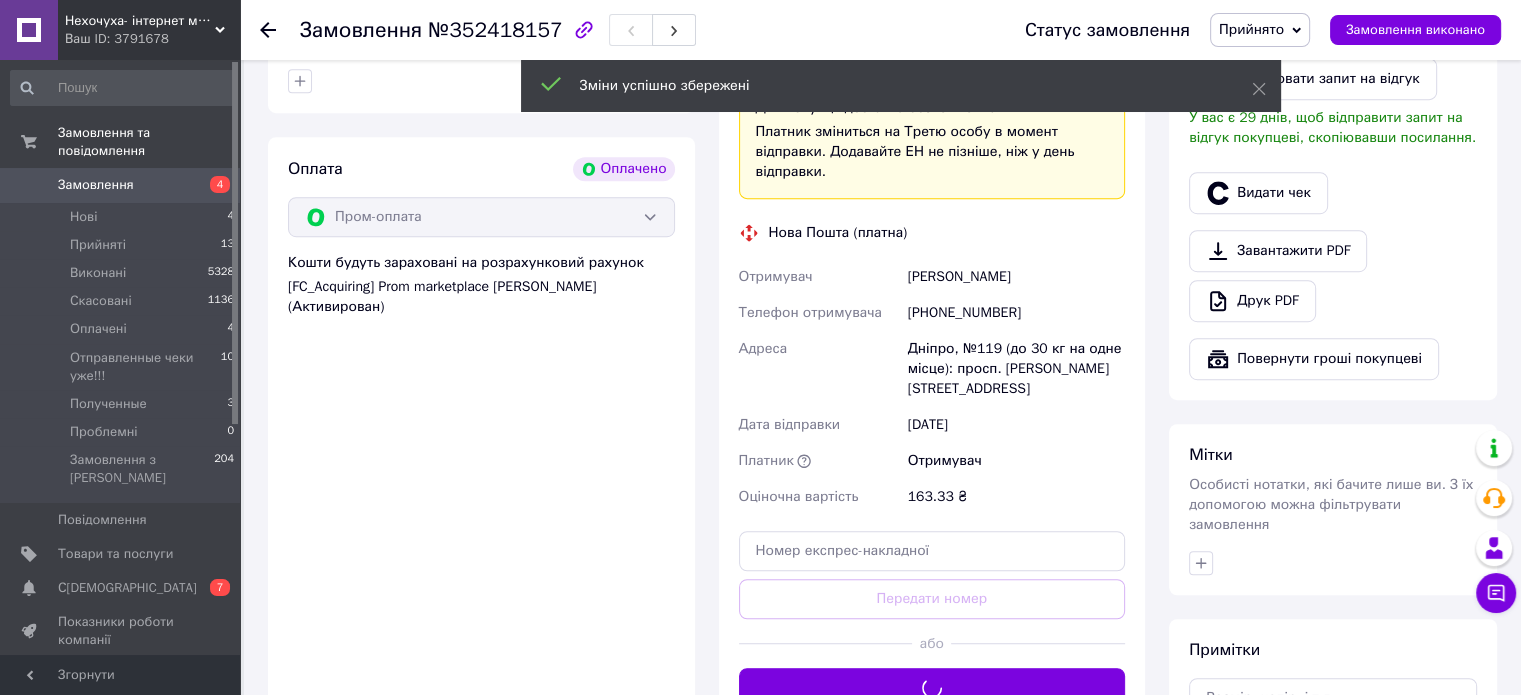 scroll, scrollTop: 1100, scrollLeft: 0, axis: vertical 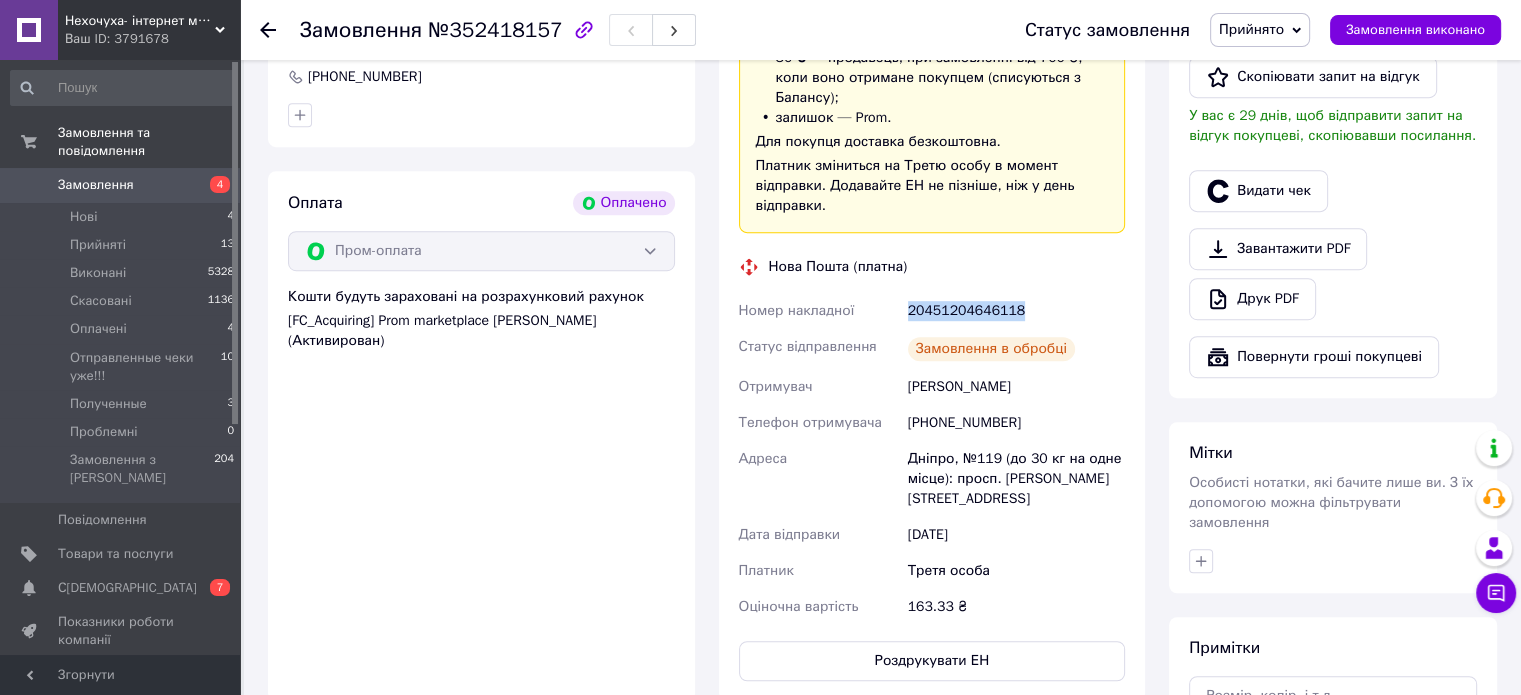 drag, startPoint x: 1043, startPoint y: 291, endPoint x: 896, endPoint y: 291, distance: 147 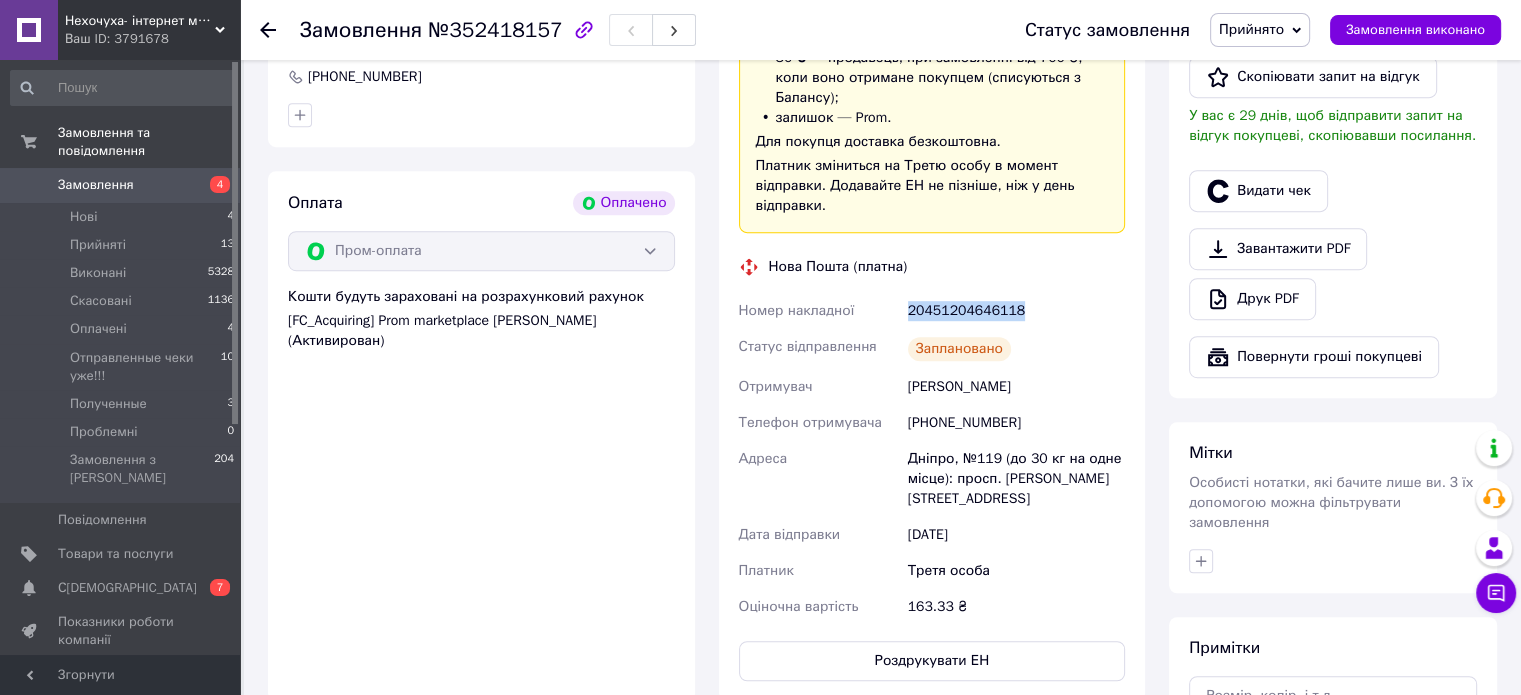 copy on "Номер накладної 20451204646118" 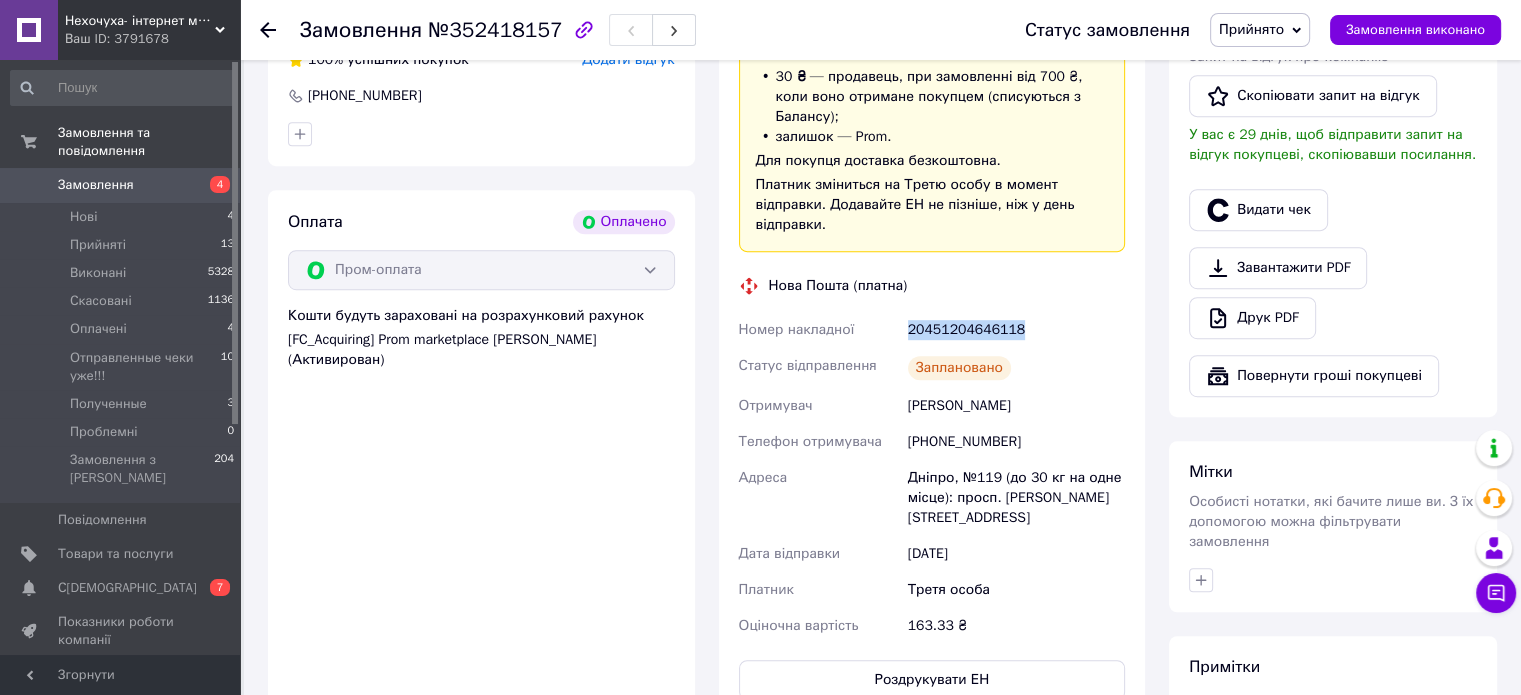 scroll, scrollTop: 1100, scrollLeft: 0, axis: vertical 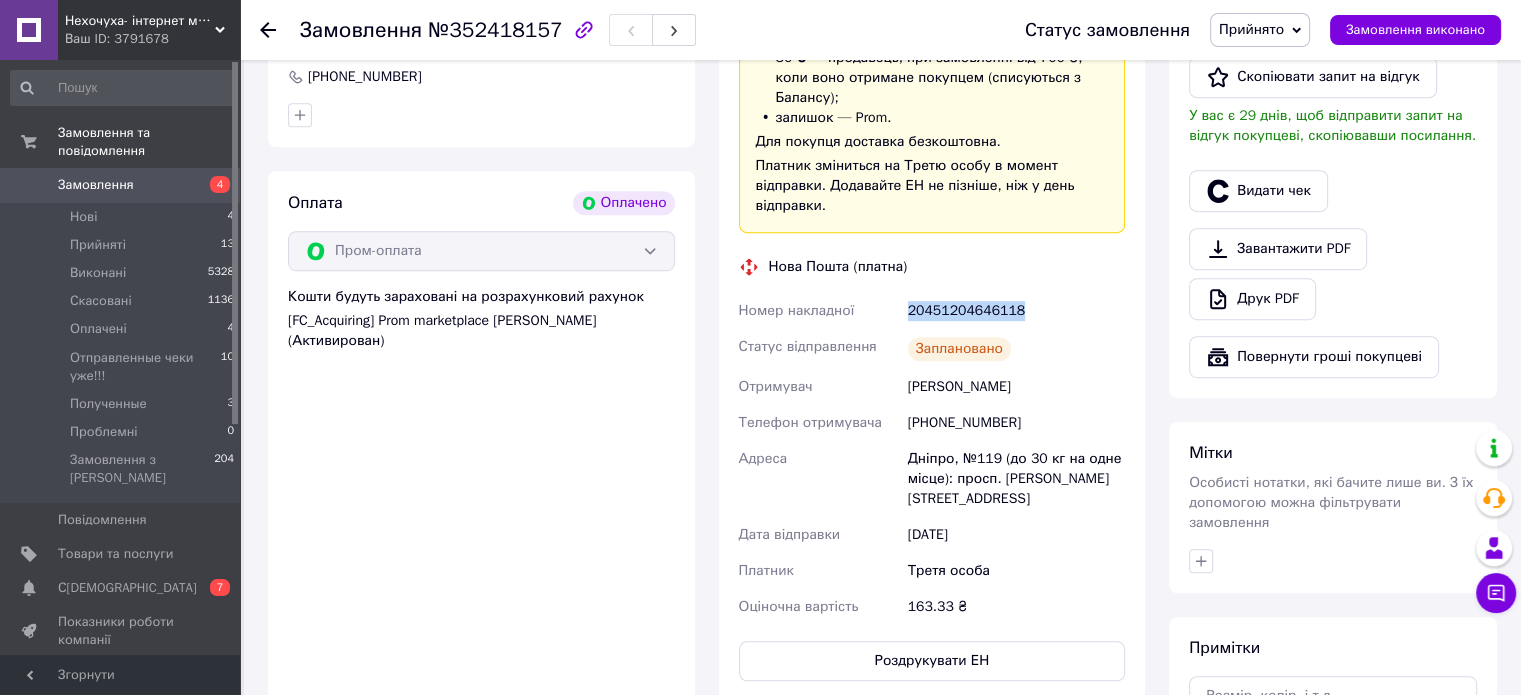 copy on "Номер накладної 20451204646118" 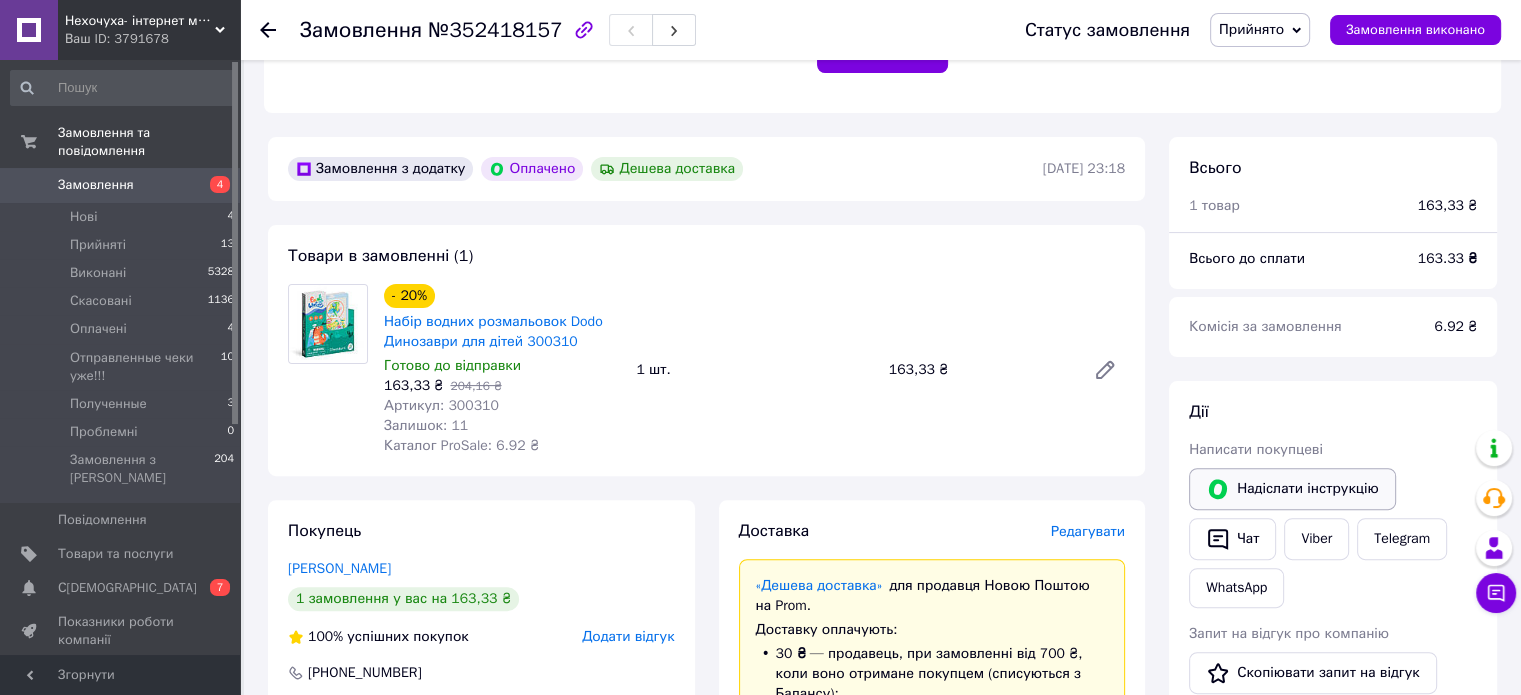 scroll, scrollTop: 500, scrollLeft: 0, axis: vertical 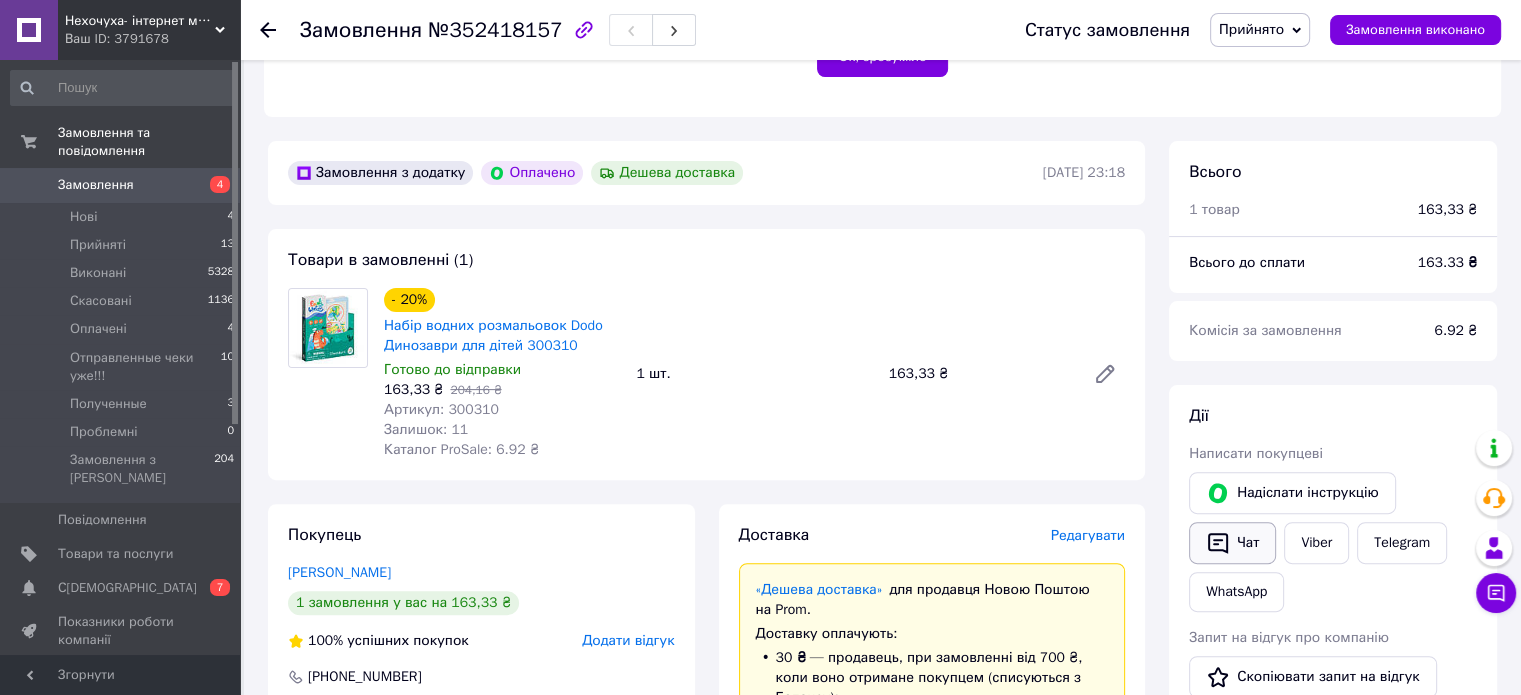 click on "Чат" at bounding box center [1232, 543] 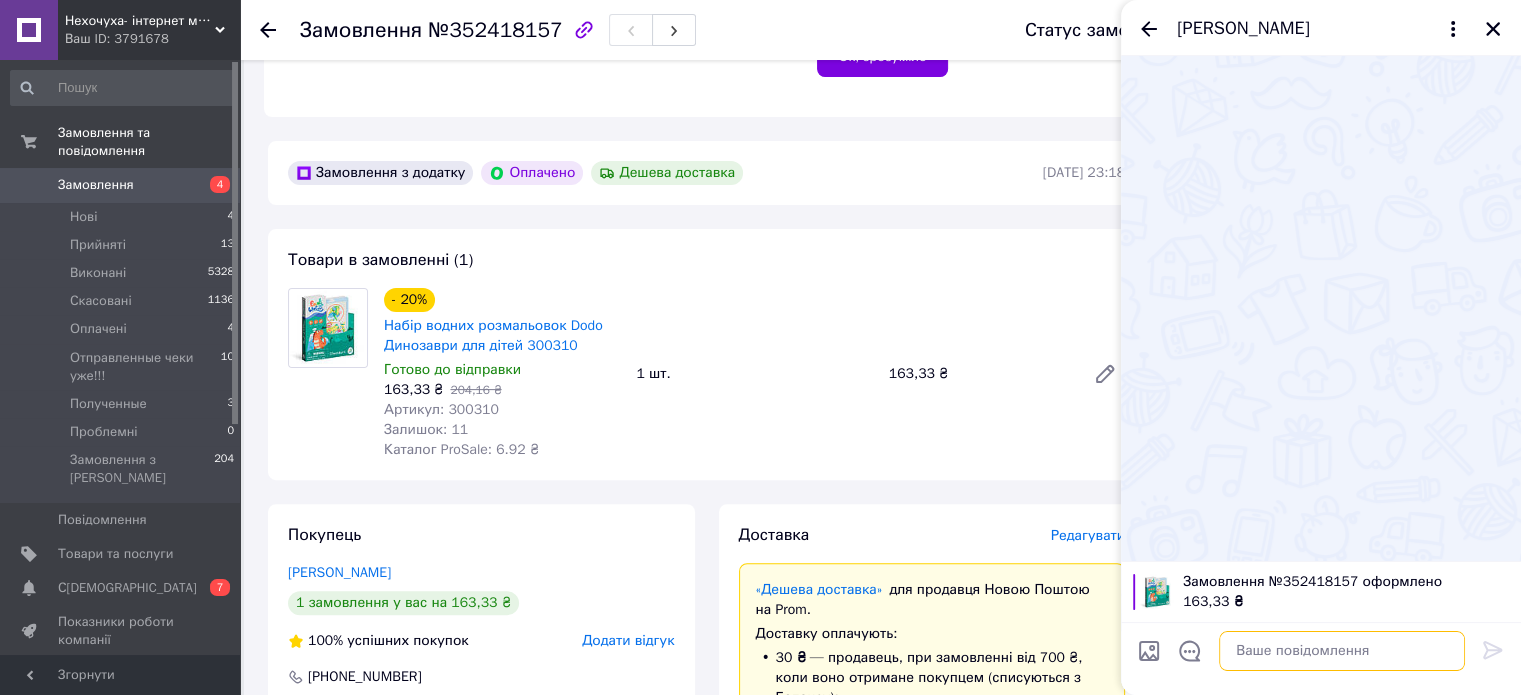 click at bounding box center [1342, 651] 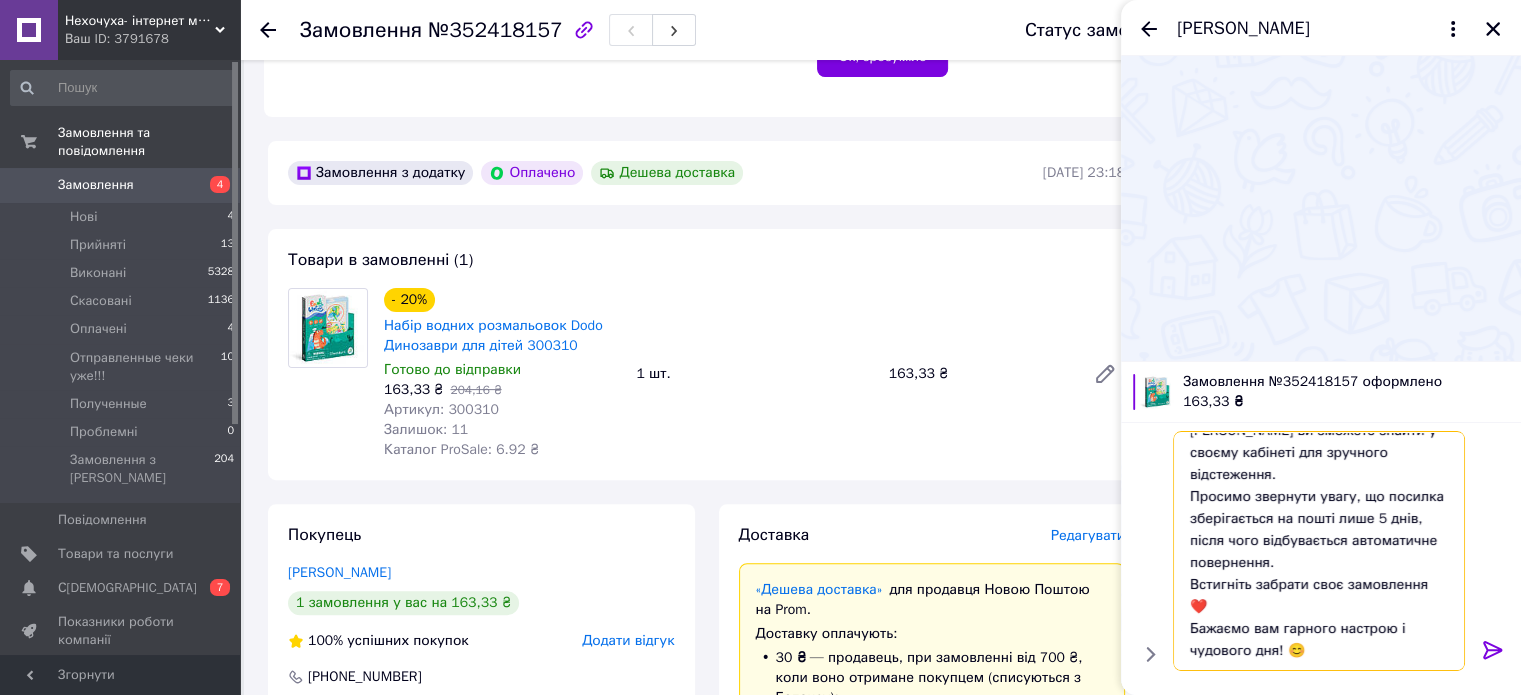 scroll, scrollTop: 152, scrollLeft: 0, axis: vertical 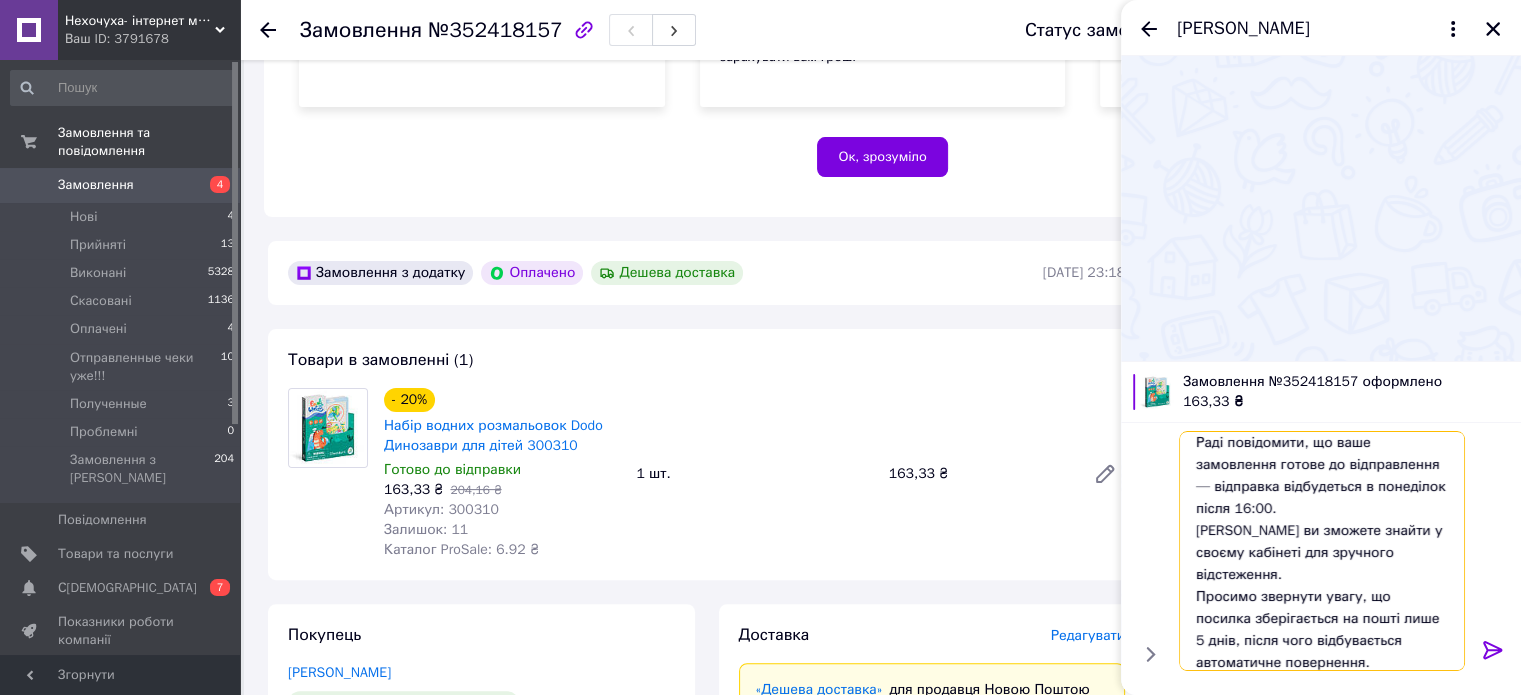 type on "Добрий день! 👋 Це інтернет-магазин "НЕХОЧУХА".
Раді повідомити, що ваше замовлення готове до відправлення — відправка відбудеться в понеділок після 16:00.
[PERSON_NAME] ви зможете знайти у своєму кабінеті для зручного відстеження.
Просимо звернути увагу, що посилка зберігається на пошті лише 5 днів, після чого відбувається автоматичне повернення.
Встигніть забрати своє замовлення ❤️
Бажаємо вам гарного настрою і чудового дня! 😊" 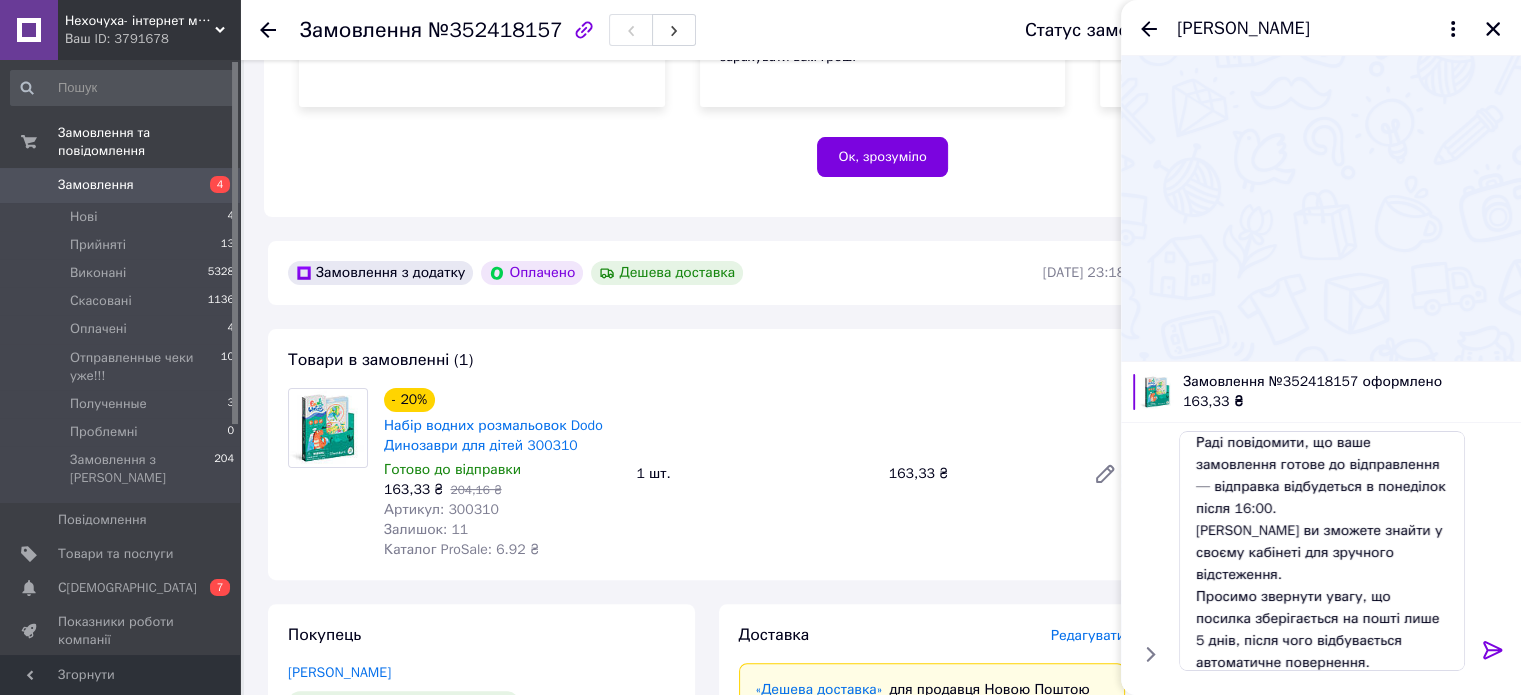 click 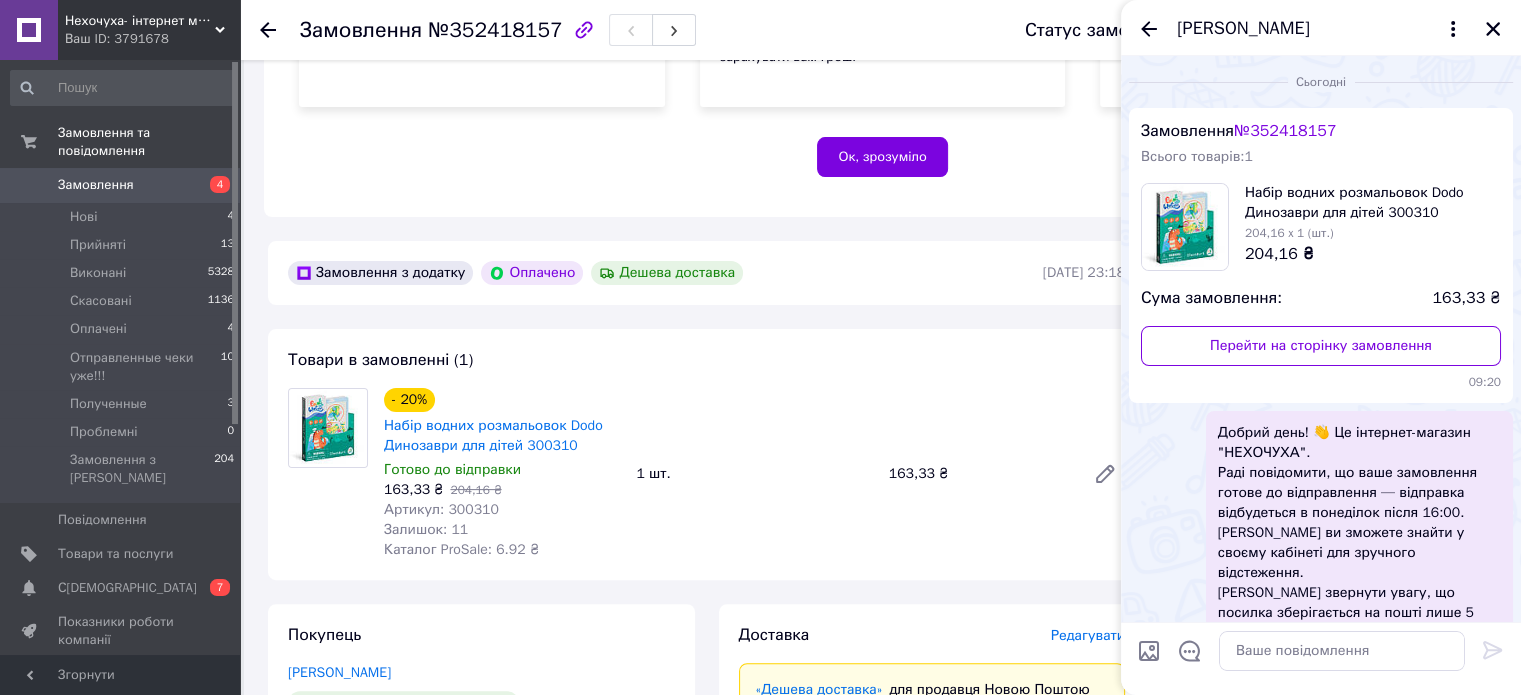 scroll, scrollTop: 0, scrollLeft: 0, axis: both 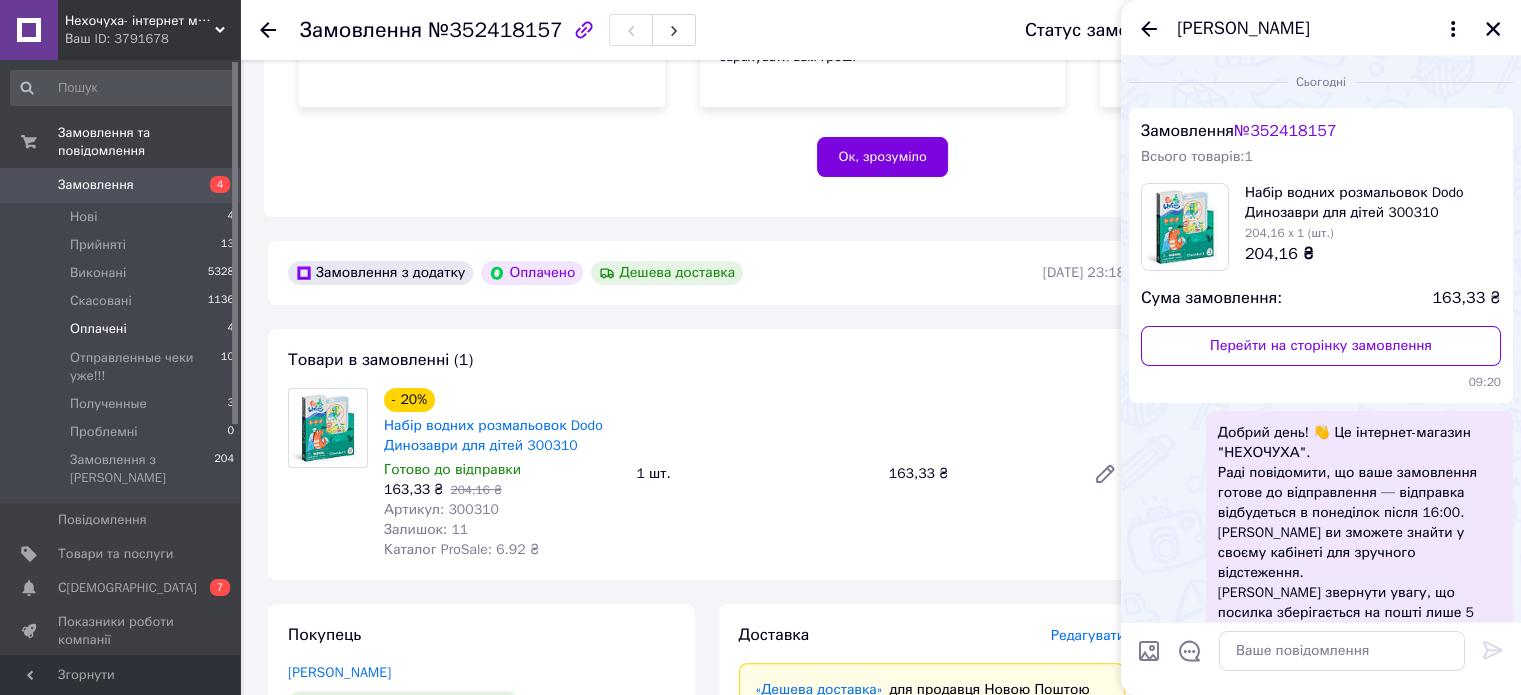 click on "Оплачені 4" at bounding box center (123, 329) 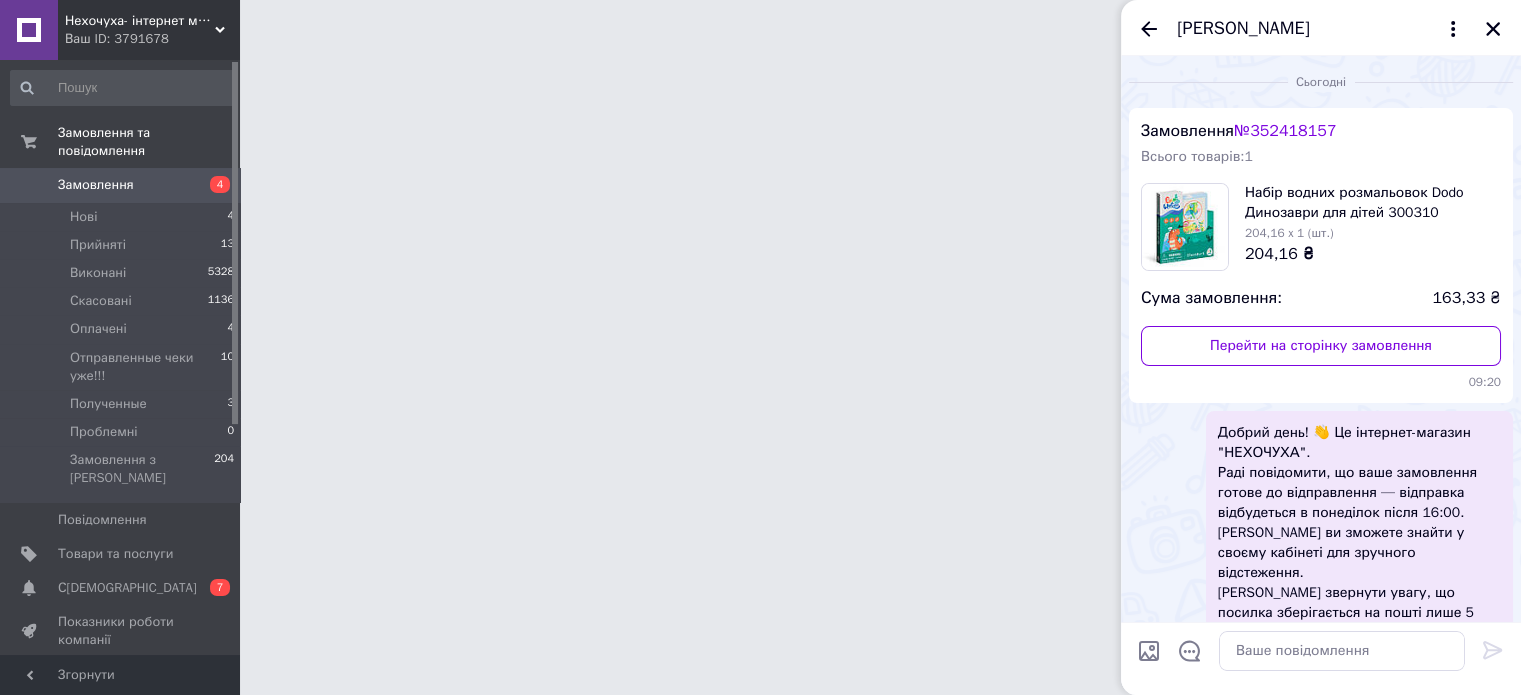 scroll, scrollTop: 0, scrollLeft: 0, axis: both 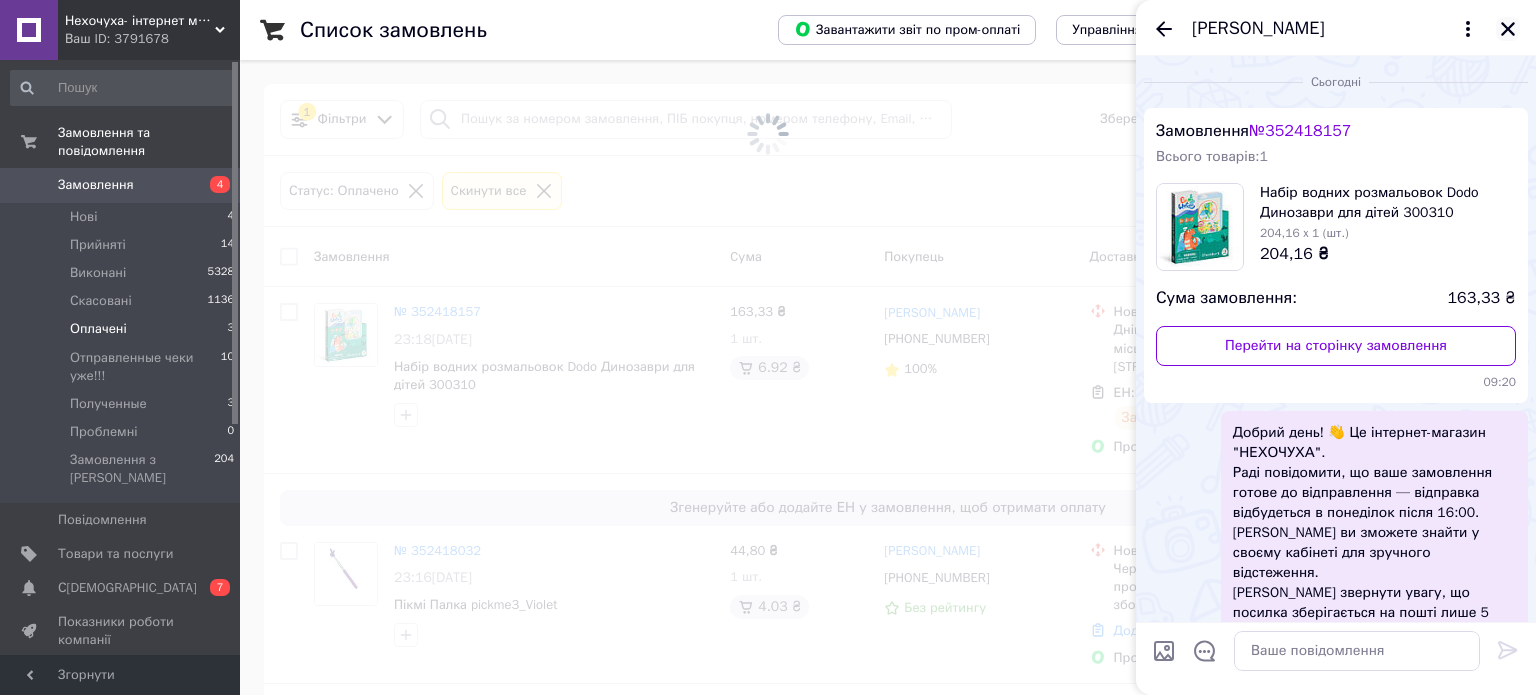 click 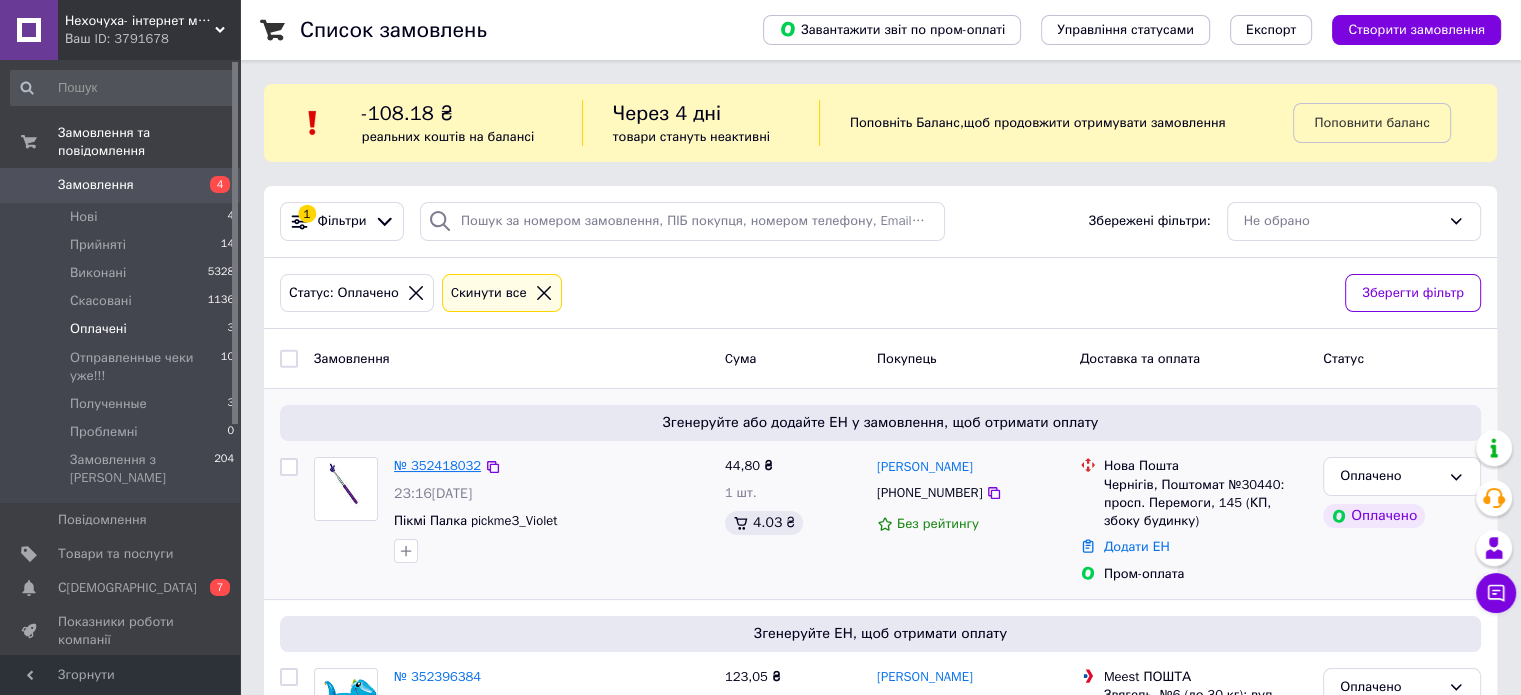 click on "№ 352418032" at bounding box center (437, 465) 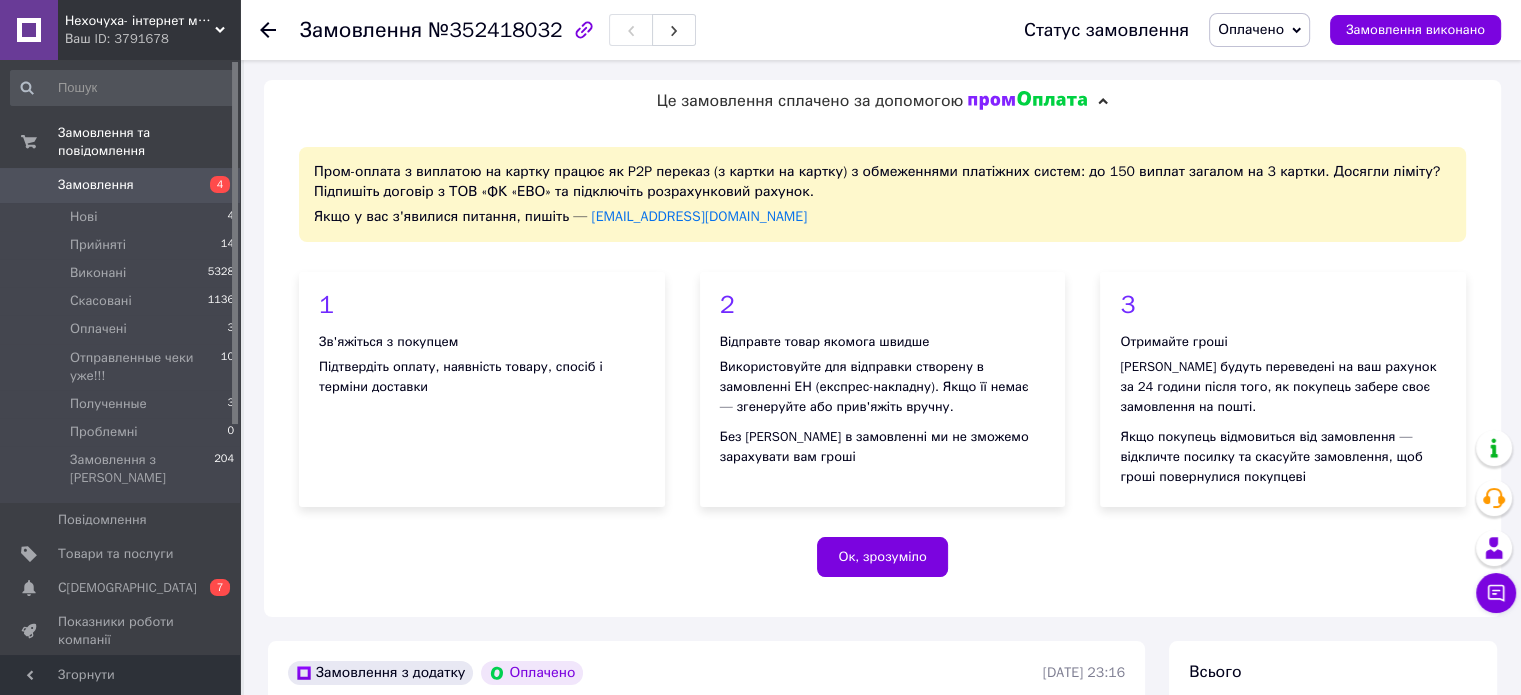 scroll, scrollTop: 500, scrollLeft: 0, axis: vertical 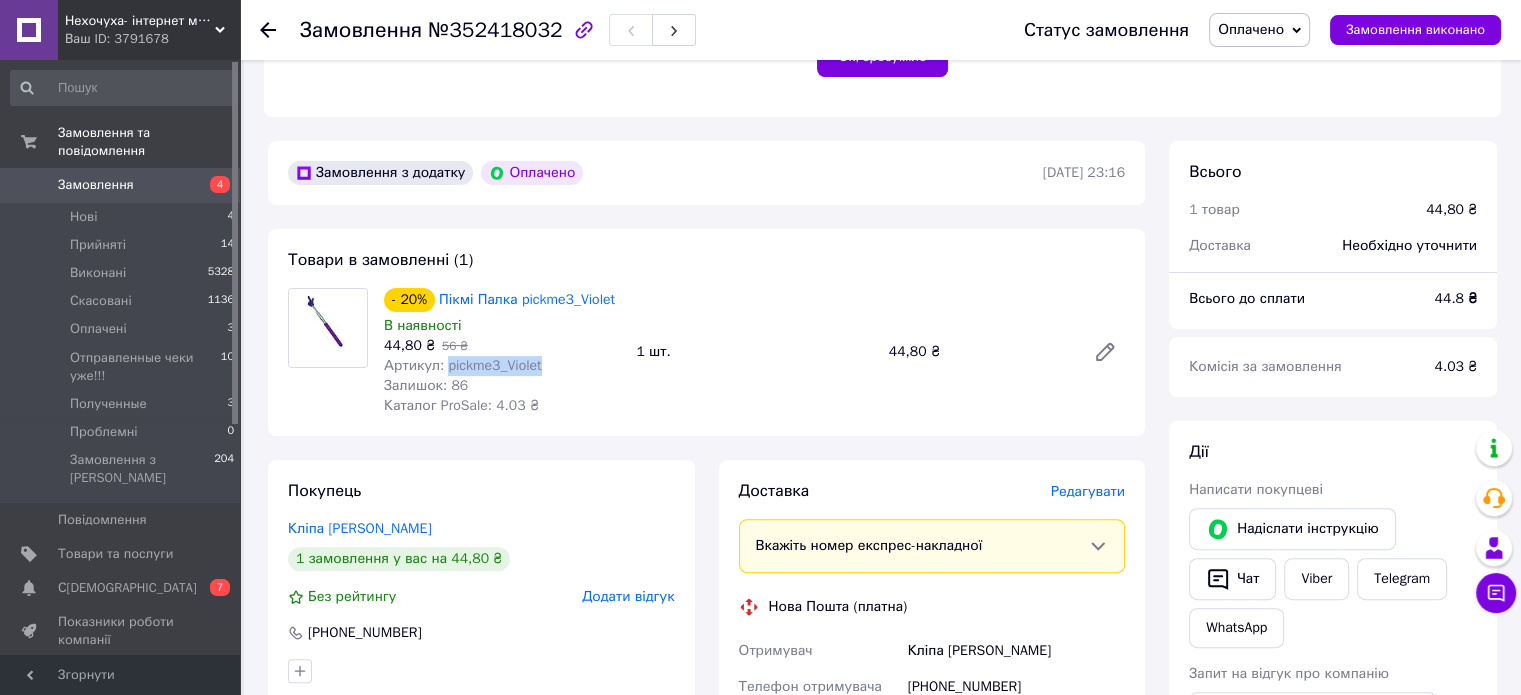 drag, startPoint x: 539, startPoint y: 368, endPoint x: 446, endPoint y: 369, distance: 93.00538 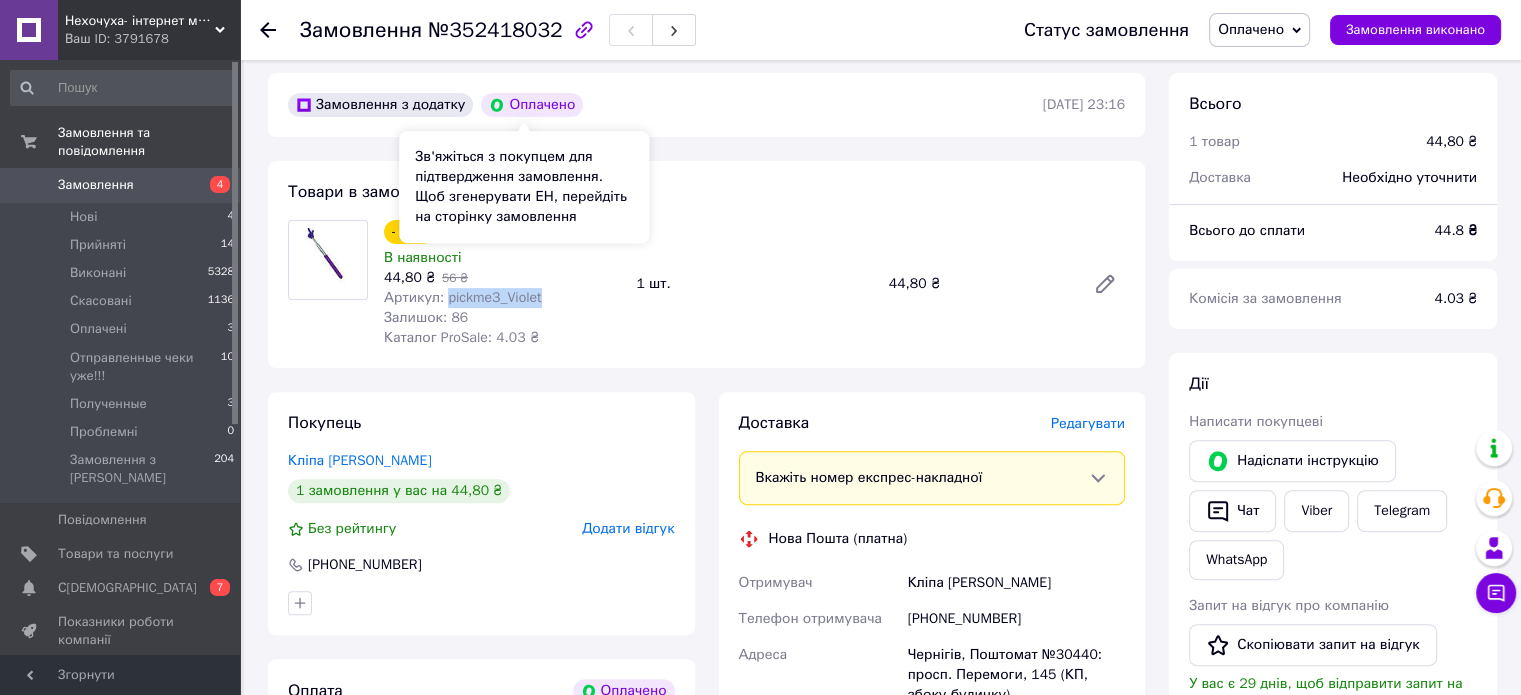 scroll, scrollTop: 600, scrollLeft: 0, axis: vertical 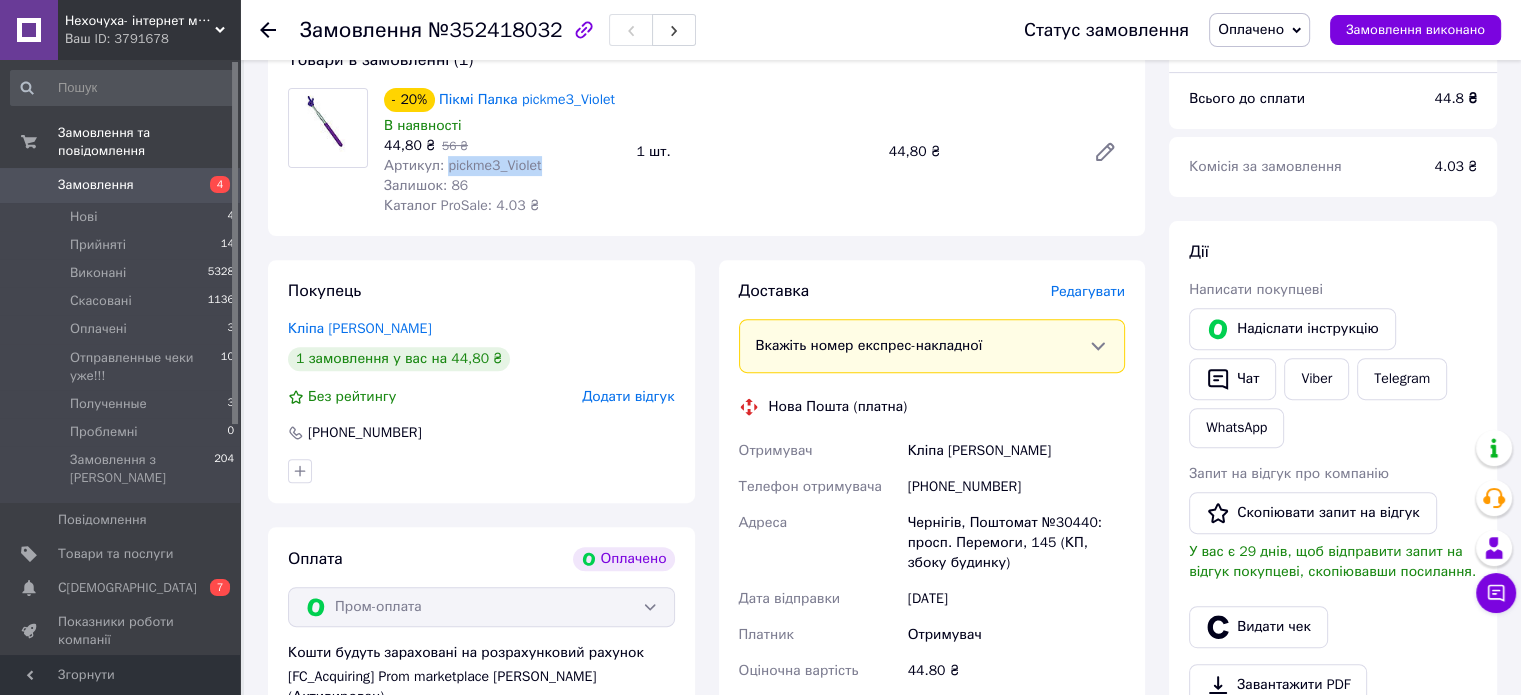 click on "Оплачено" at bounding box center [1251, 29] 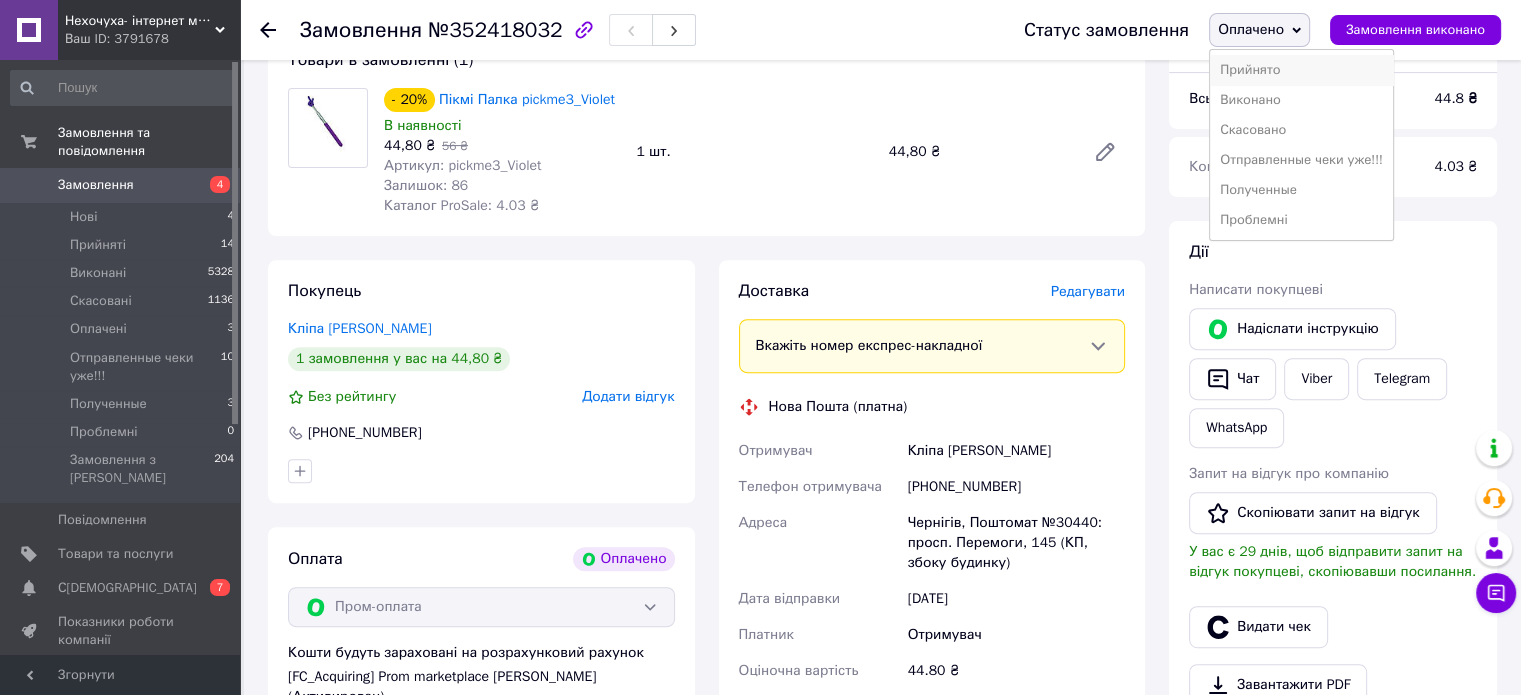 click on "Прийнято" at bounding box center (1301, 70) 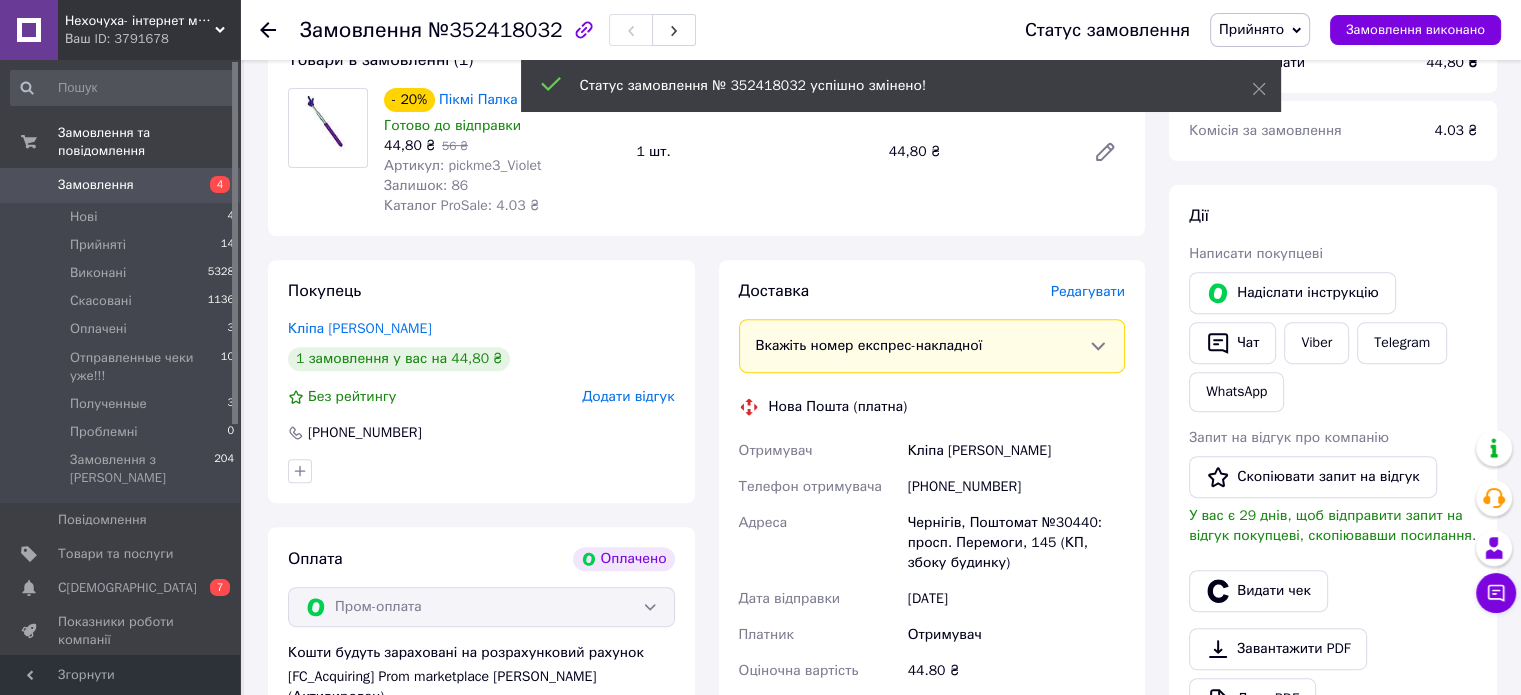 click on "Редагувати" at bounding box center (1088, 291) 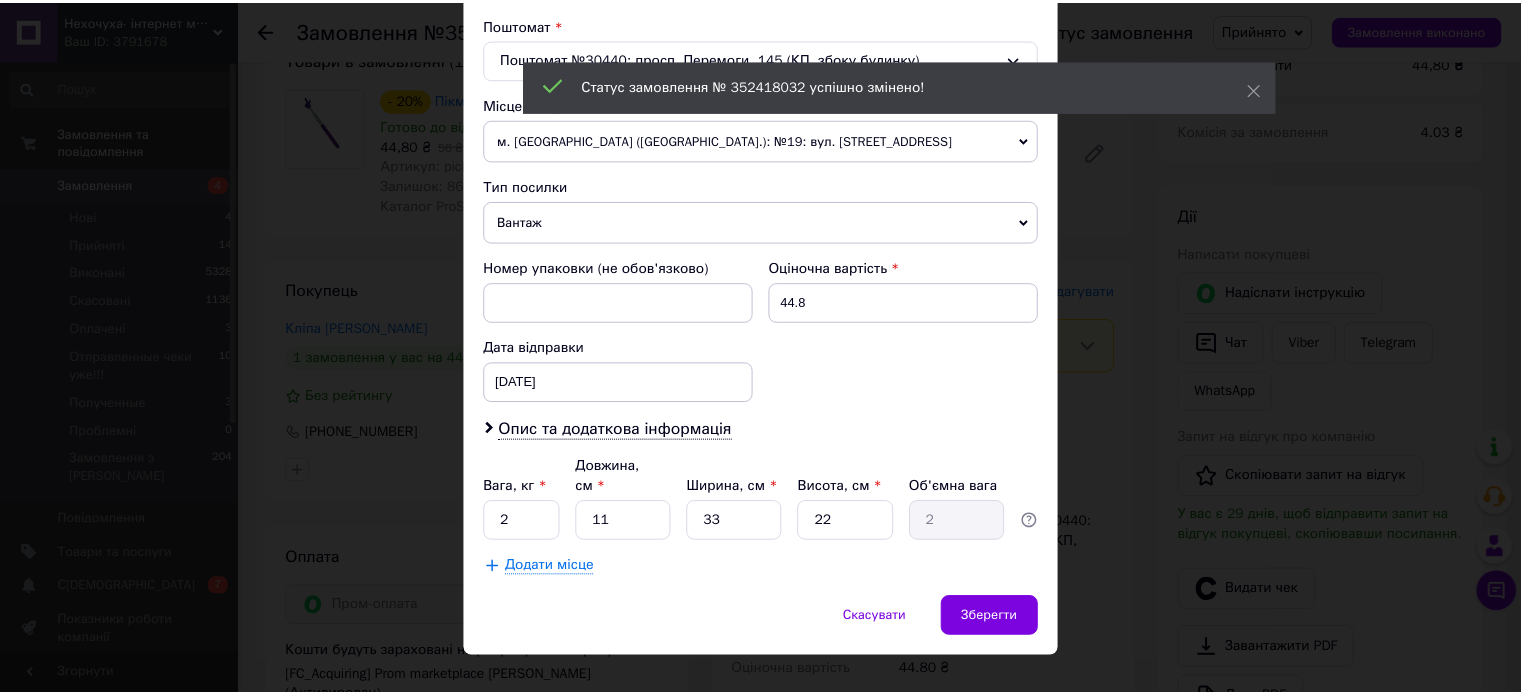 scroll, scrollTop: 627, scrollLeft: 0, axis: vertical 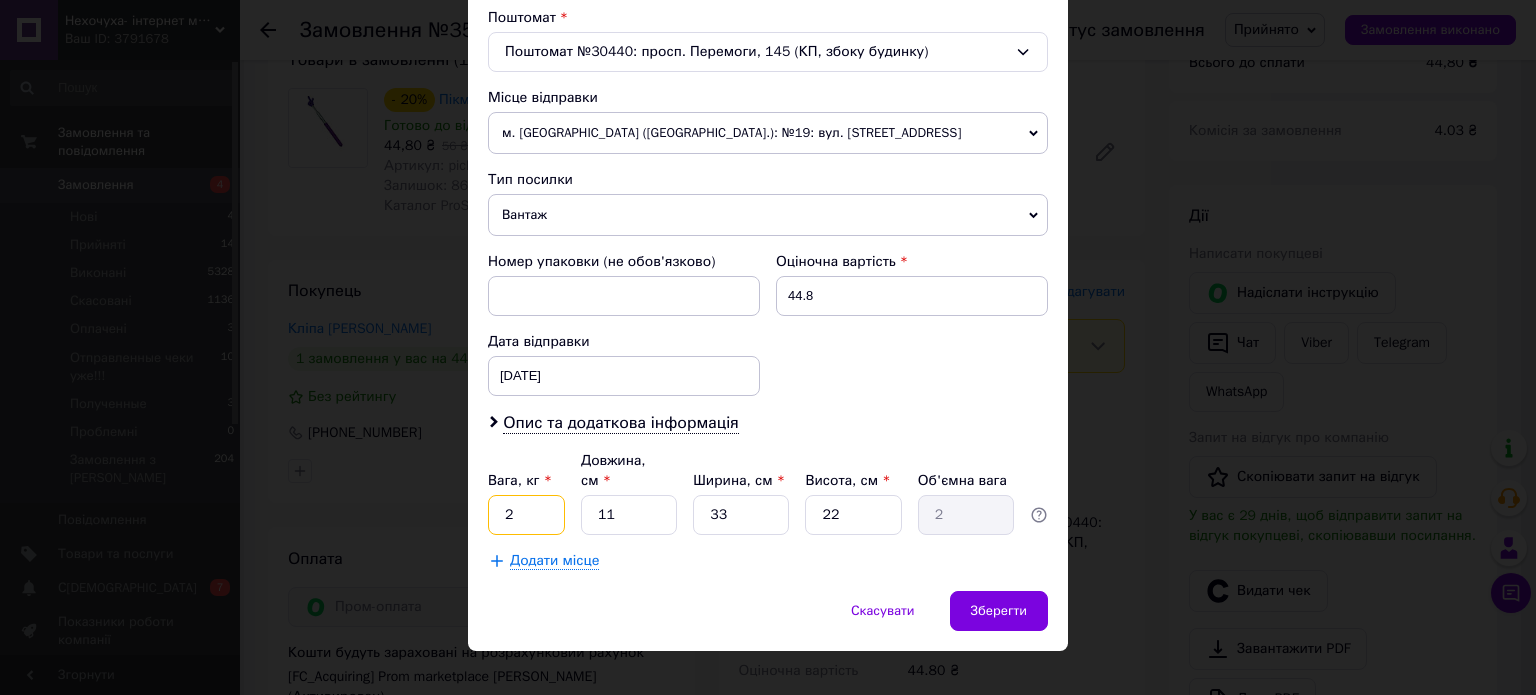 drag, startPoint x: 527, startPoint y: 488, endPoint x: 492, endPoint y: 488, distance: 35 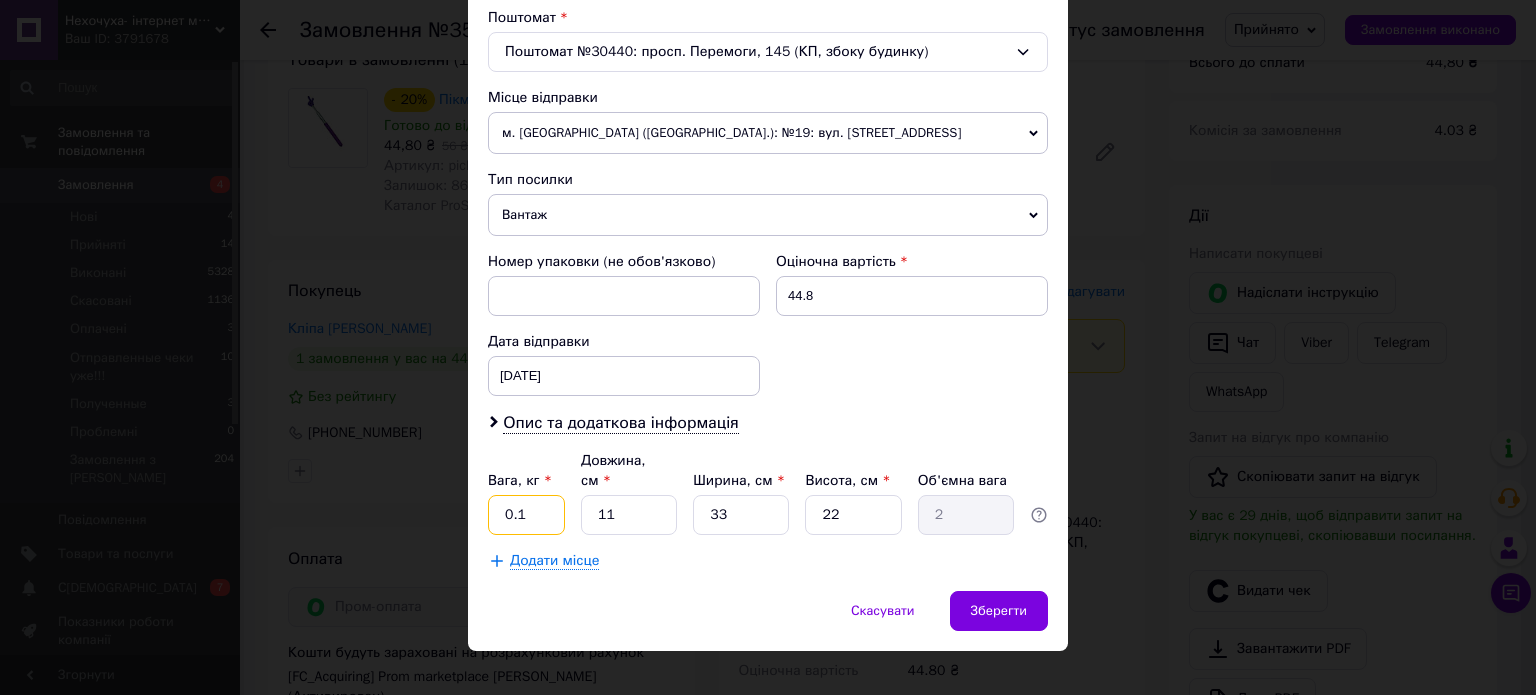 type on "0.1" 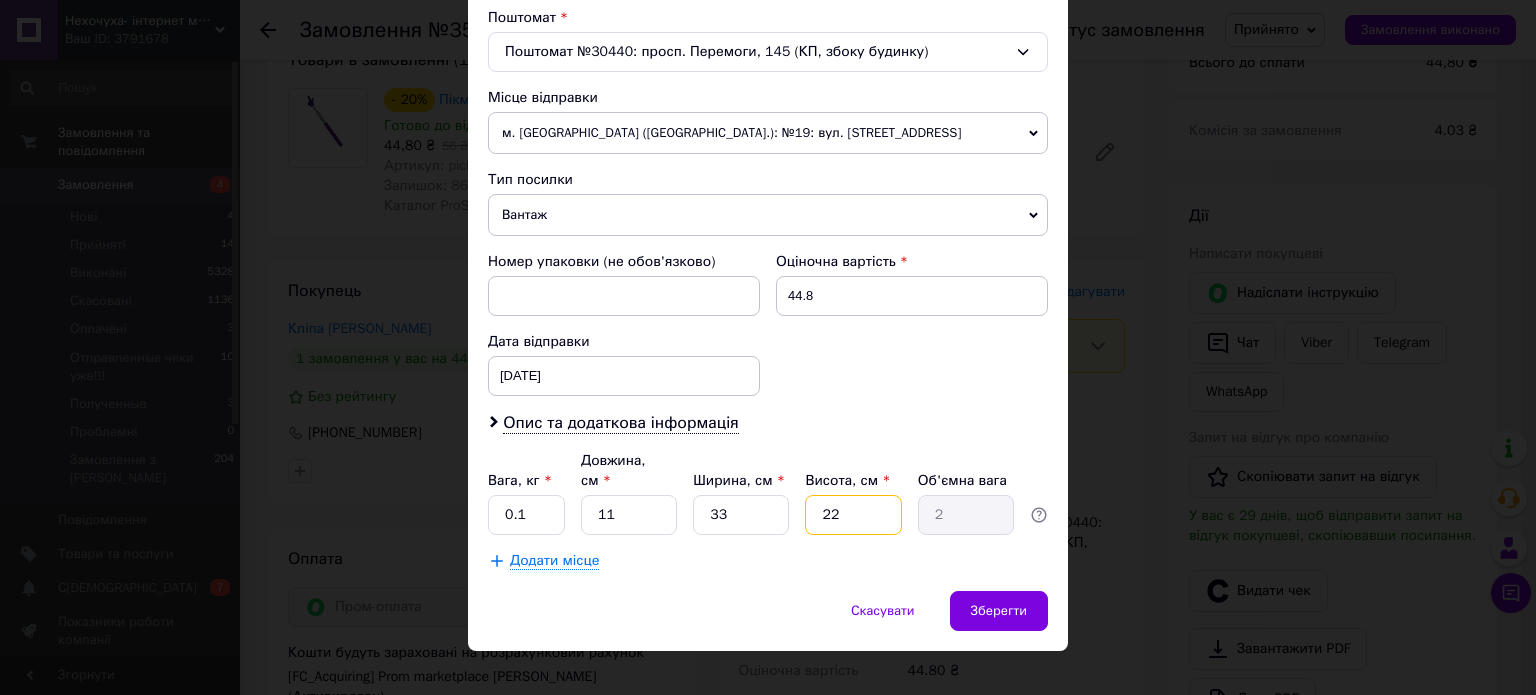 drag, startPoint x: 809, startPoint y: 501, endPoint x: 756, endPoint y: 504, distance: 53.08484 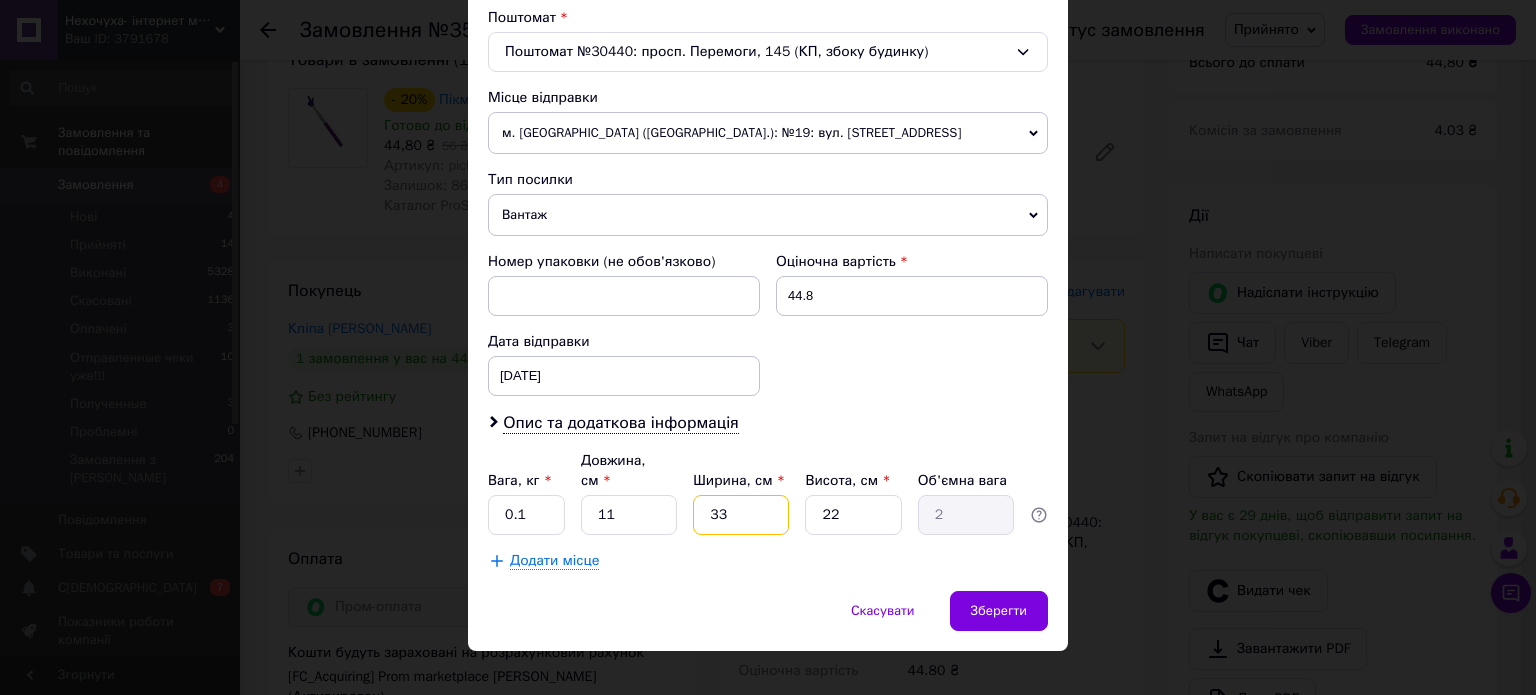 drag, startPoint x: 747, startPoint y: 495, endPoint x: 703, endPoint y: 488, distance: 44.553337 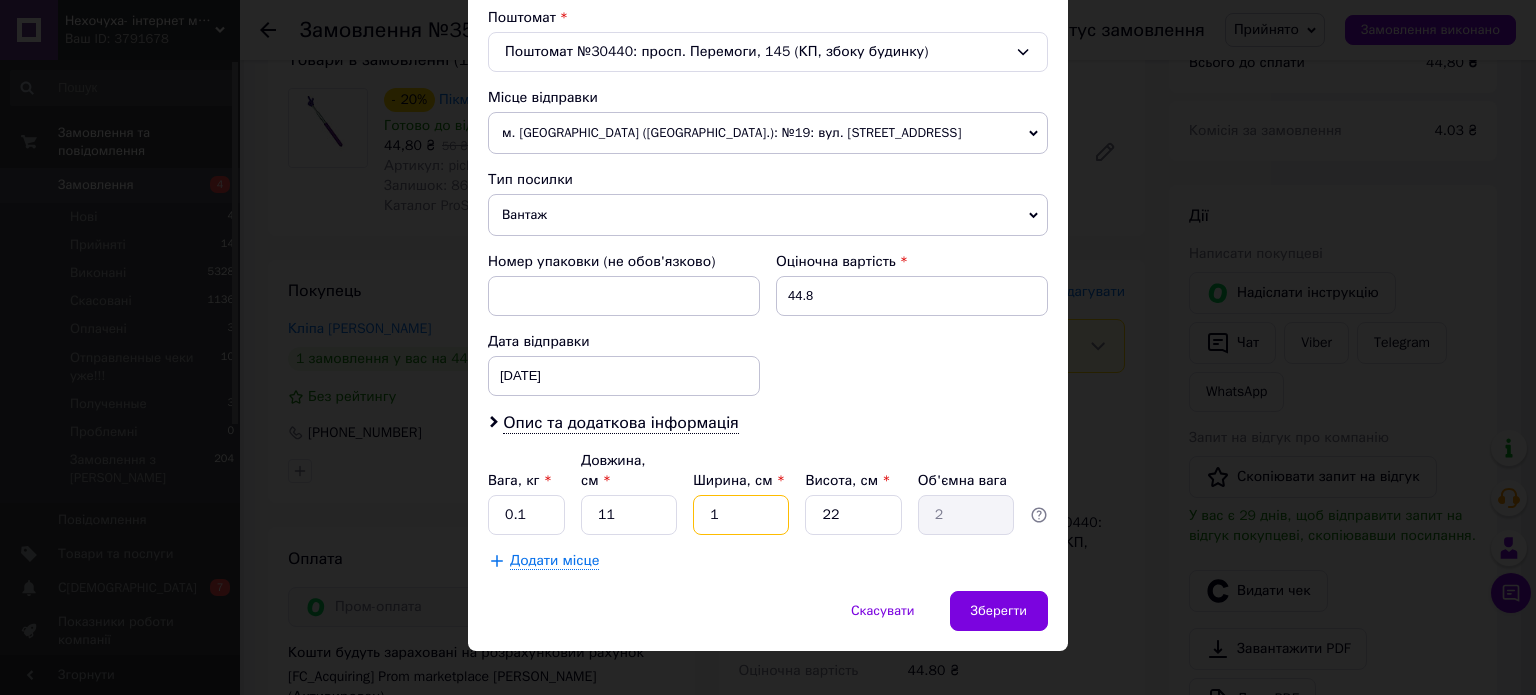 type on "0.1" 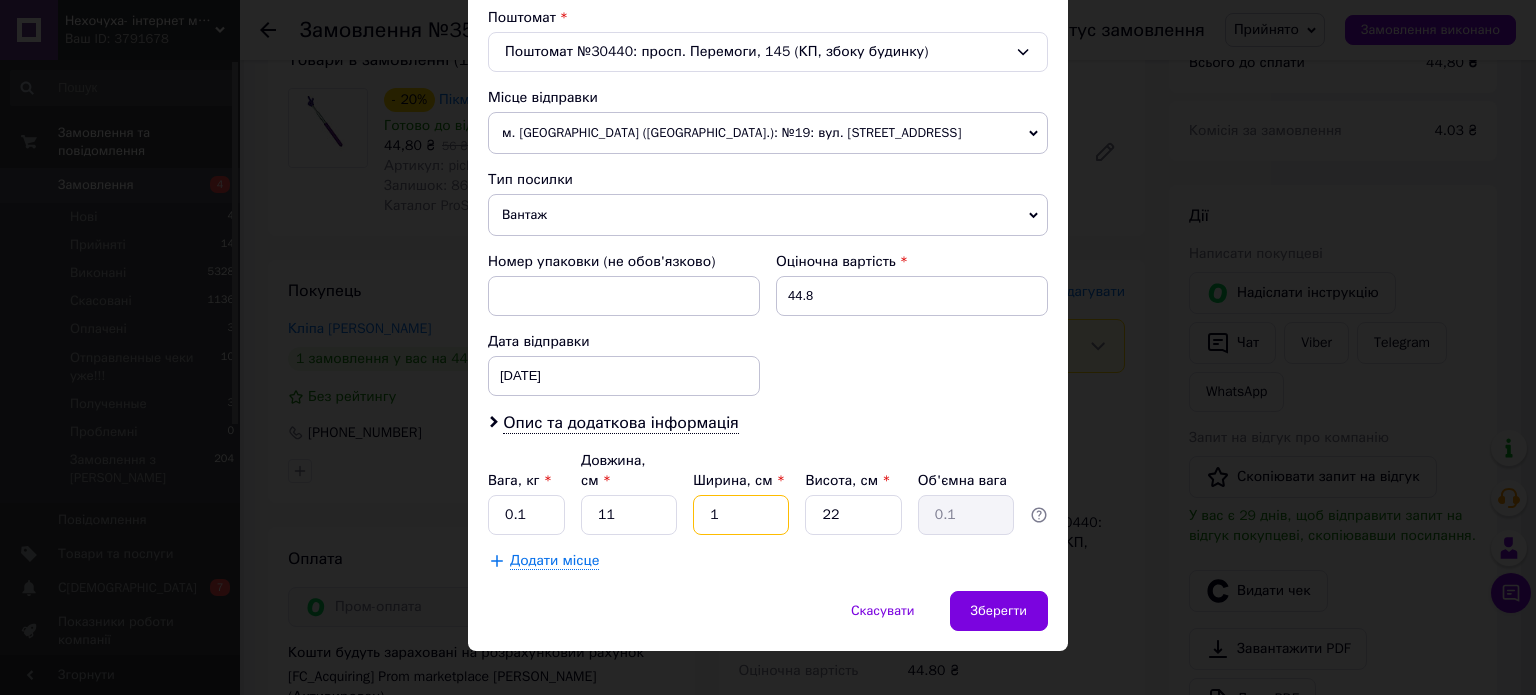 type on "1" 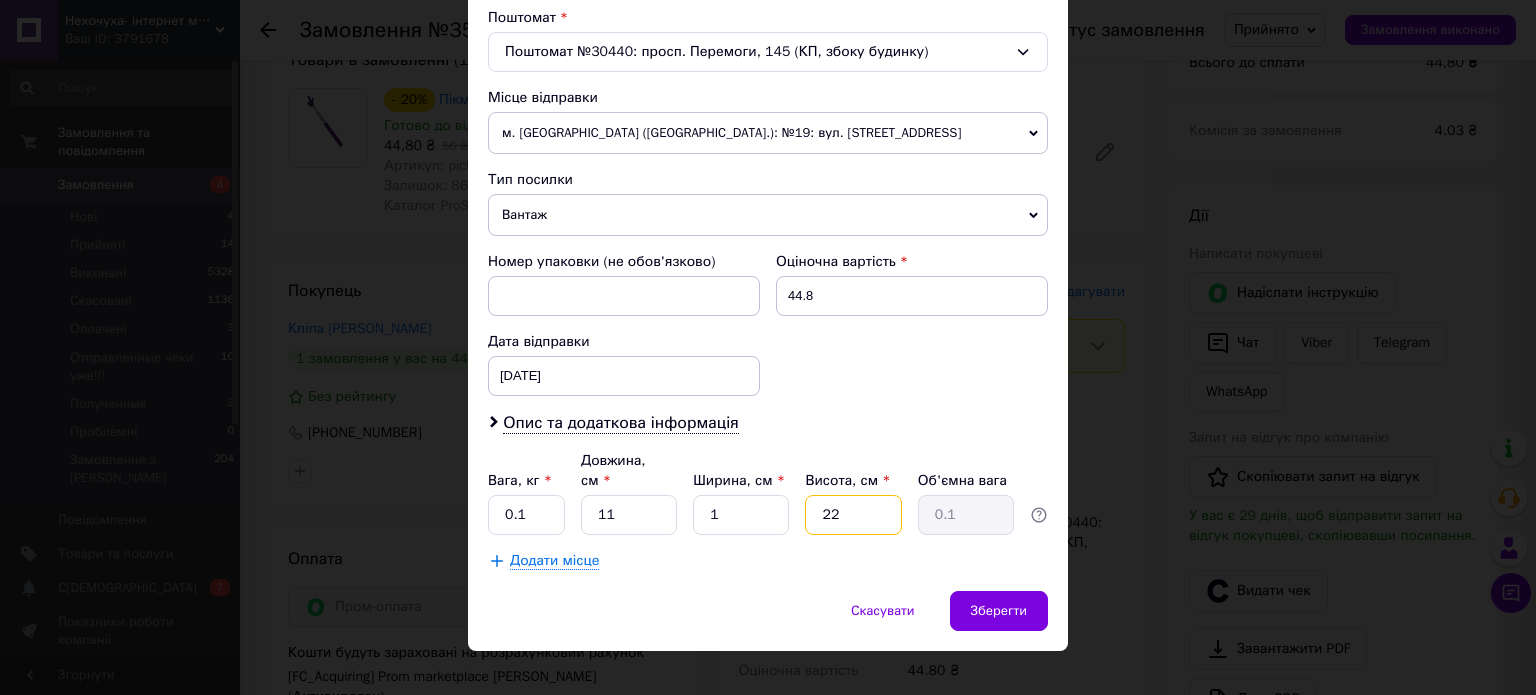 drag, startPoint x: 856, startPoint y: 499, endPoint x: 807, endPoint y: 494, distance: 49.25444 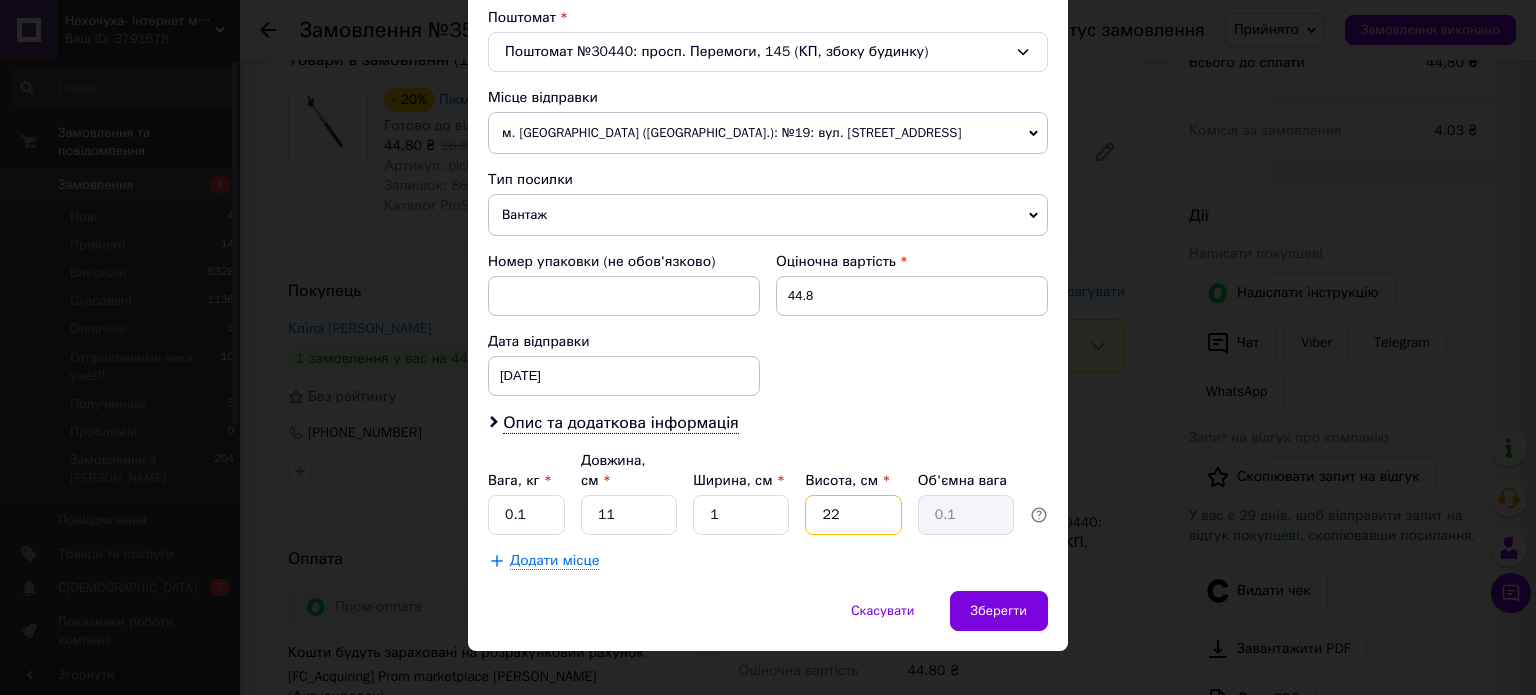 click on "22" at bounding box center (853, 515) 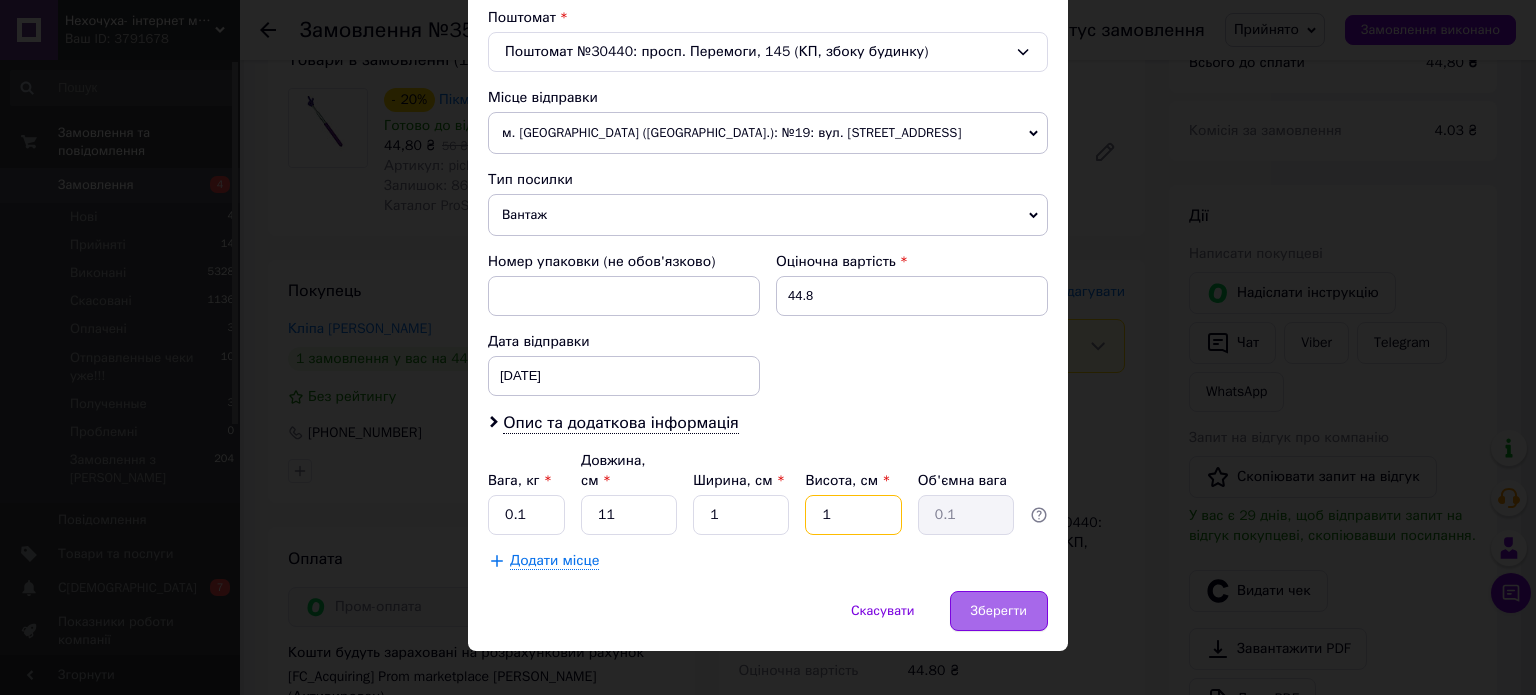 type on "1" 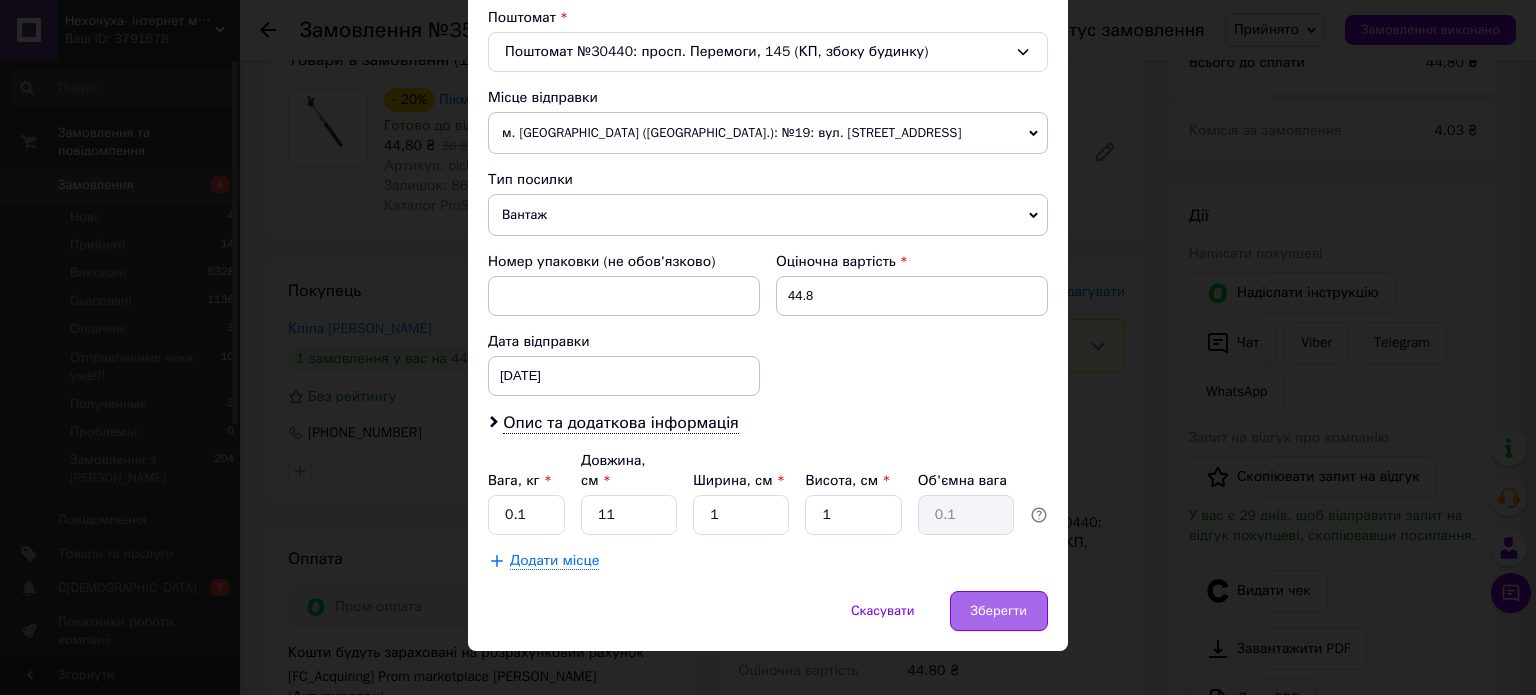 click on "Зберегти" at bounding box center [999, 611] 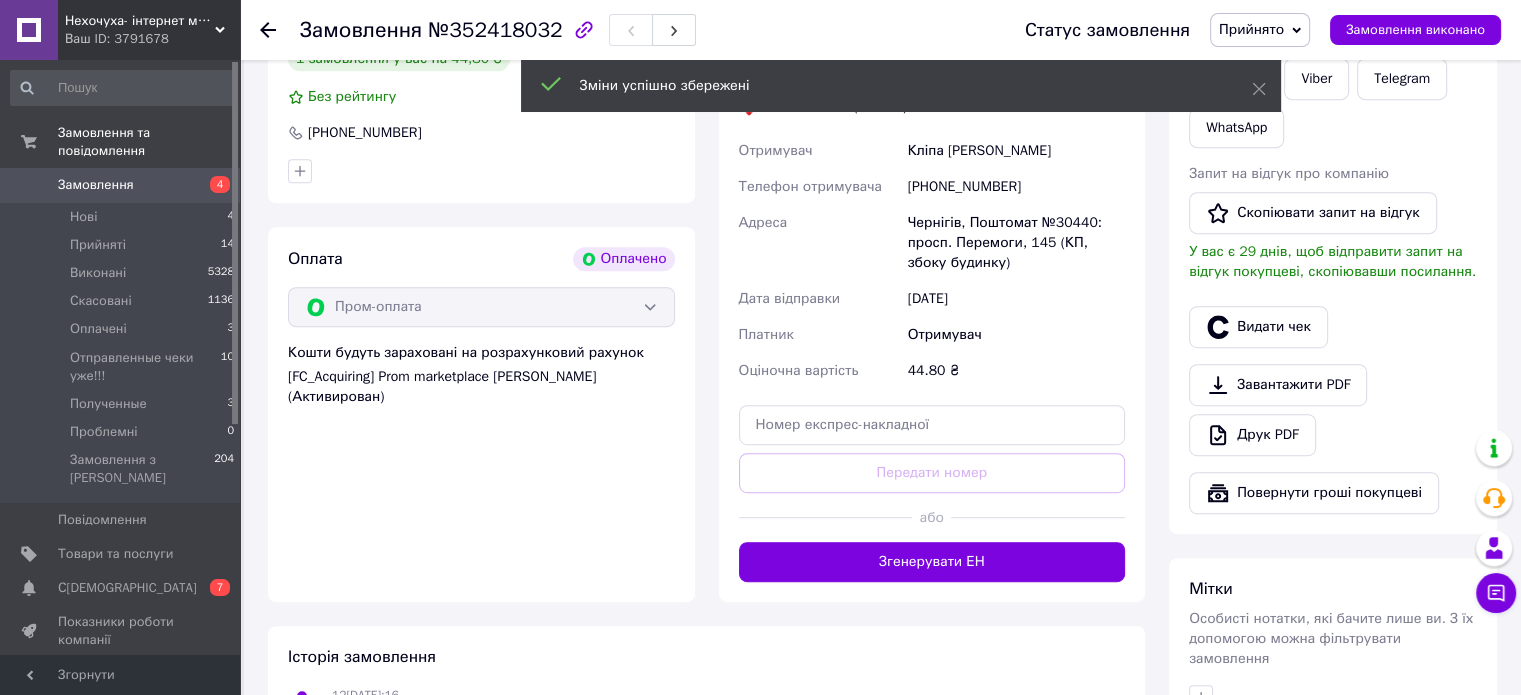 drag, startPoint x: 955, startPoint y: 572, endPoint x: 952, endPoint y: 556, distance: 16.27882 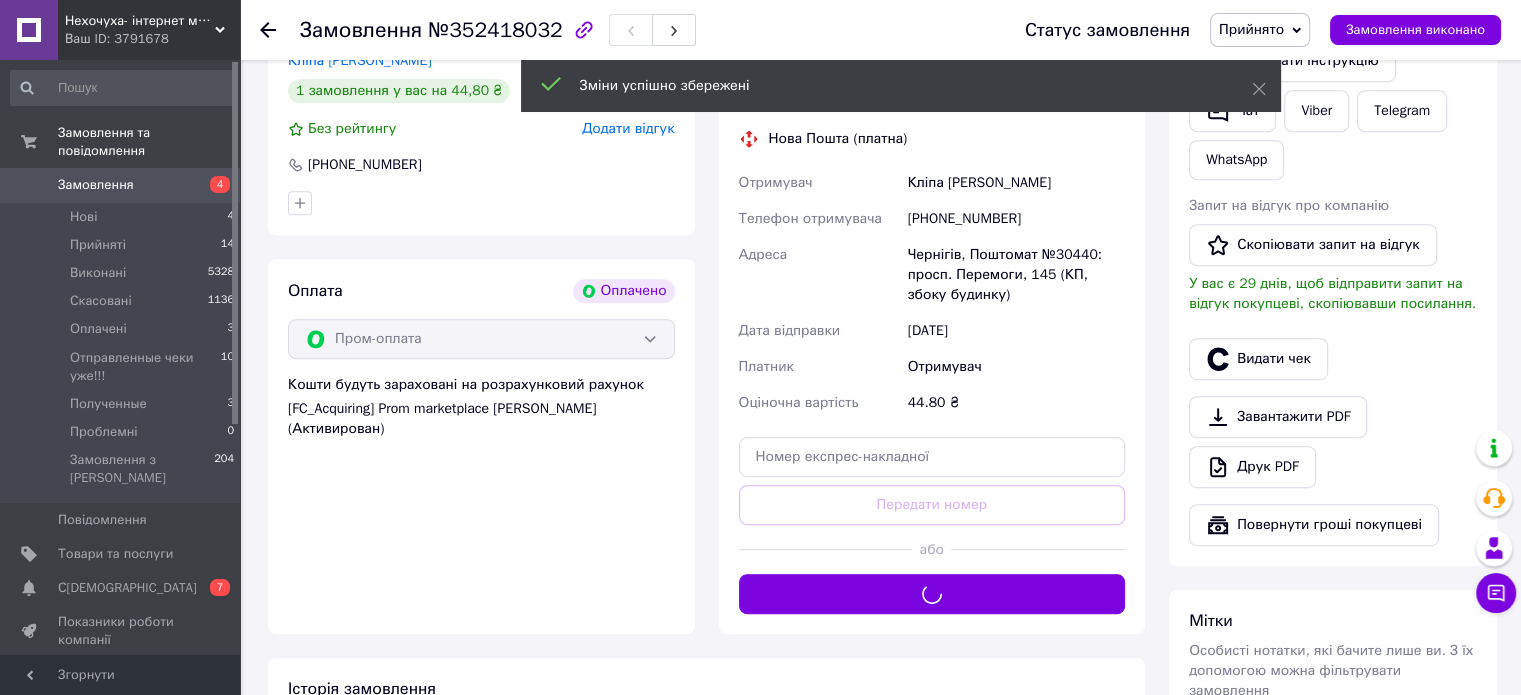 scroll, scrollTop: 800, scrollLeft: 0, axis: vertical 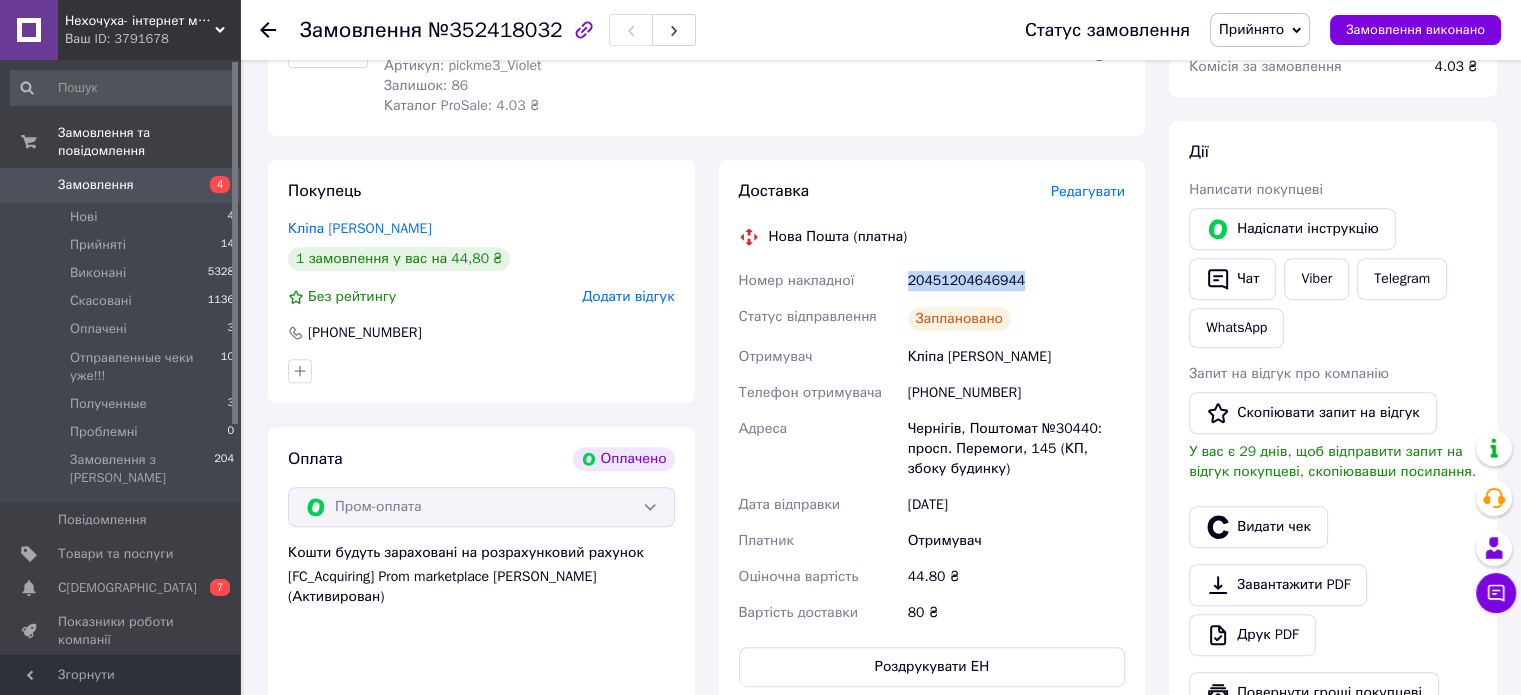 drag, startPoint x: 1037, startPoint y: 285, endPoint x: 906, endPoint y: 283, distance: 131.01526 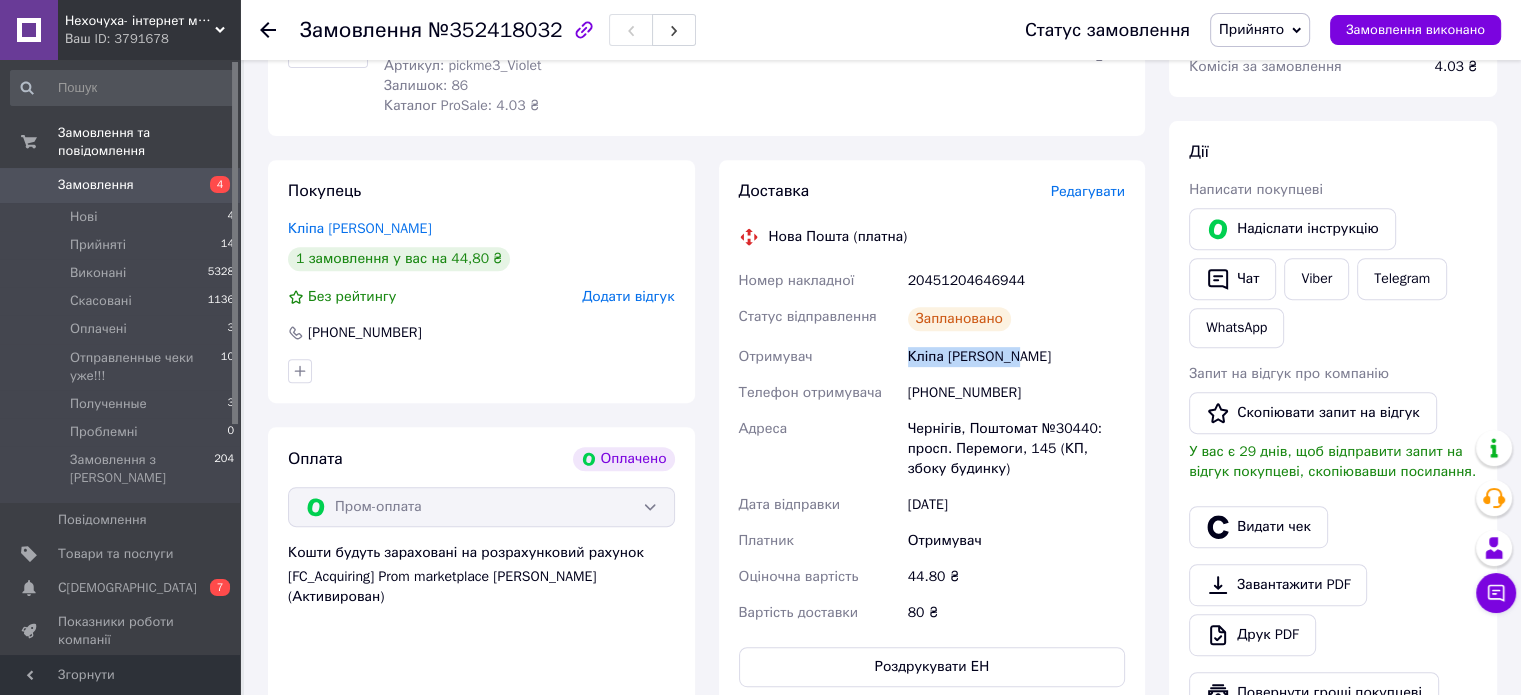 drag, startPoint x: 1049, startPoint y: 367, endPoint x: 902, endPoint y: 362, distance: 147.085 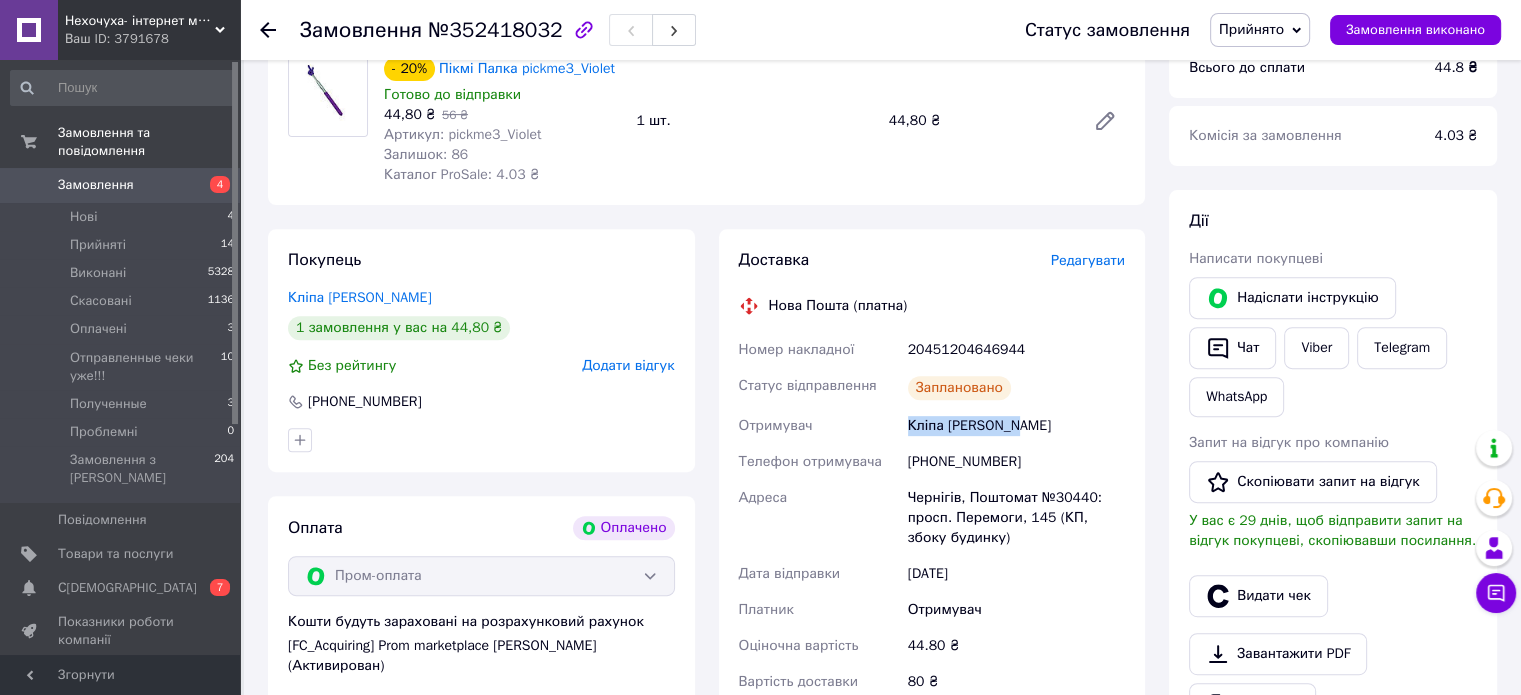 scroll, scrollTop: 700, scrollLeft: 0, axis: vertical 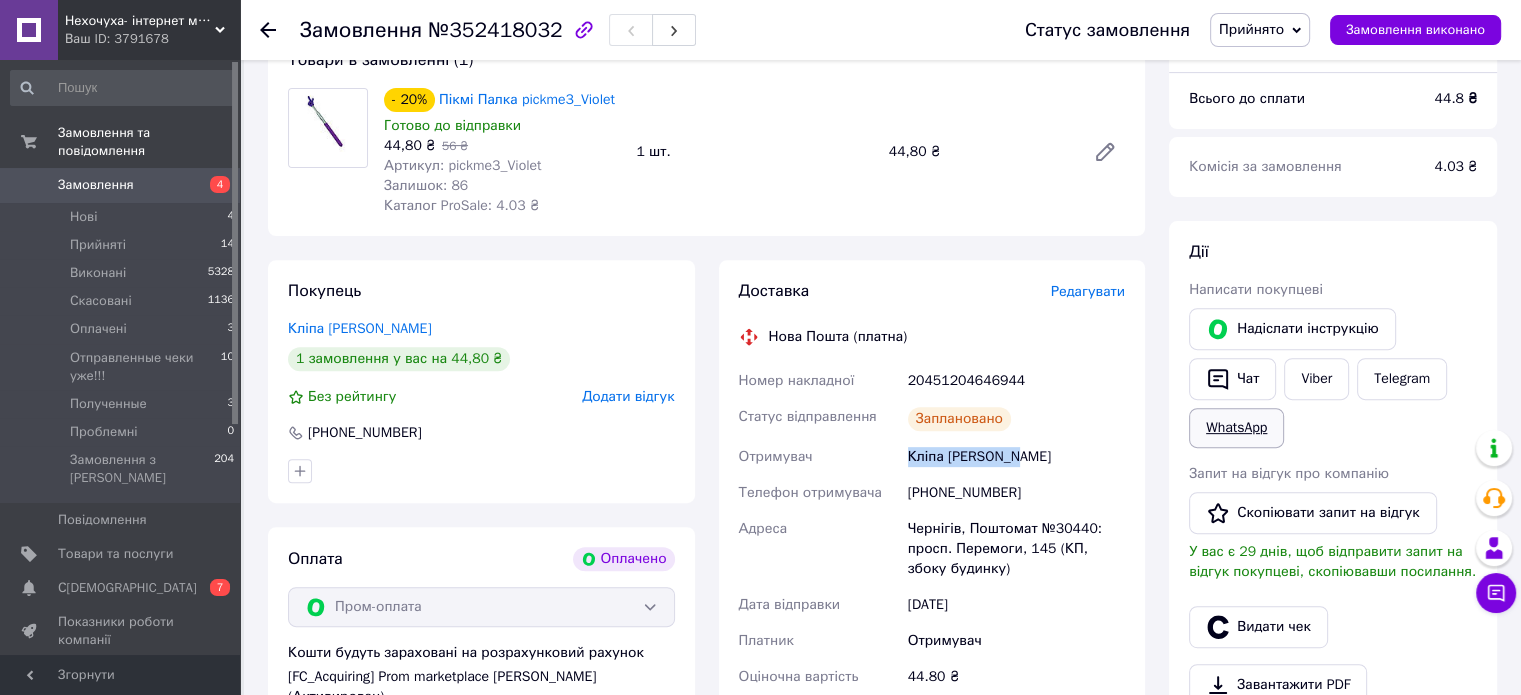 drag, startPoint x: 1231, startPoint y: 382, endPoint x: 1264, endPoint y: 416, distance: 47.38143 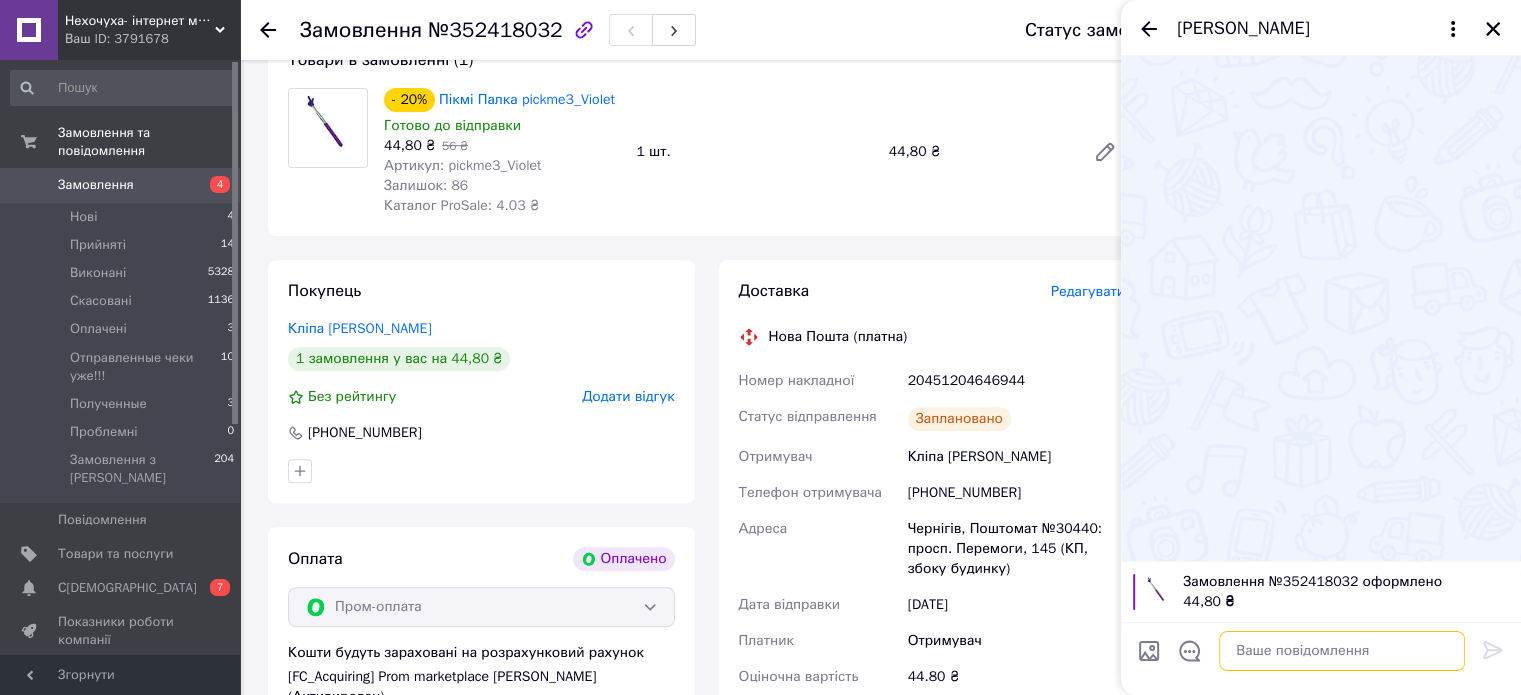 click at bounding box center (1342, 651) 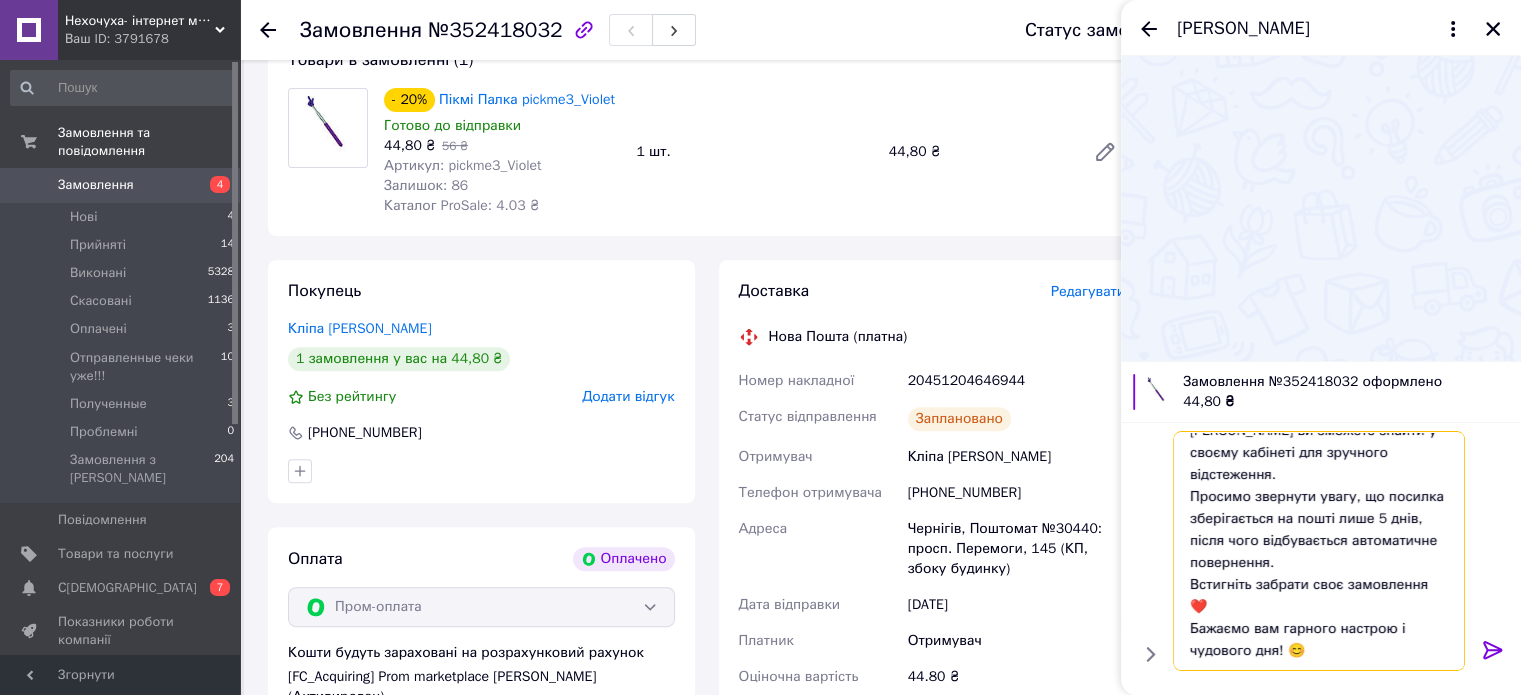 scroll, scrollTop: 152, scrollLeft: 0, axis: vertical 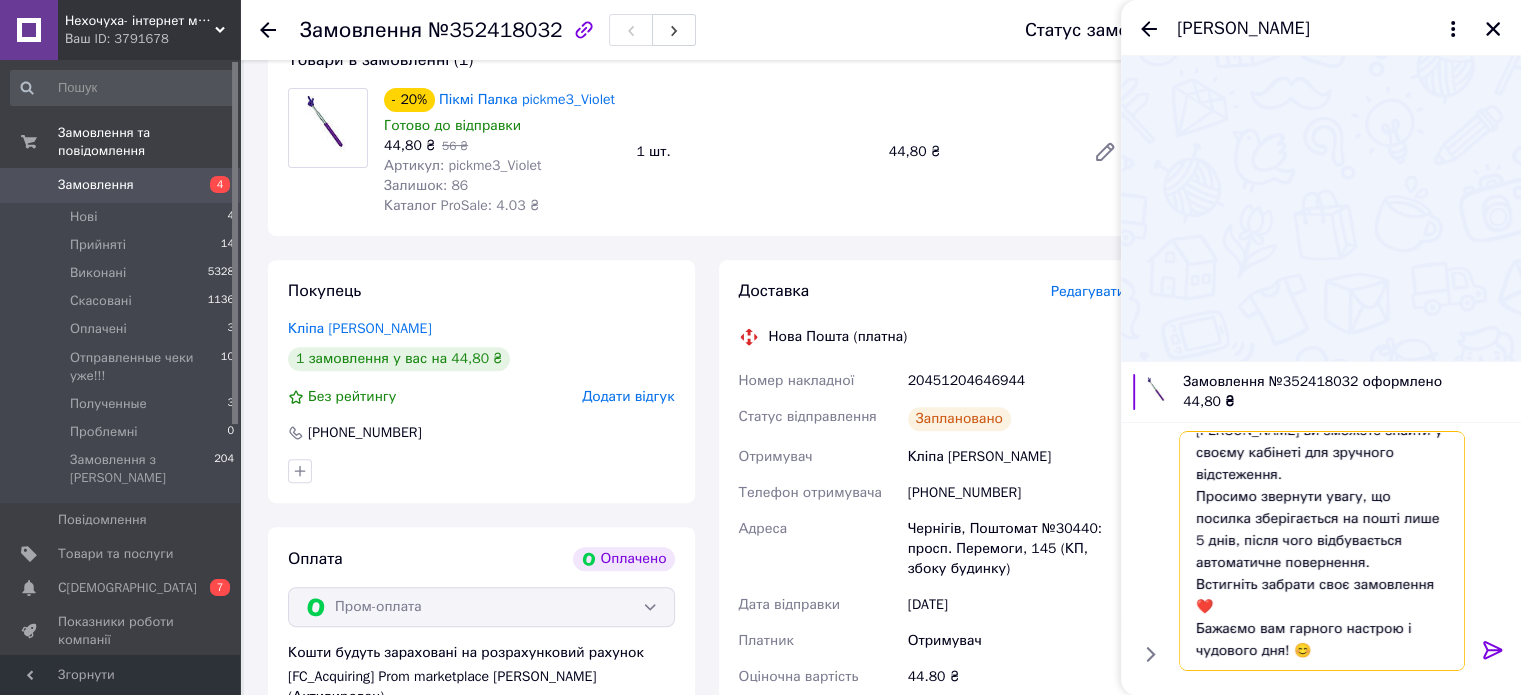 type on "Добрий день! 👋 Це інтернет-магазин "НЕХОЧУХА".
Раді повідомити, що ваше замовлення готове до відправлення — відправка відбудеться в понеділок після 16:00.
[PERSON_NAME] ви зможете знайти у своєму кабінеті для зручного відстеження.
Просимо звернути увагу, що посилка зберігається на пошті лише 5 днів, після чого відбувається автоматичне повернення.
Встигніть забрати своє замовлення ❤️
Бажаємо вам гарного настрою і чудового дня! 😊" 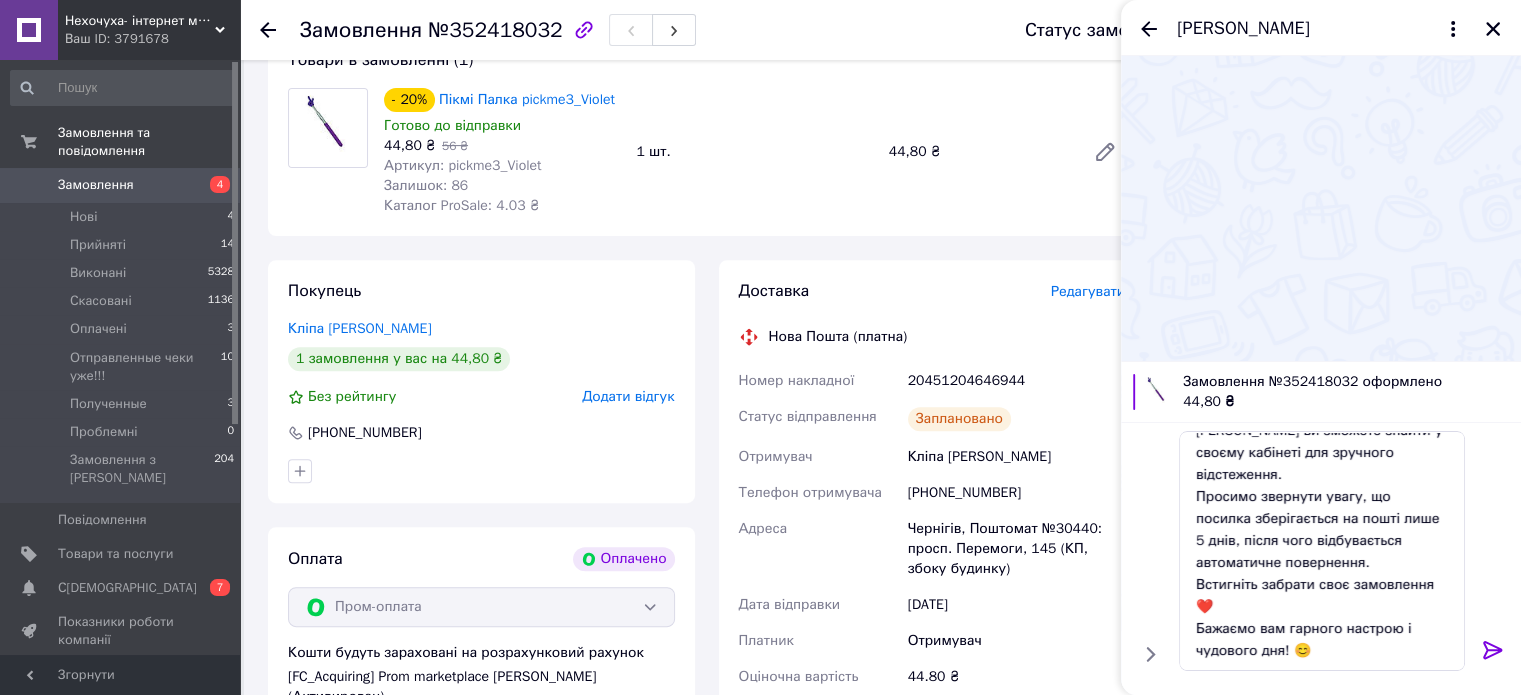 click 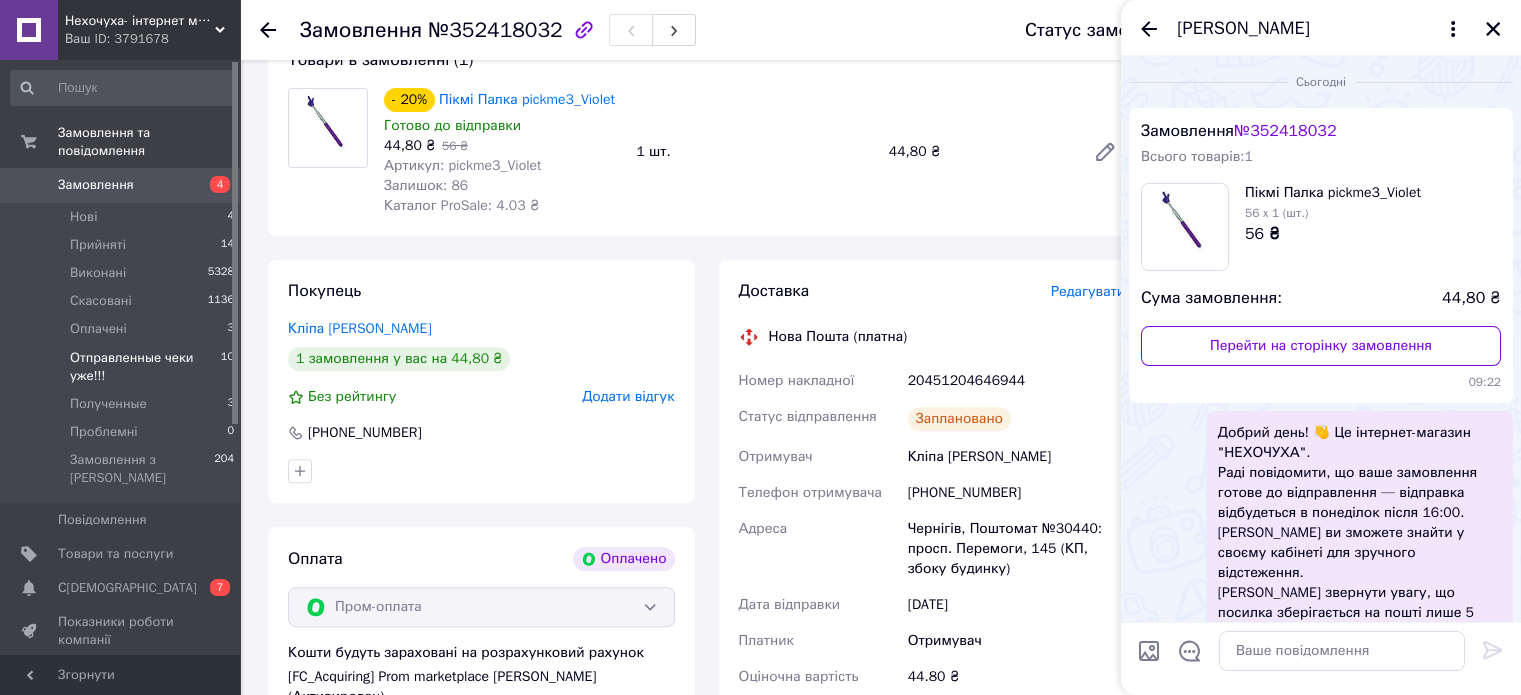 scroll, scrollTop: 0, scrollLeft: 0, axis: both 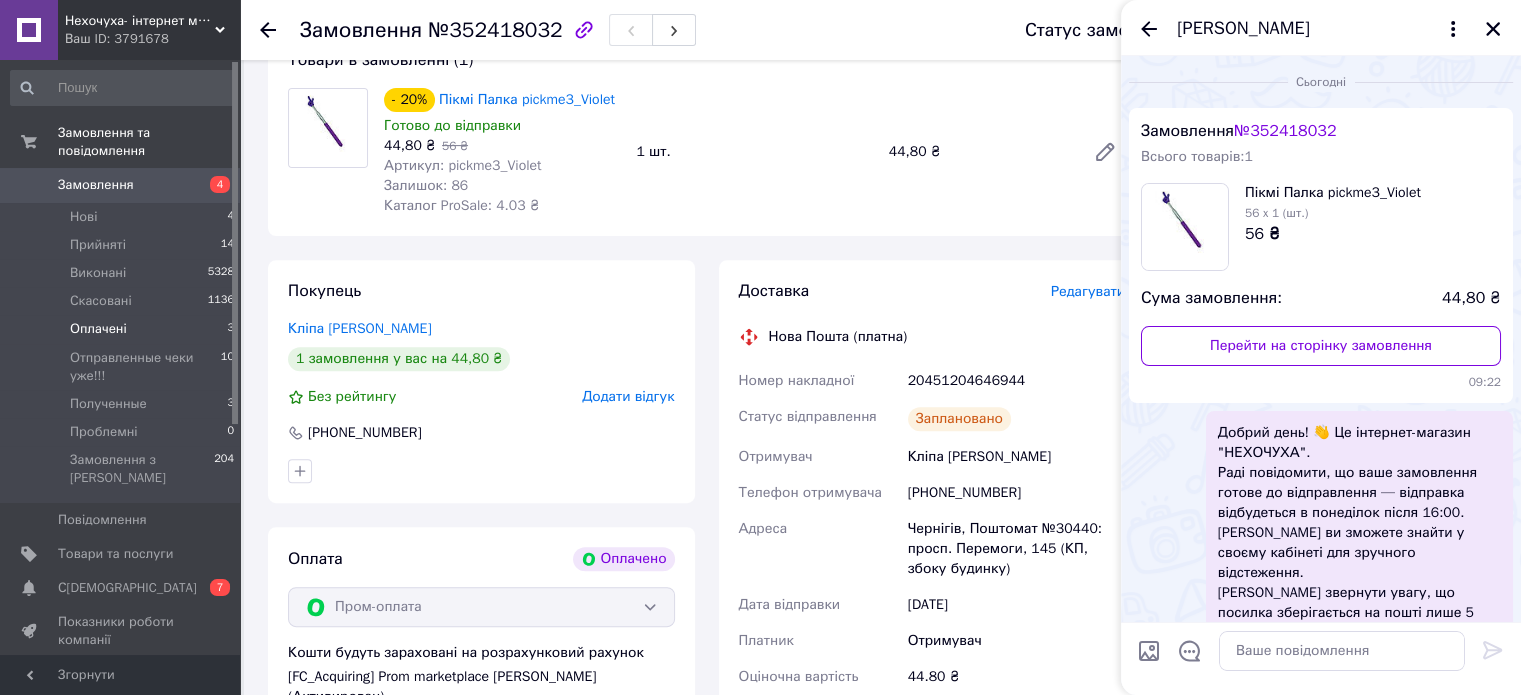 click on "Оплачені 3" at bounding box center [123, 329] 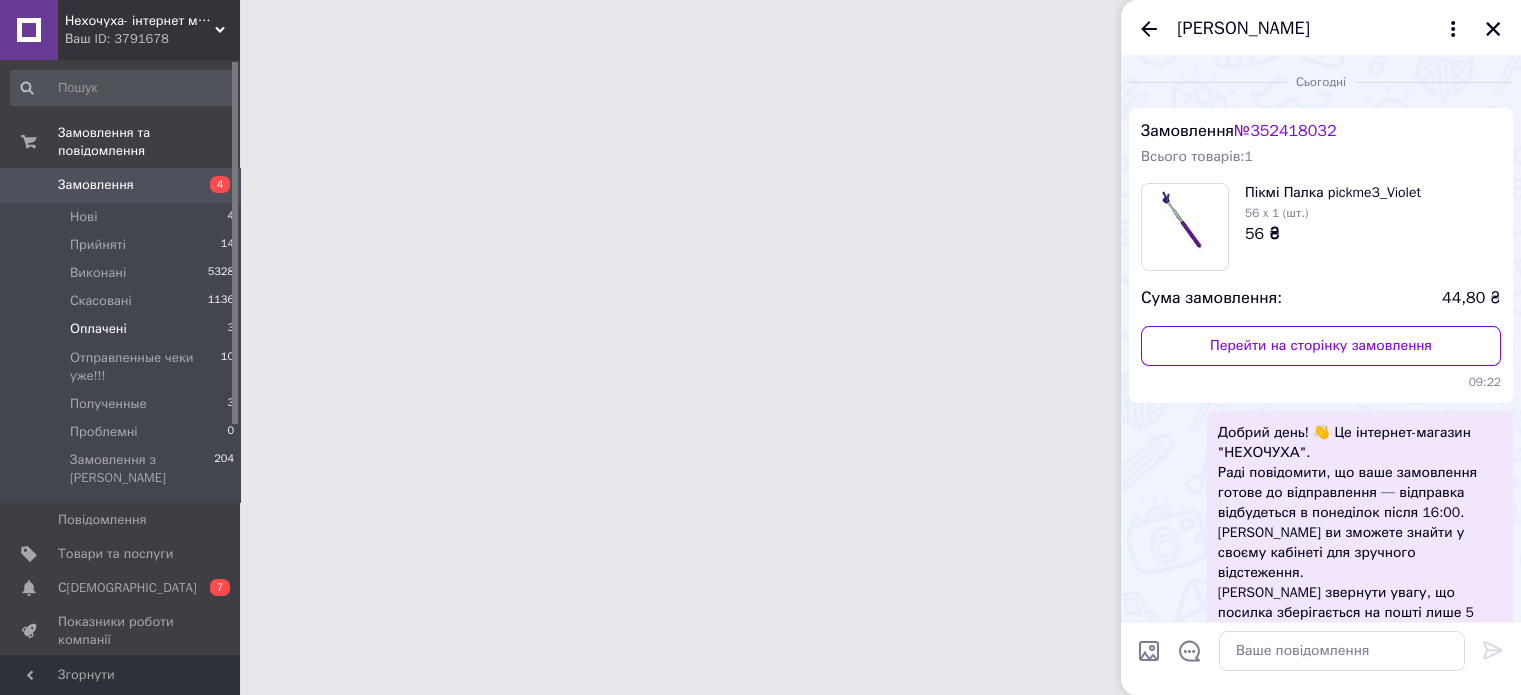 scroll, scrollTop: 0, scrollLeft: 0, axis: both 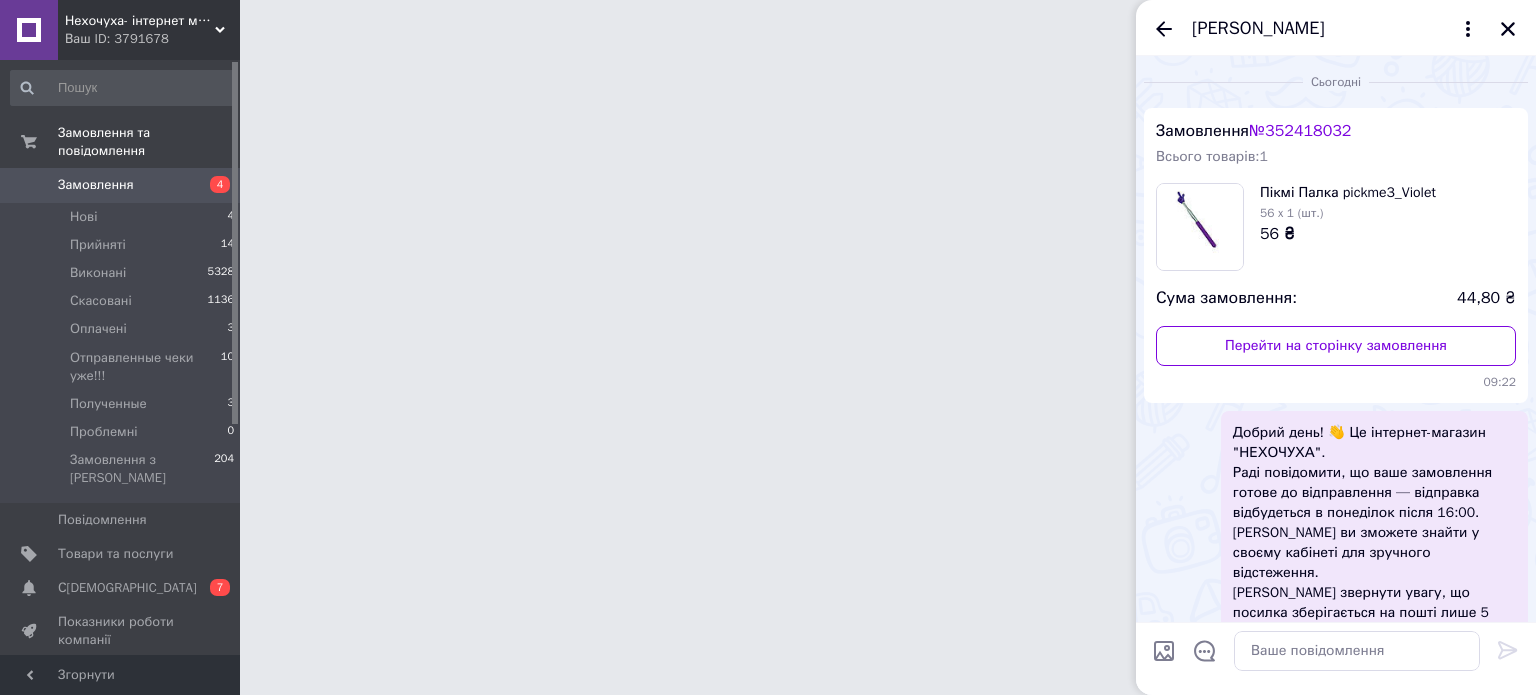 click on "[PERSON_NAME]" at bounding box center (1336, 28) 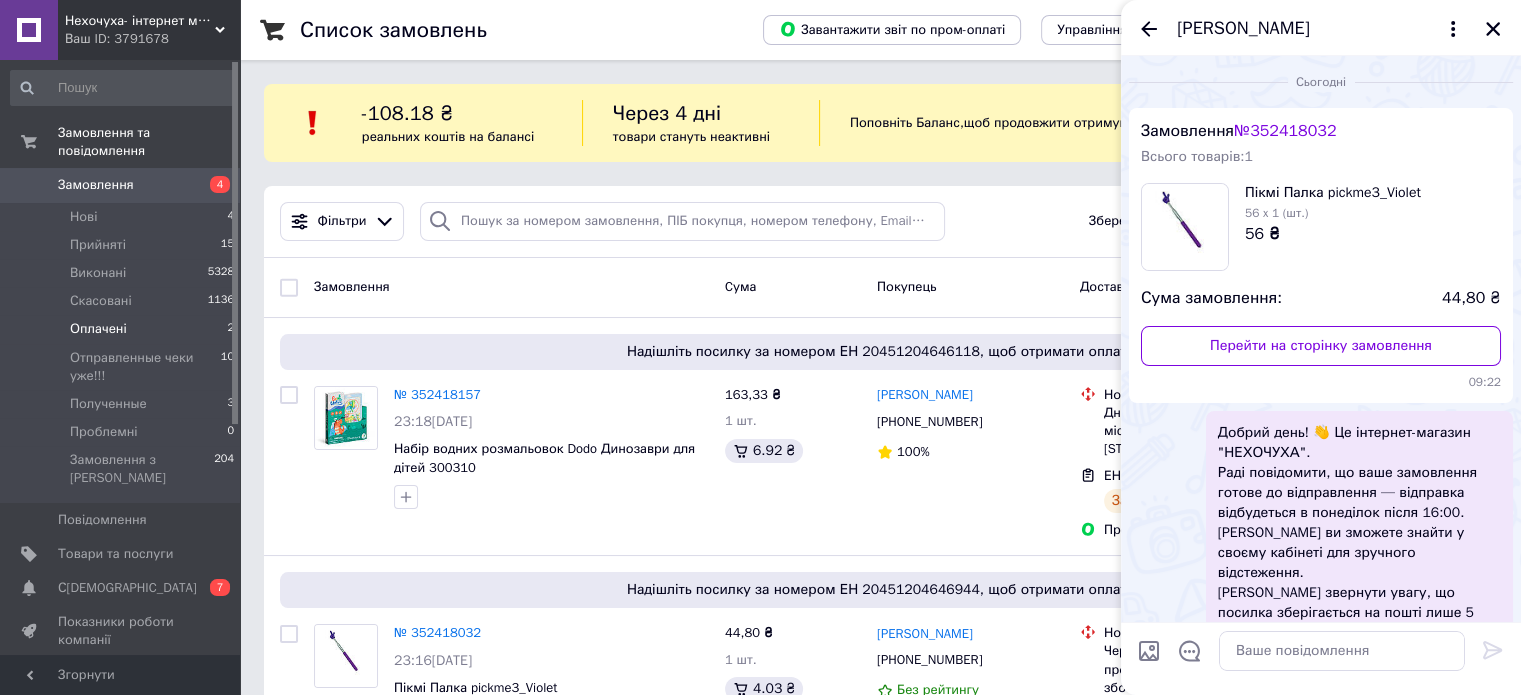 click on "Оплачені" at bounding box center [98, 329] 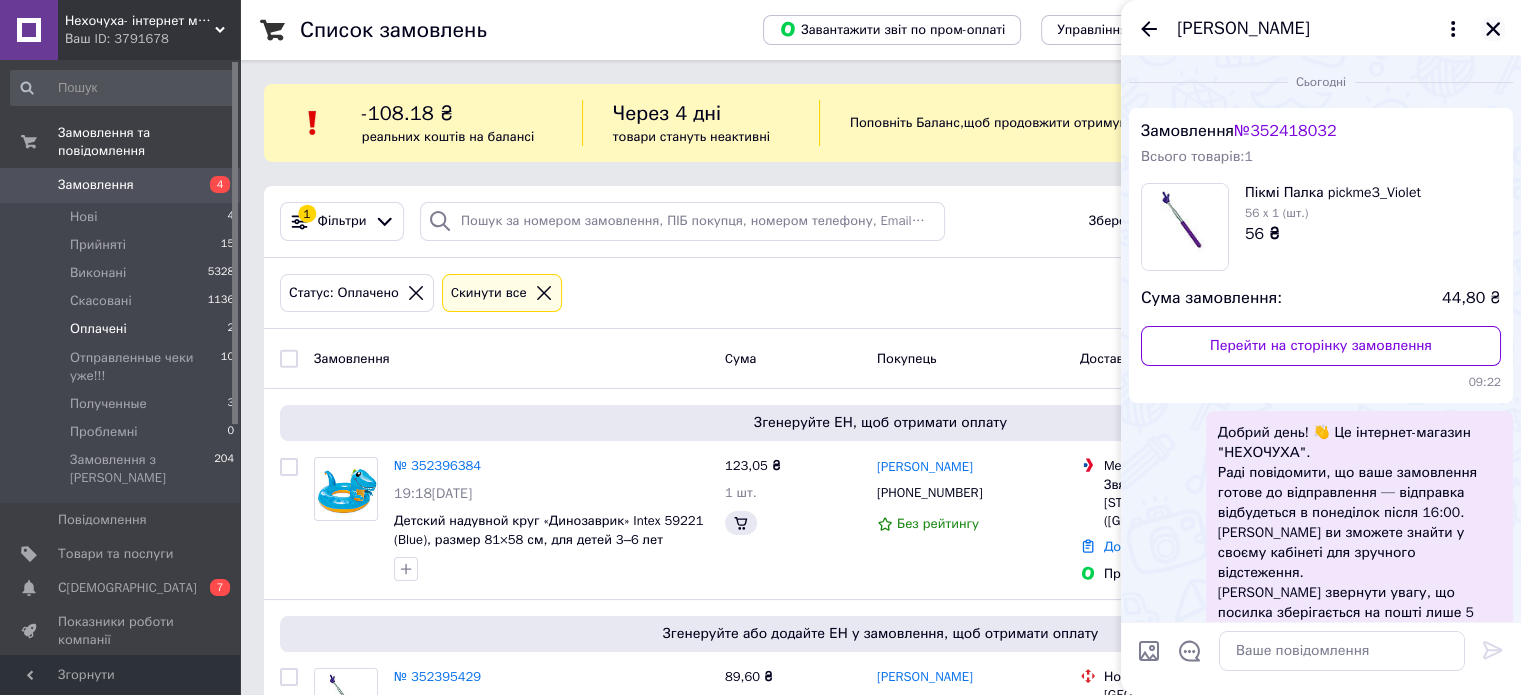 click 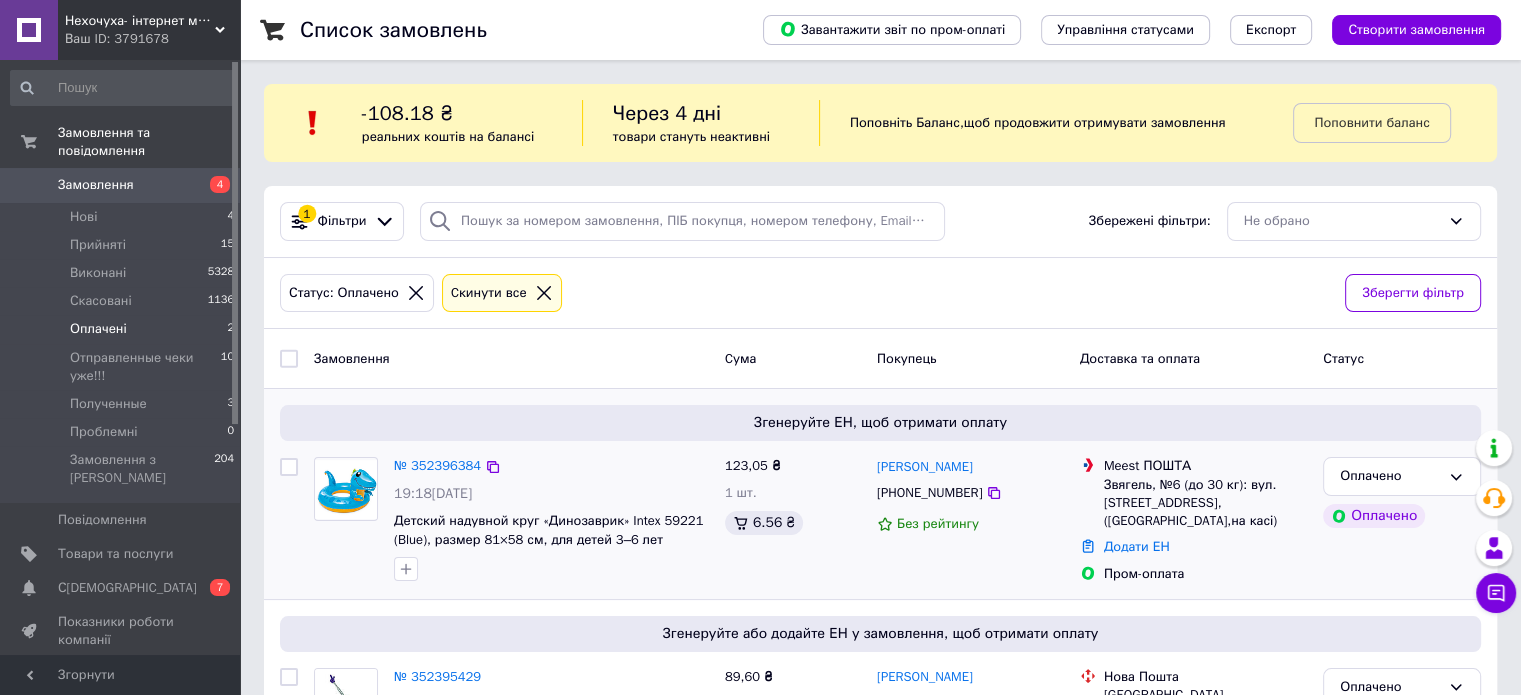 scroll, scrollTop: 100, scrollLeft: 0, axis: vertical 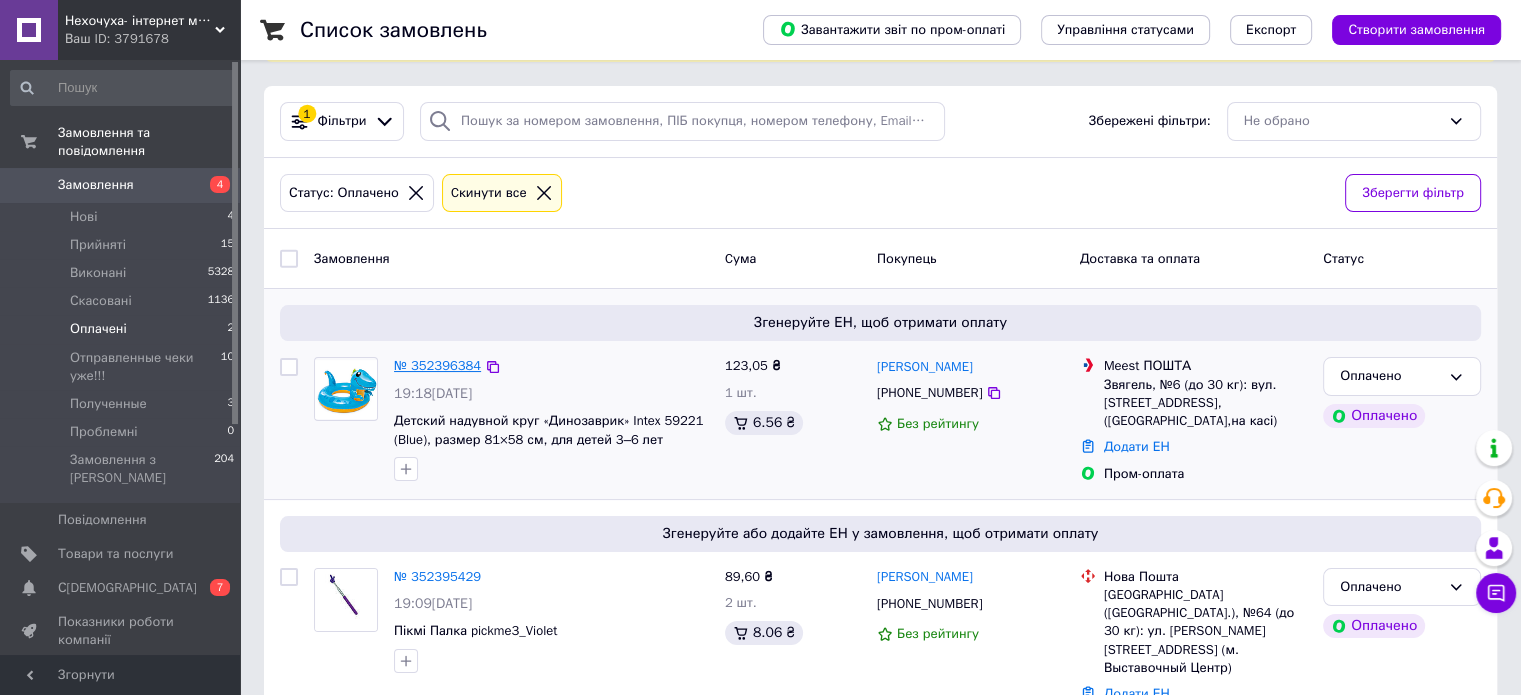 click on "№ 352396384" at bounding box center (437, 365) 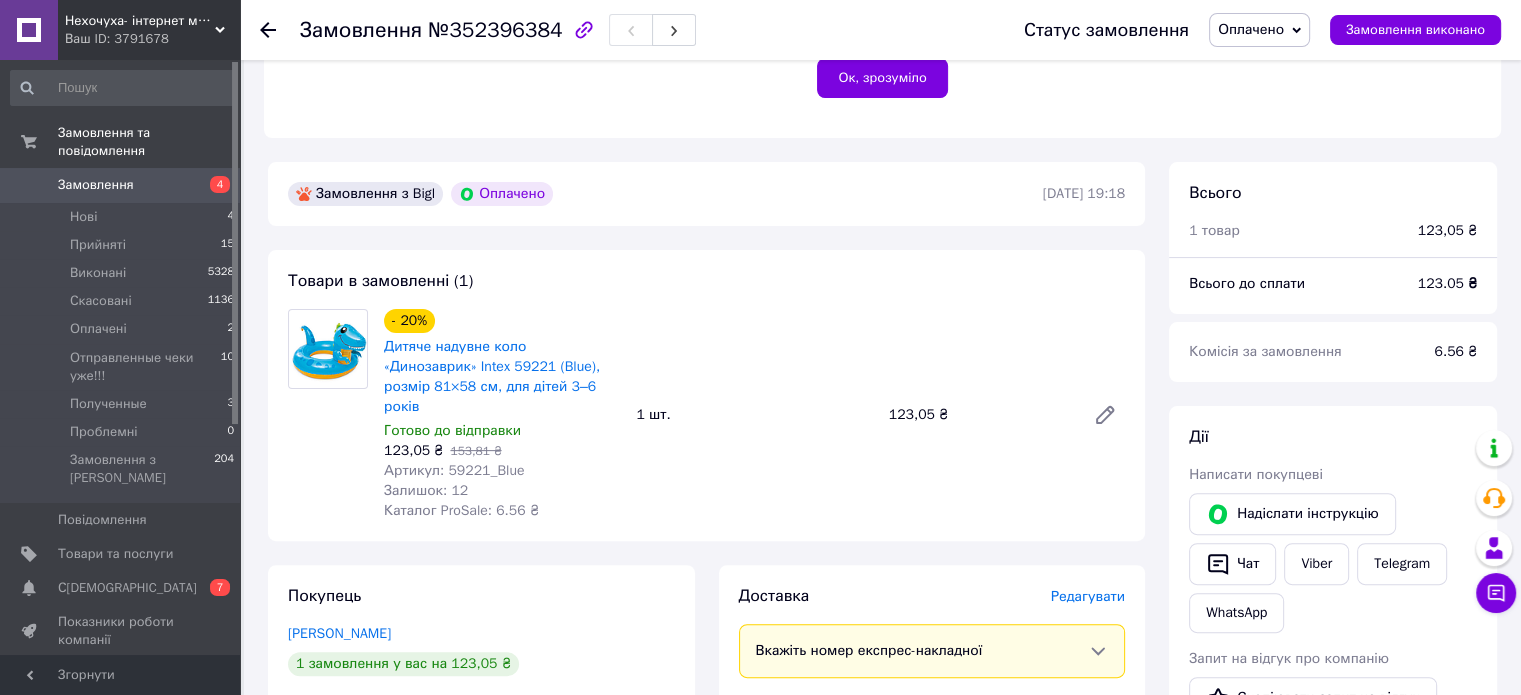 scroll, scrollTop: 600, scrollLeft: 0, axis: vertical 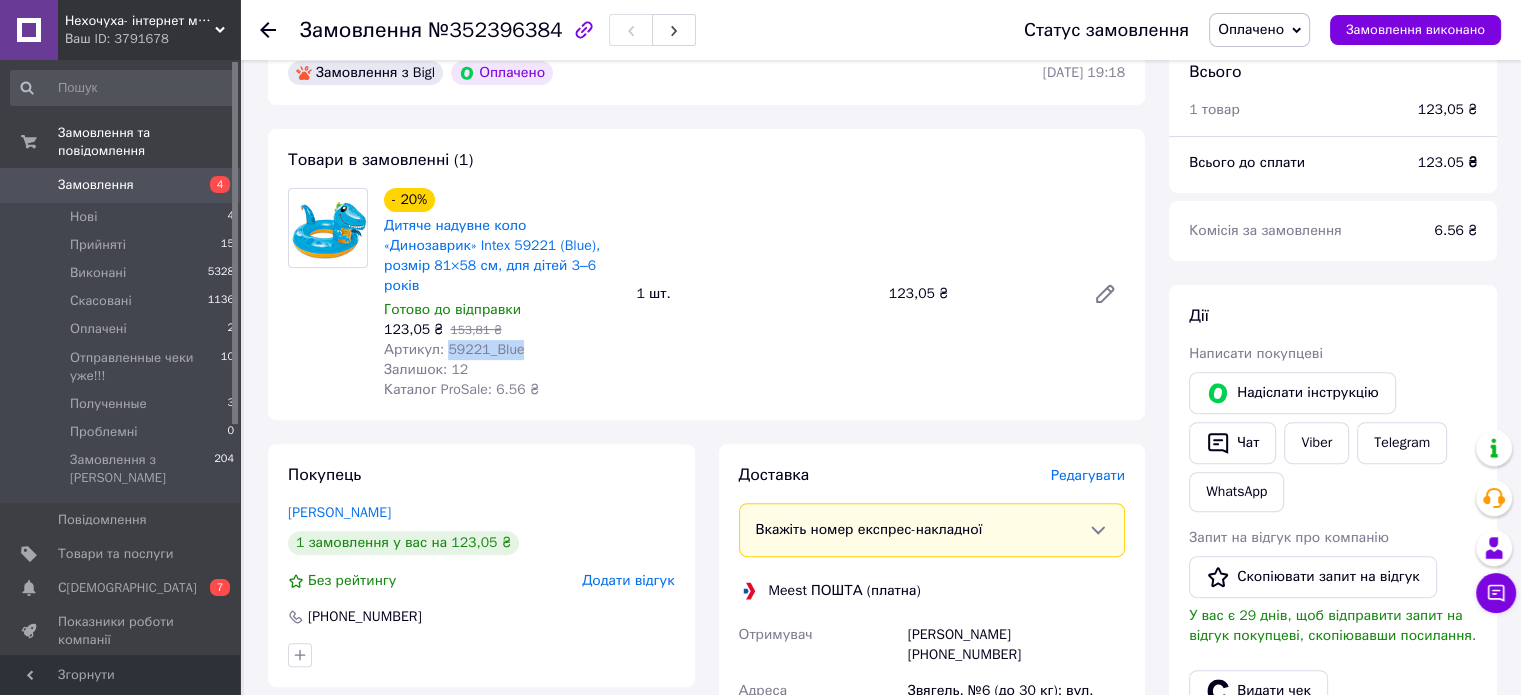 drag, startPoint x: 529, startPoint y: 329, endPoint x: 443, endPoint y: 331, distance: 86.023254 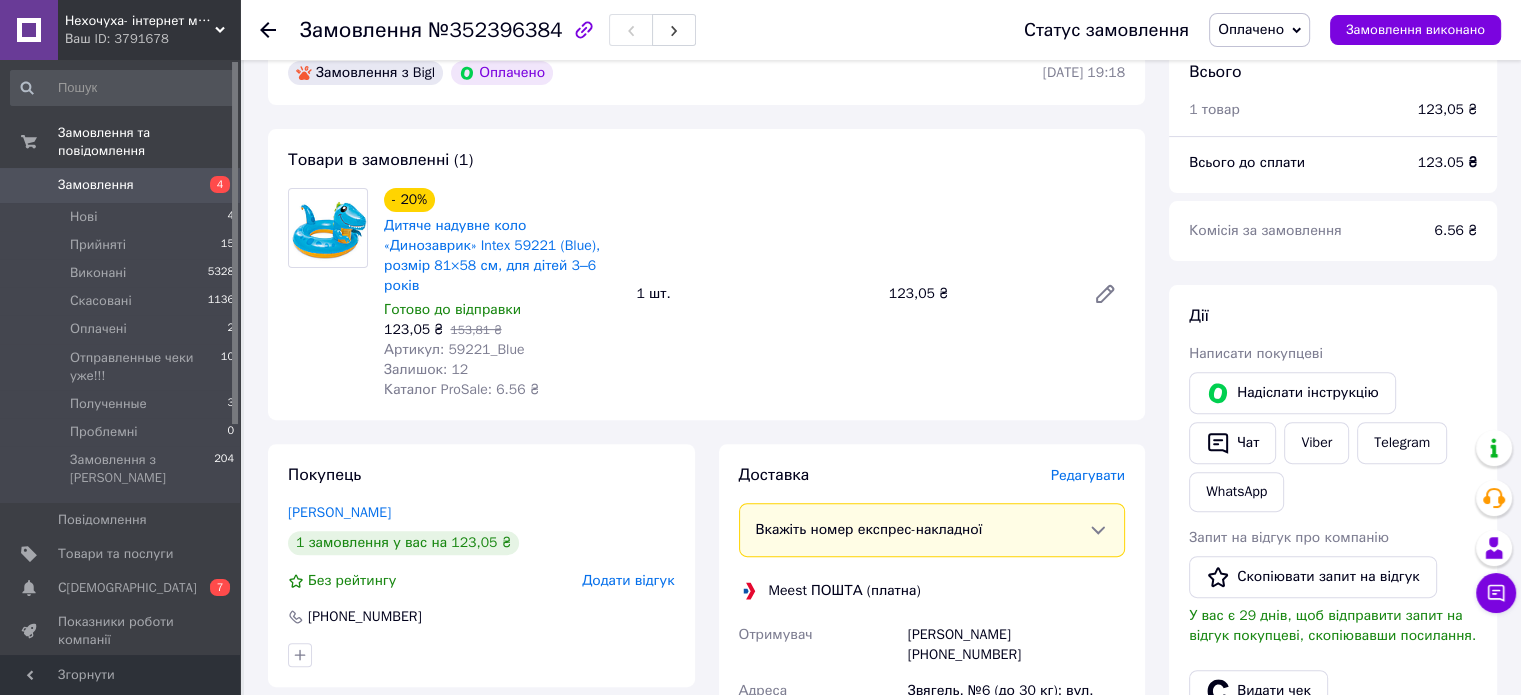 click 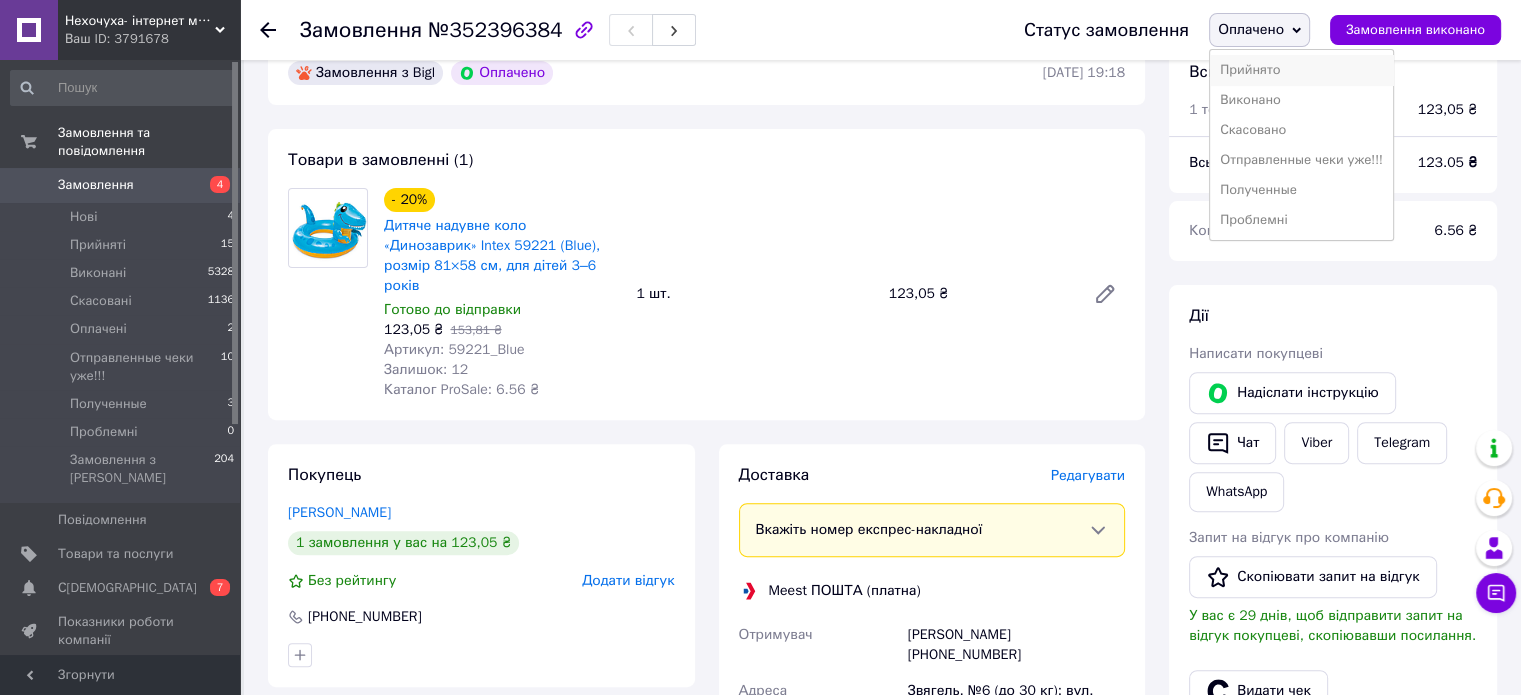 click on "Прийнято" at bounding box center [1301, 70] 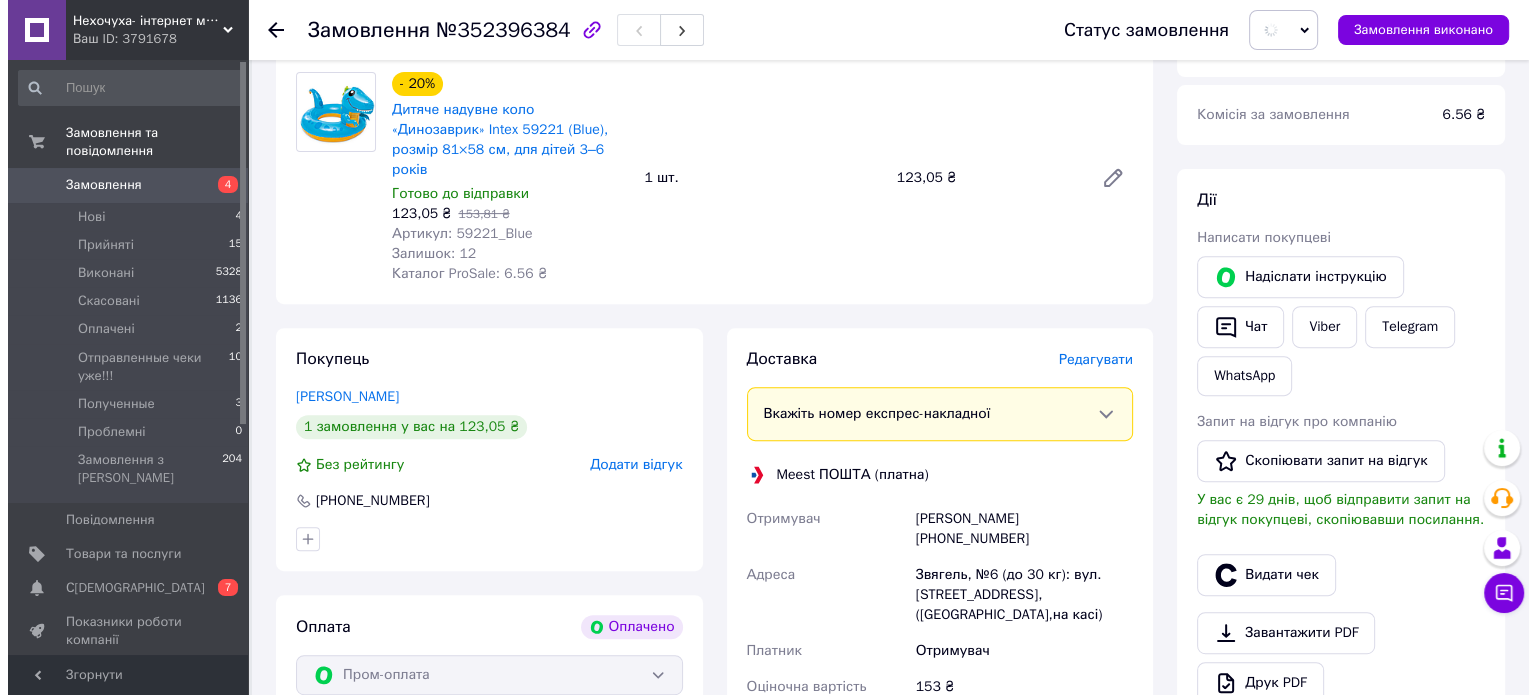 scroll, scrollTop: 800, scrollLeft: 0, axis: vertical 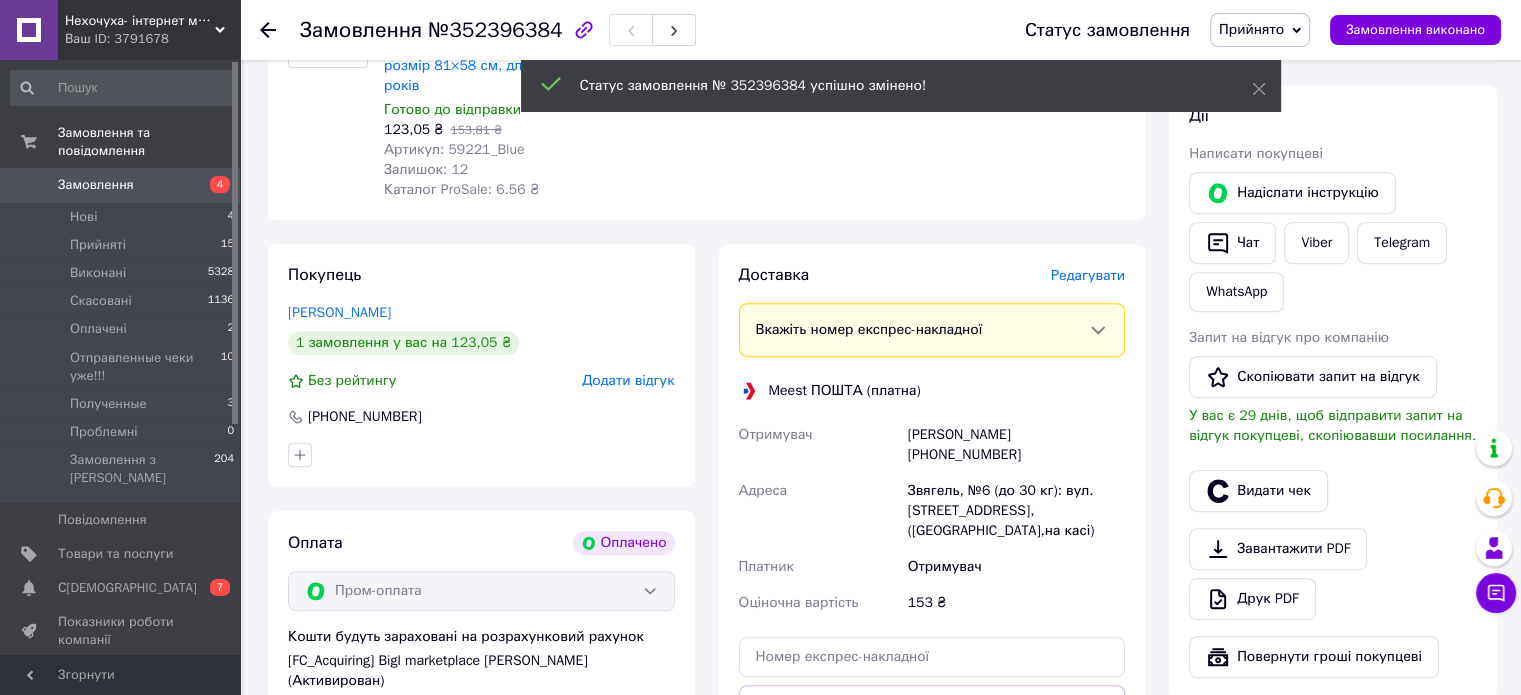 click on "Редагувати" at bounding box center (1088, 275) 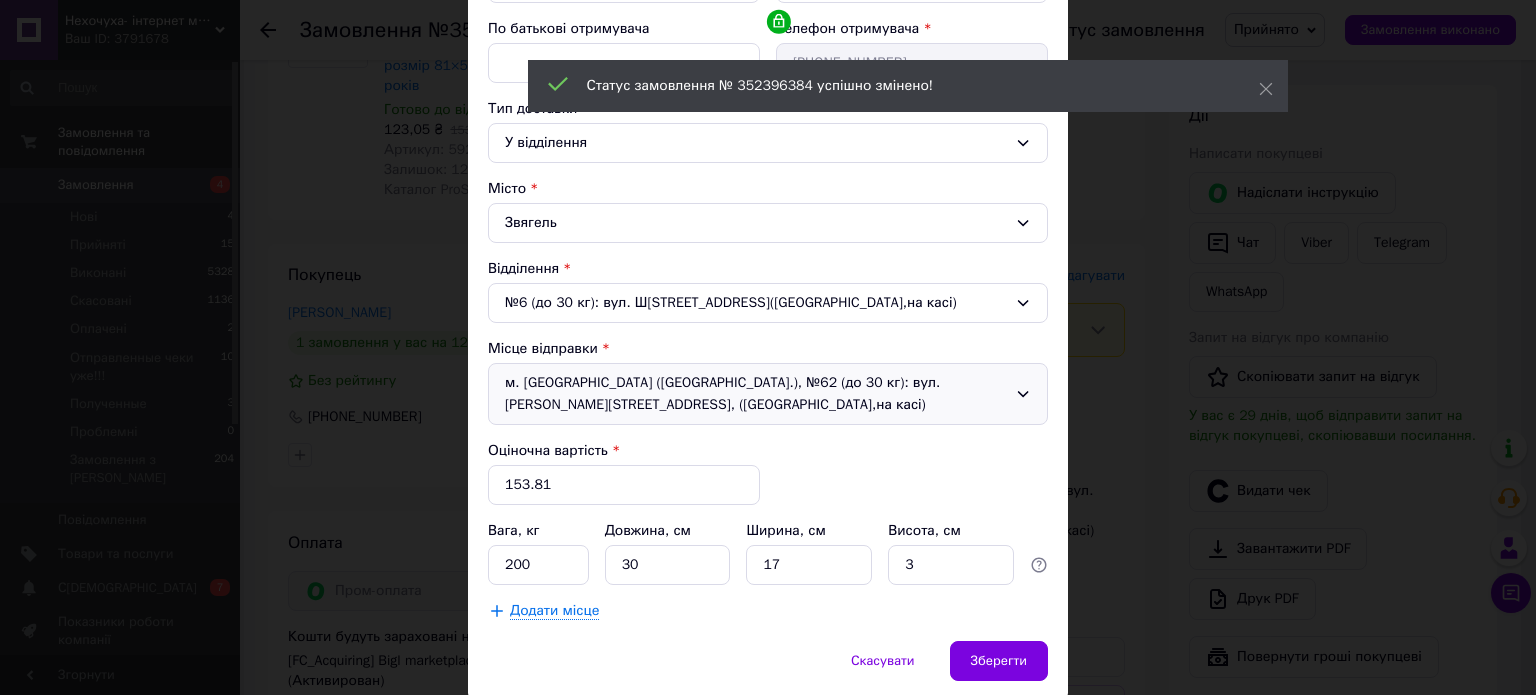 scroll, scrollTop: 400, scrollLeft: 0, axis: vertical 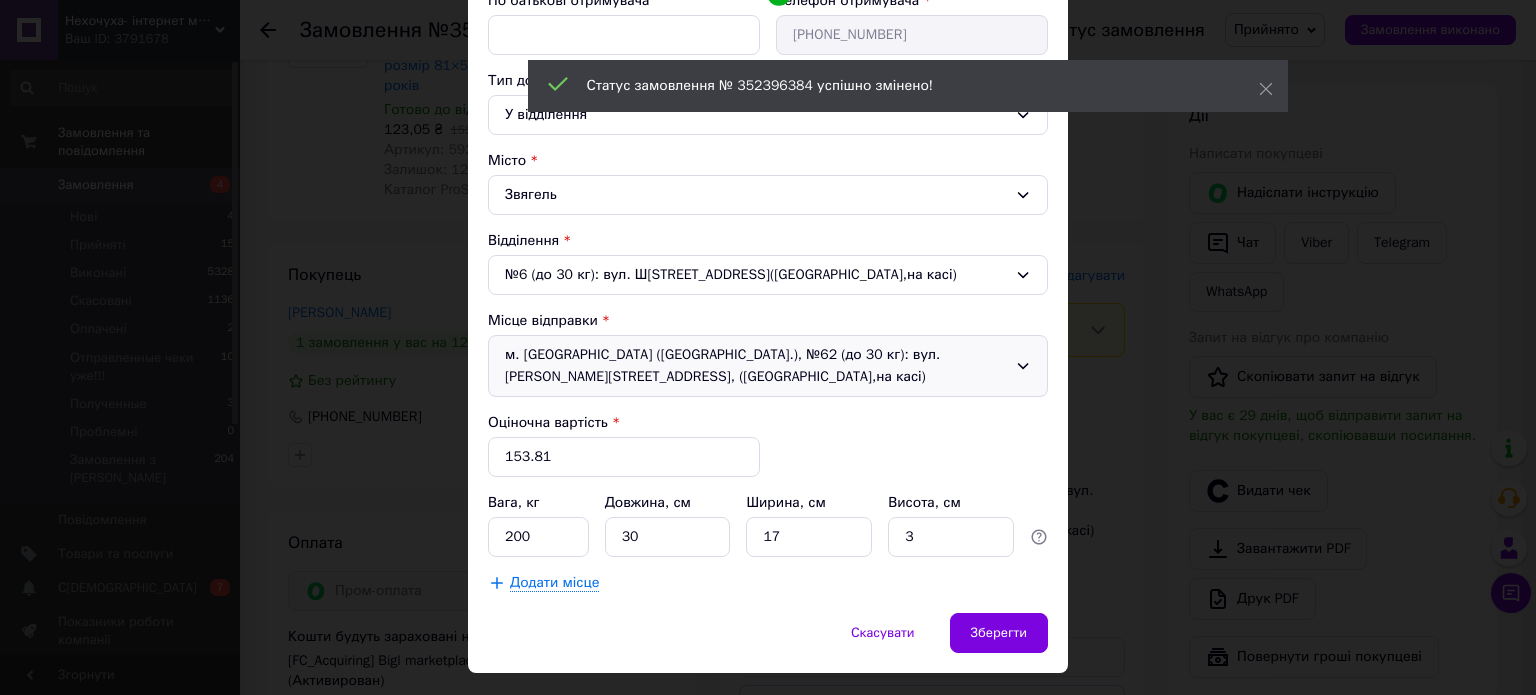 click on "м. [GEOGRAPHIC_DATA] ([GEOGRAPHIC_DATA].), №62 (до 30 кг): вул. [PERSON_NAME][STREET_ADDRESS], ([GEOGRAPHIC_DATA],на касі)" at bounding box center [768, 366] 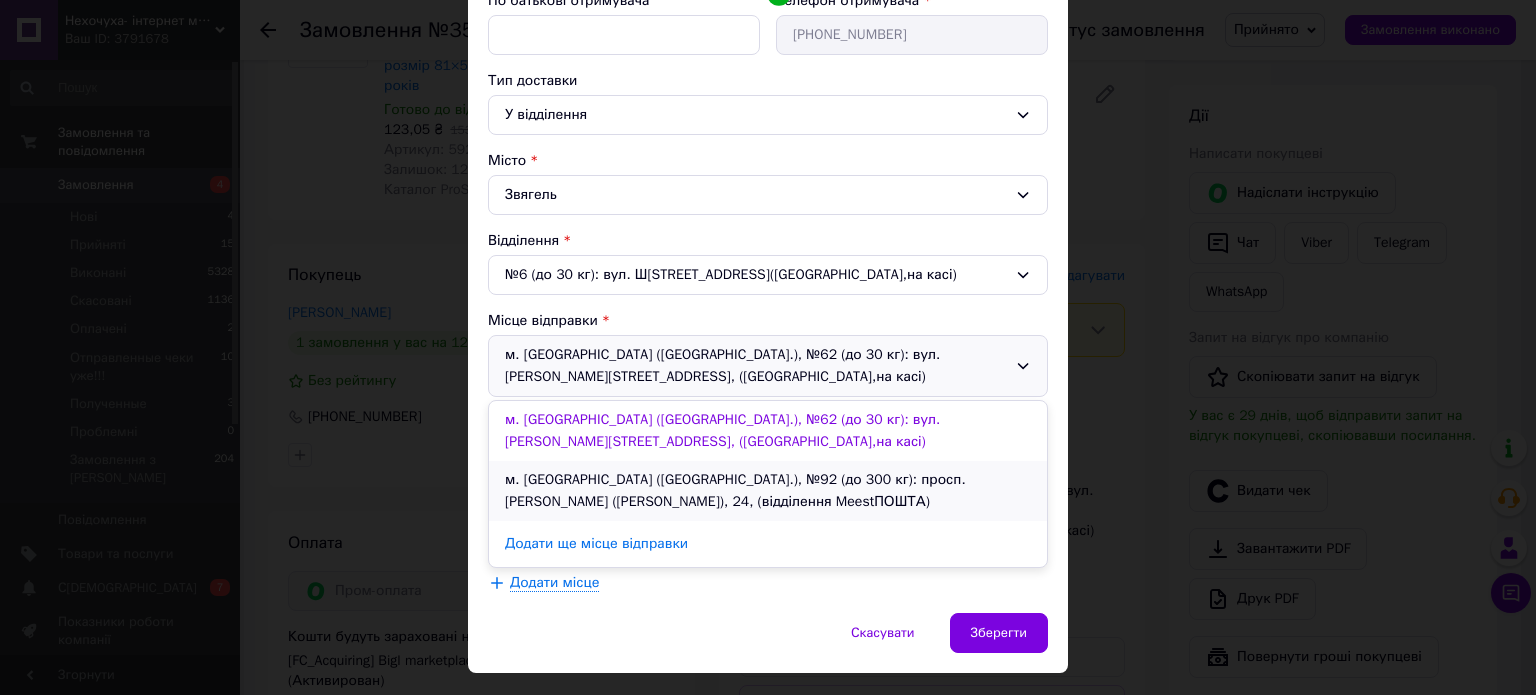 click on "м. [GEOGRAPHIC_DATA] ([GEOGRAPHIC_DATA].), №92 (до 300 кг): просп. [PERSON_NAME] ([PERSON_NAME]), 24, (відділення MeestПОШТА)" at bounding box center (768, 491) 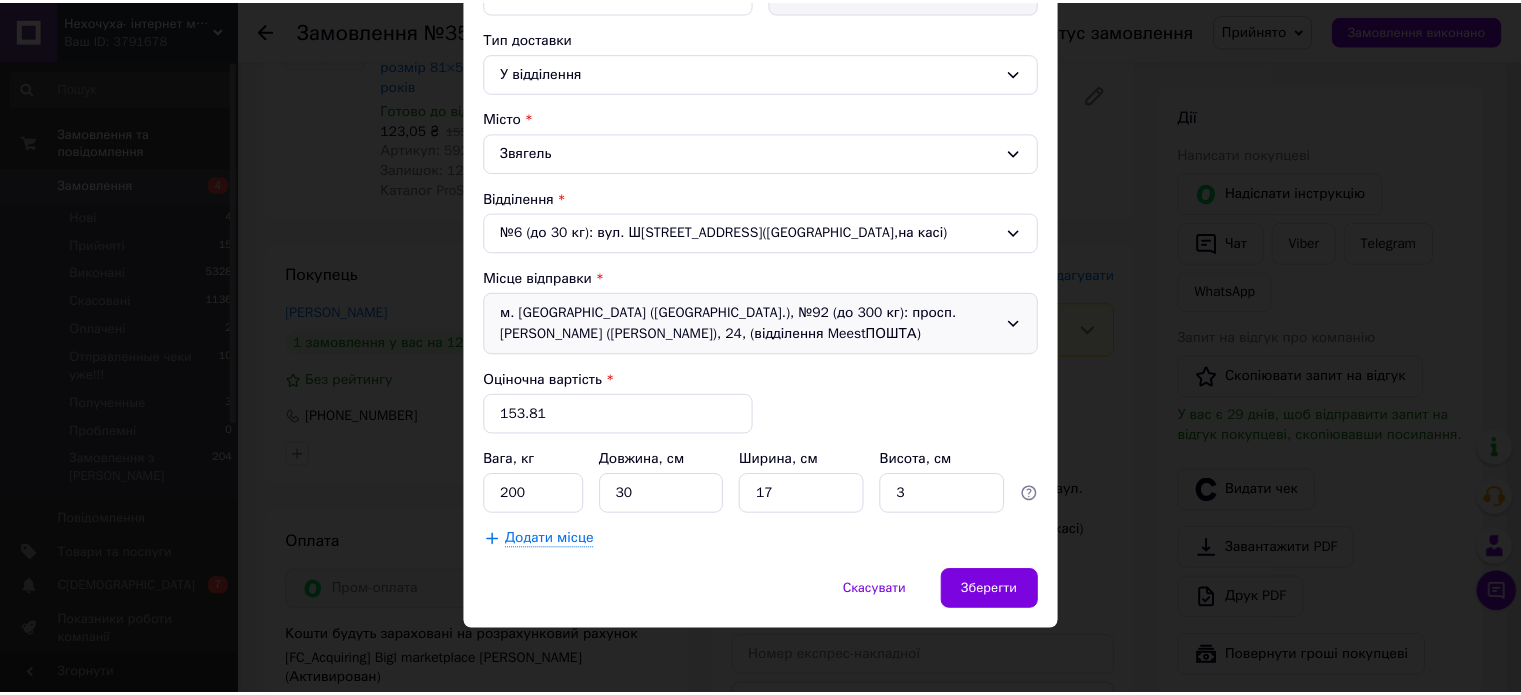 scroll, scrollTop: 443, scrollLeft: 0, axis: vertical 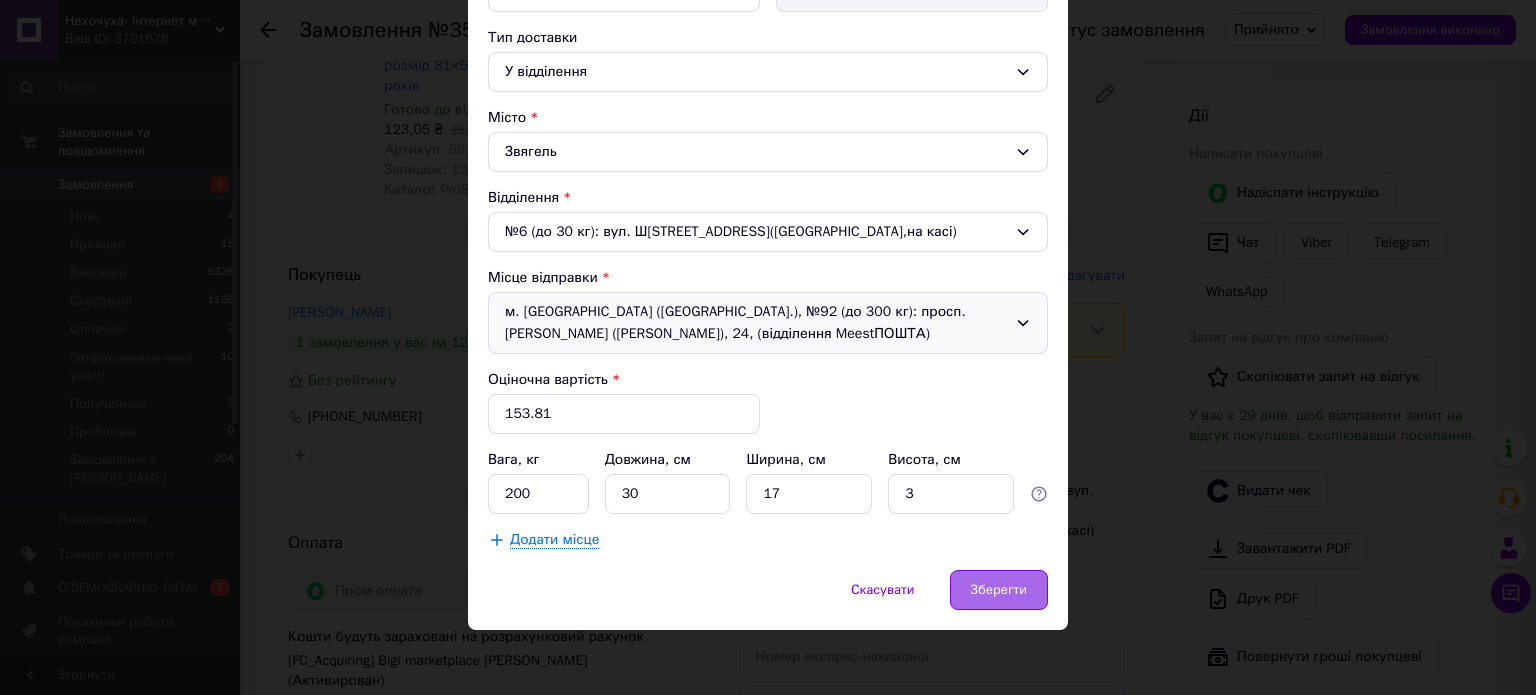 click on "Зберегти" at bounding box center (999, 590) 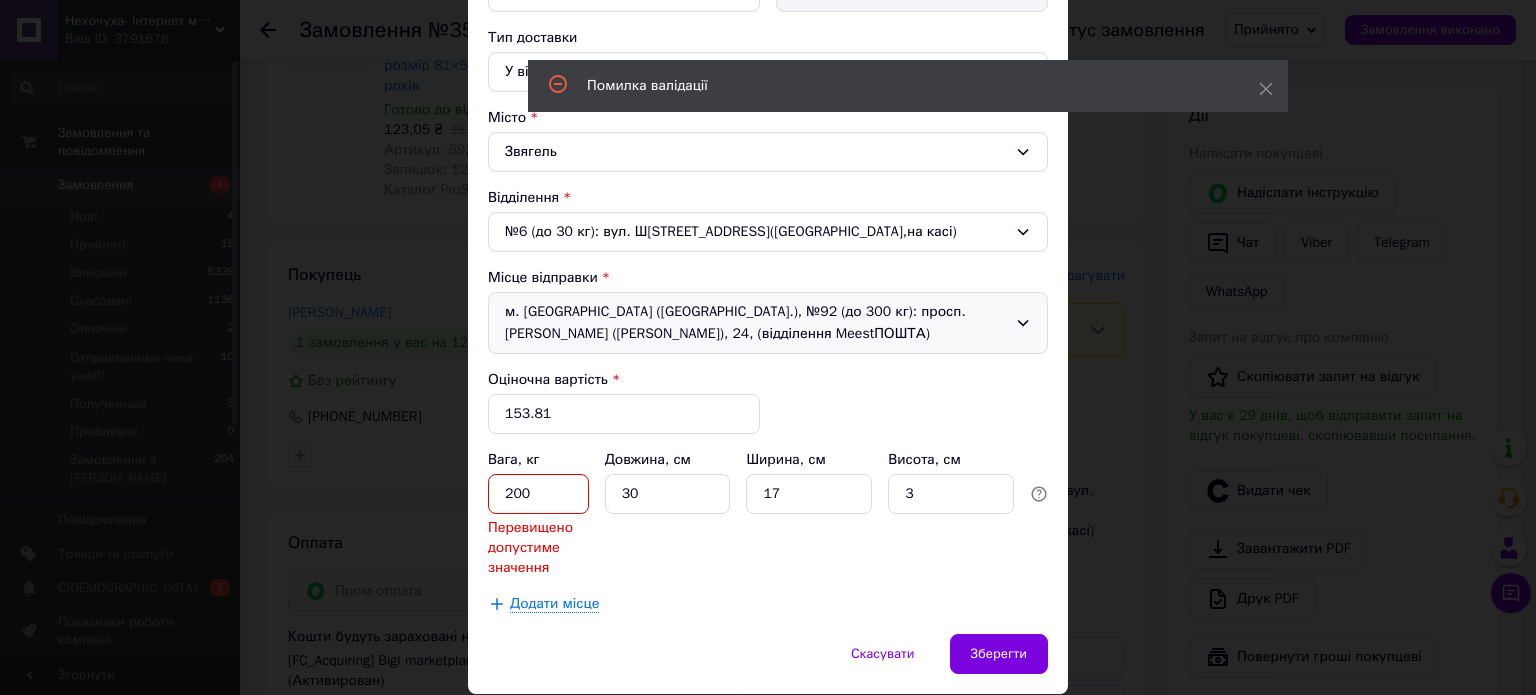 drag, startPoint x: 543, startPoint y: 488, endPoint x: 495, endPoint y: 473, distance: 50.289165 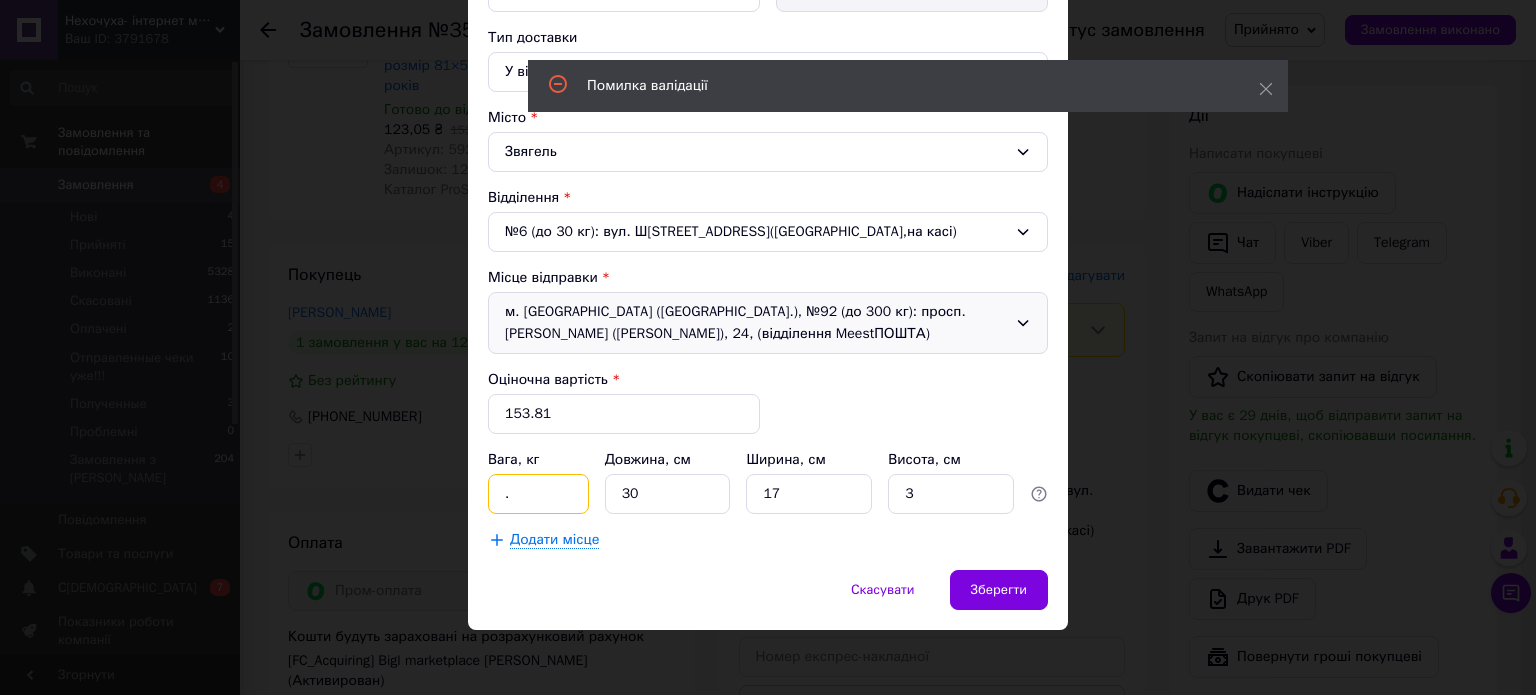 type on "." 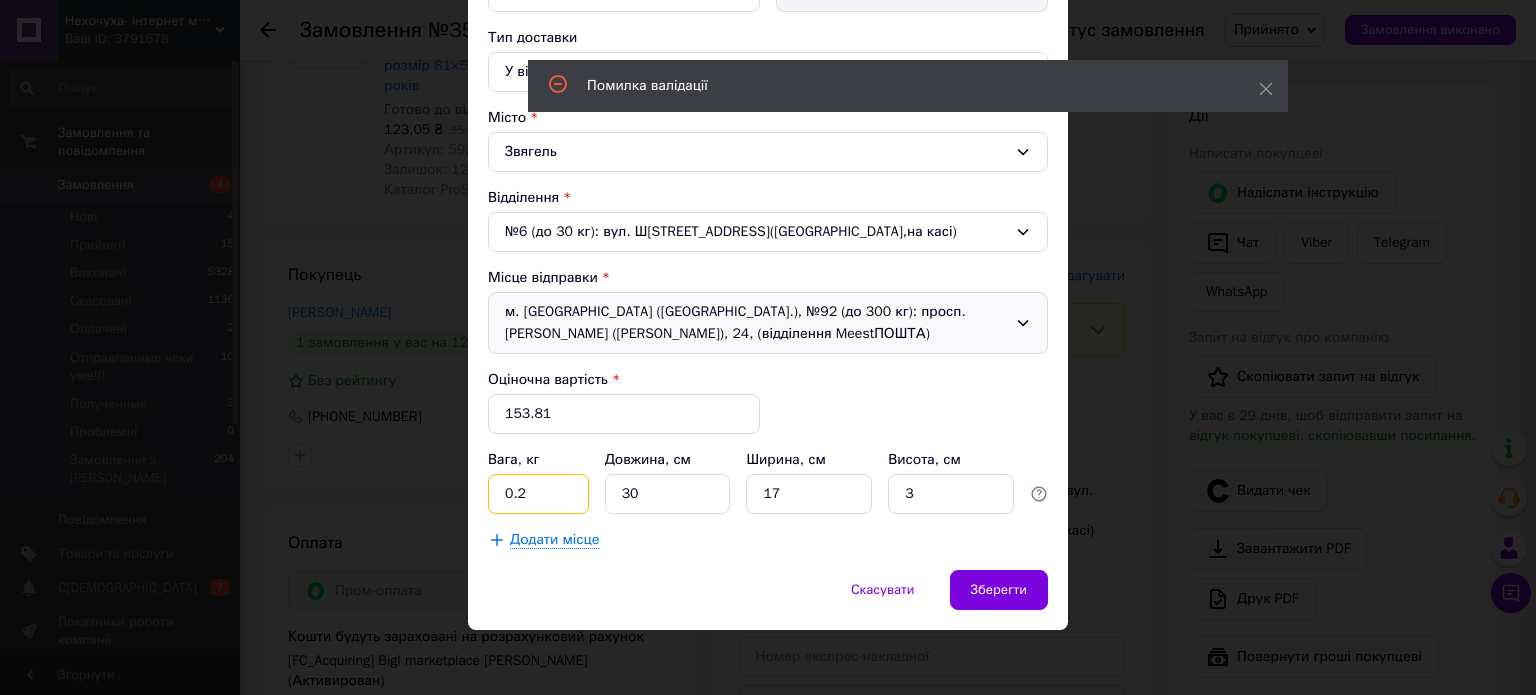 type on "0.2" 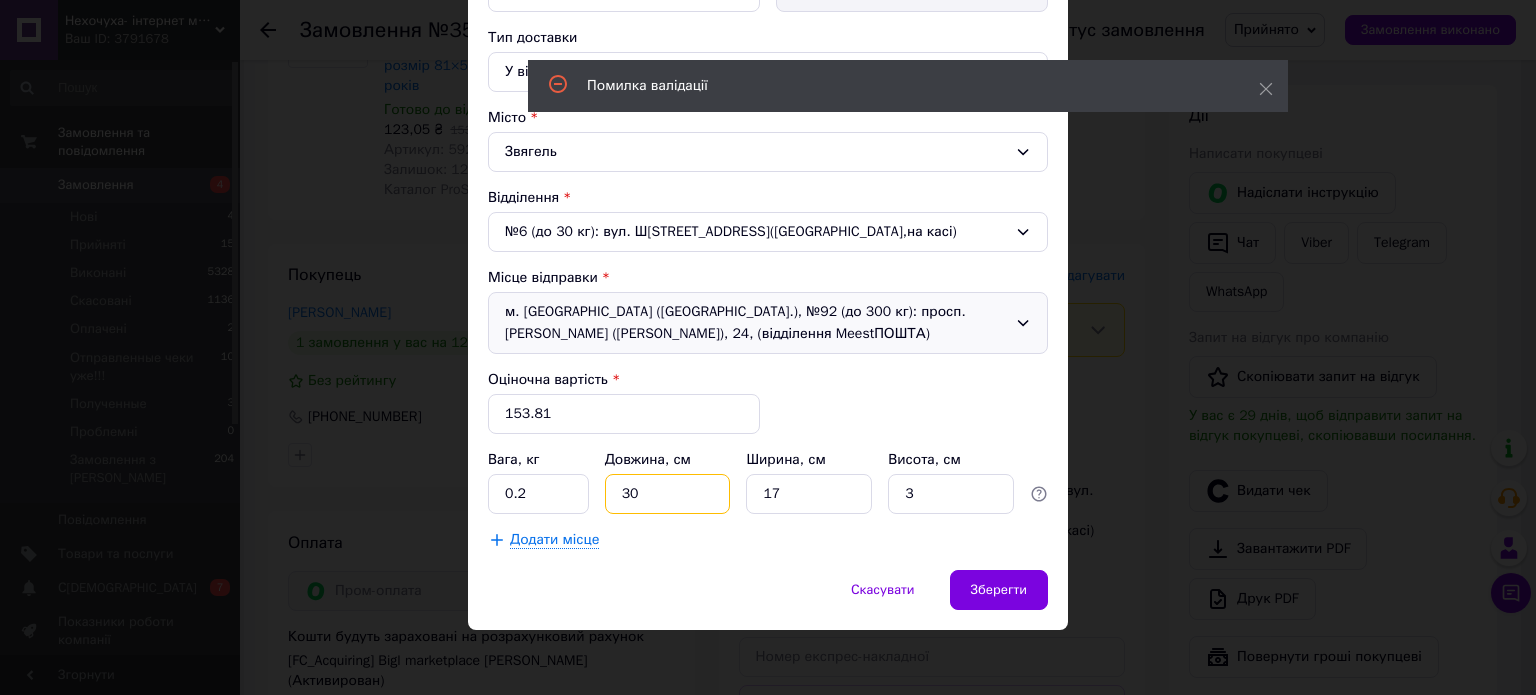 drag, startPoint x: 664, startPoint y: 494, endPoint x: 593, endPoint y: 482, distance: 72.00694 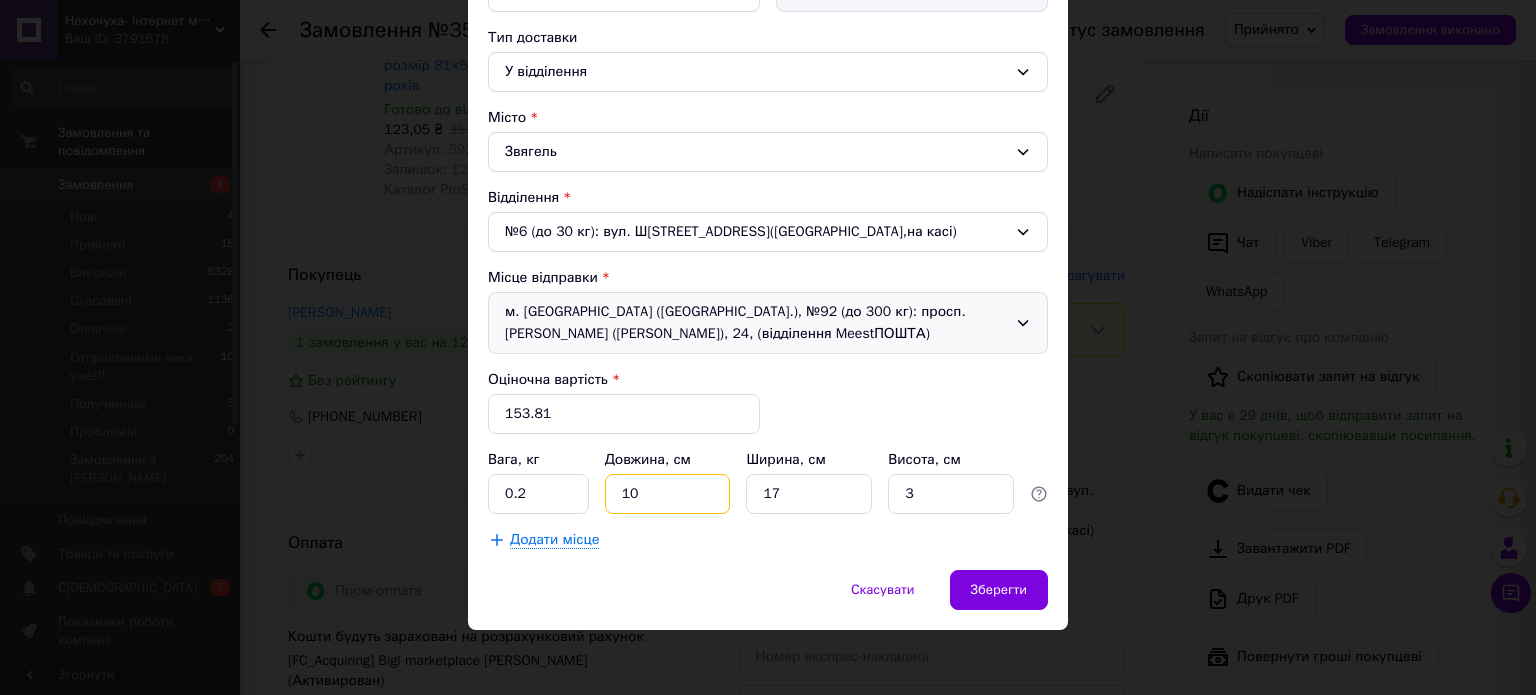 type on "10" 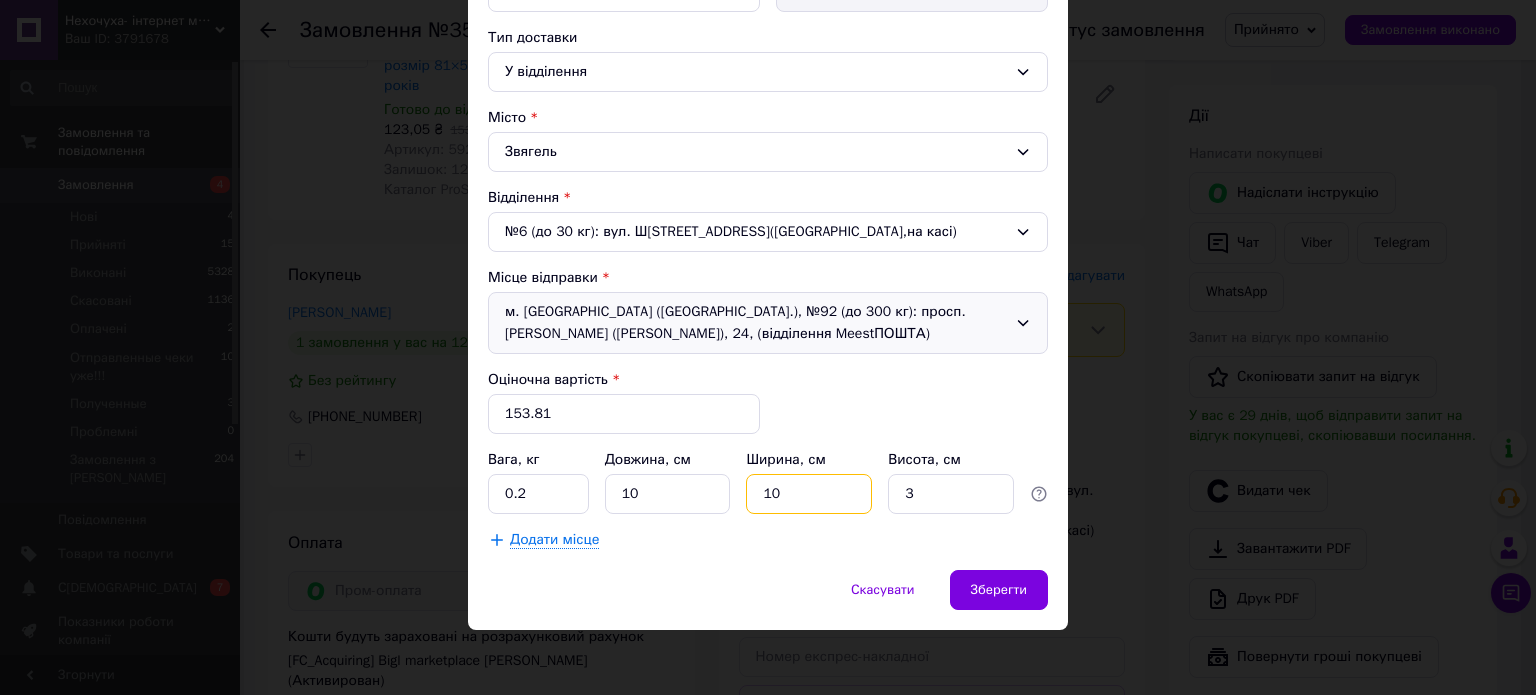 type on "10" 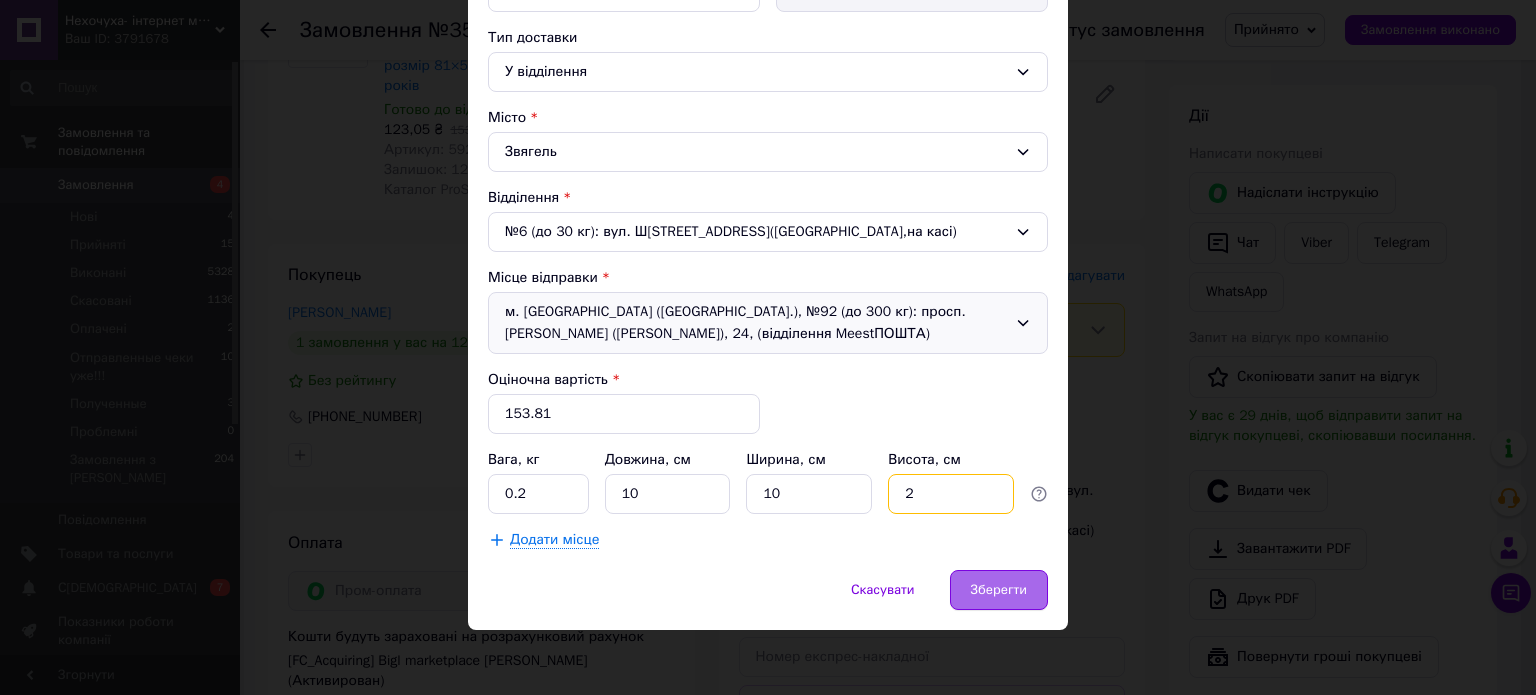 type on "2" 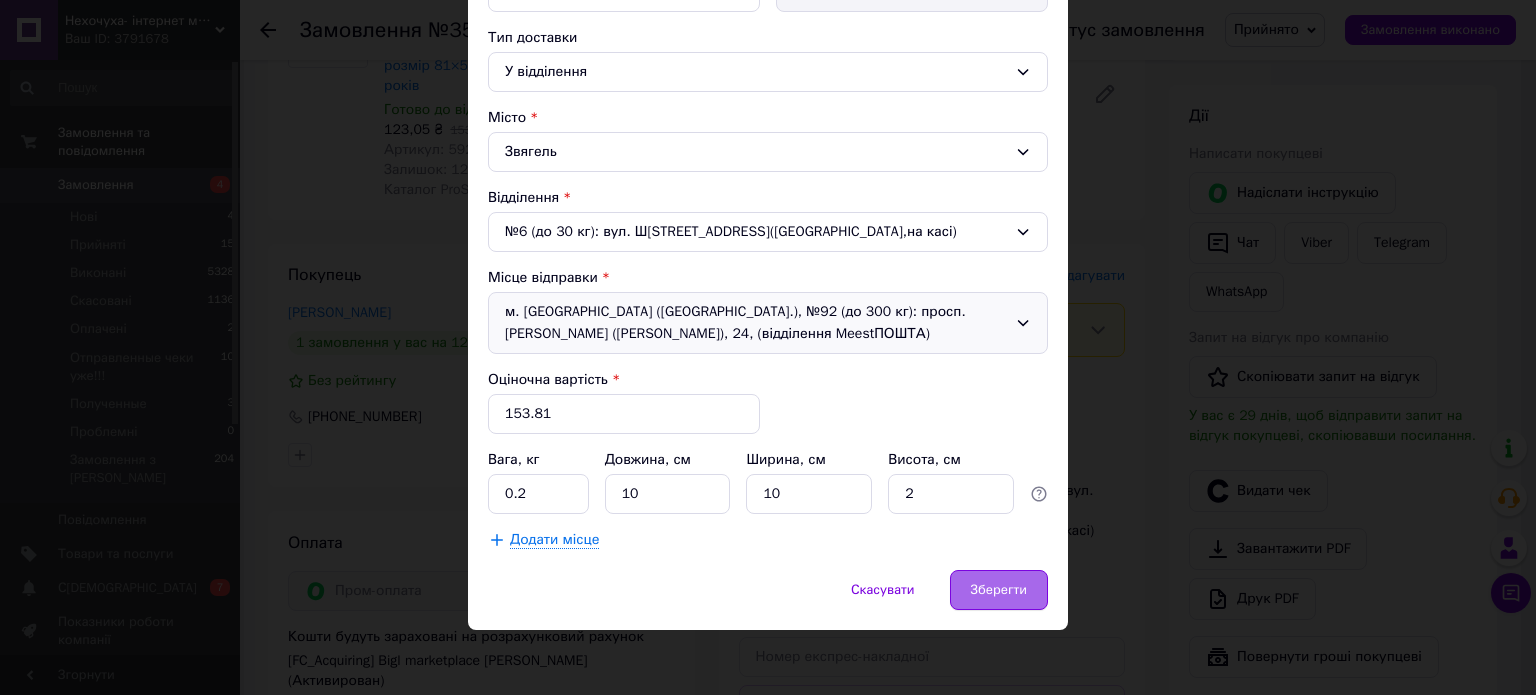 click on "Зберегти" at bounding box center (999, 590) 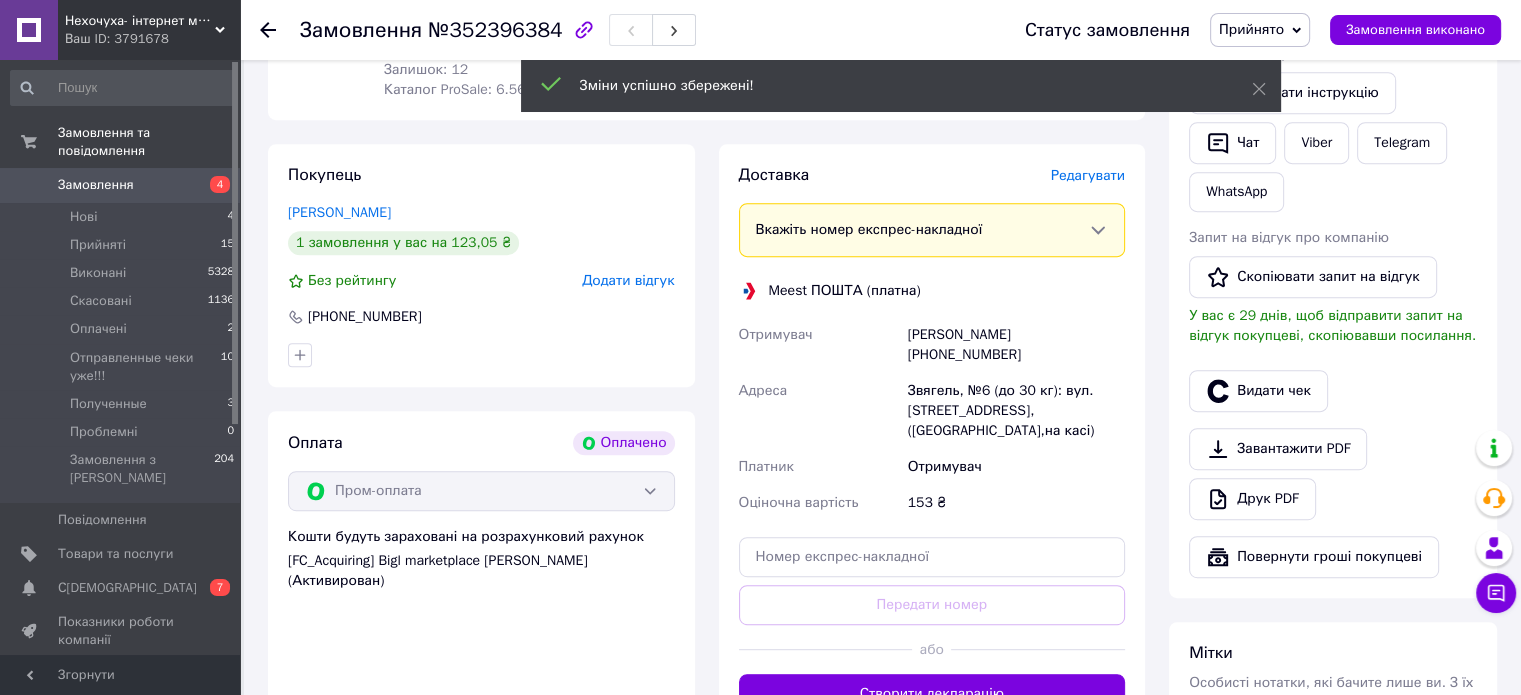 scroll, scrollTop: 1000, scrollLeft: 0, axis: vertical 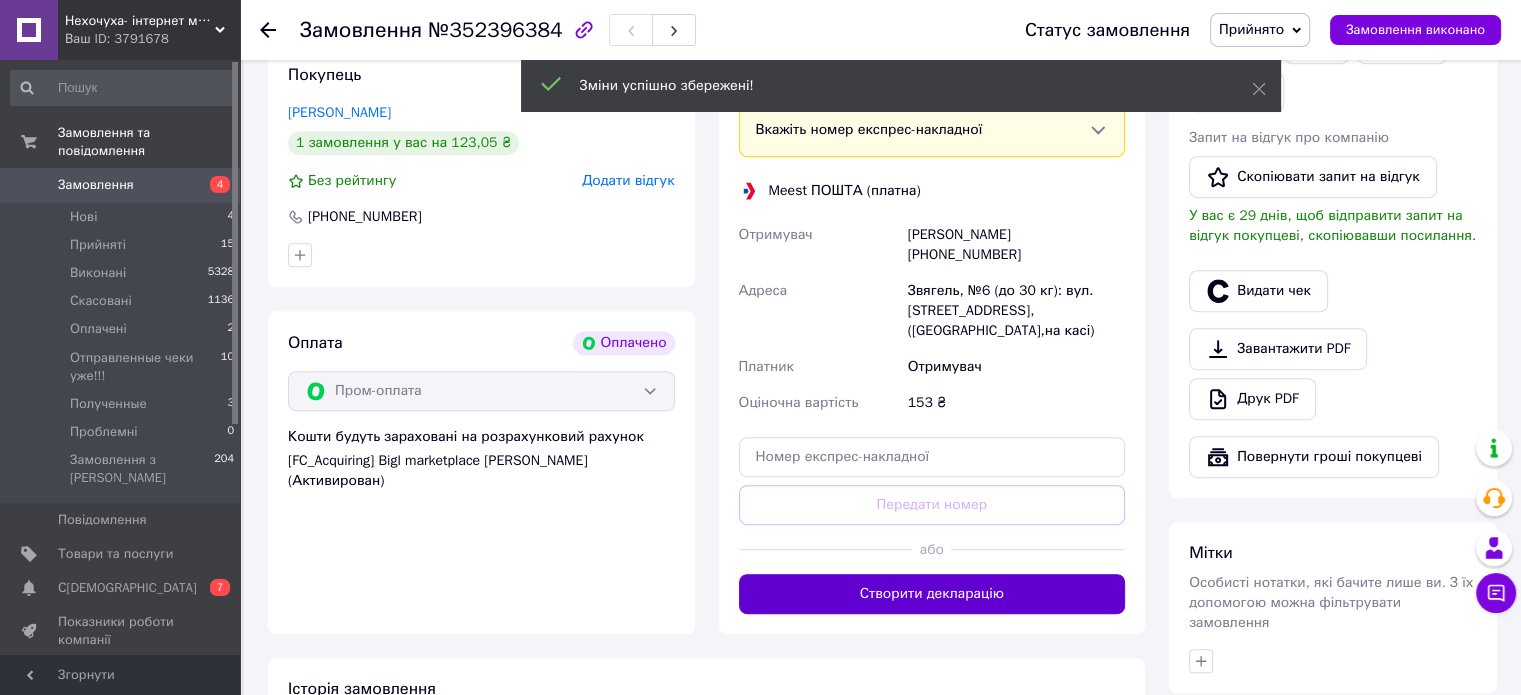 click on "Створити декларацію" at bounding box center [932, 594] 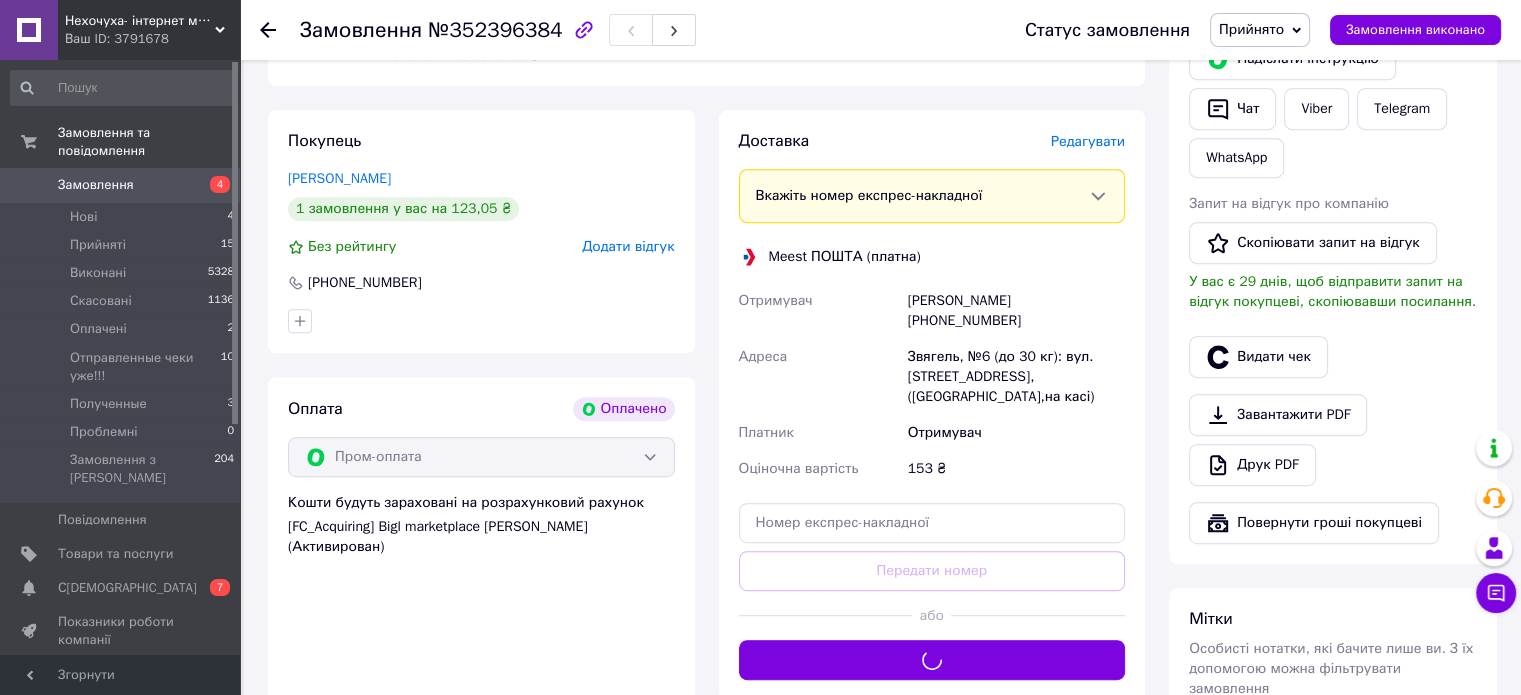 scroll, scrollTop: 900, scrollLeft: 0, axis: vertical 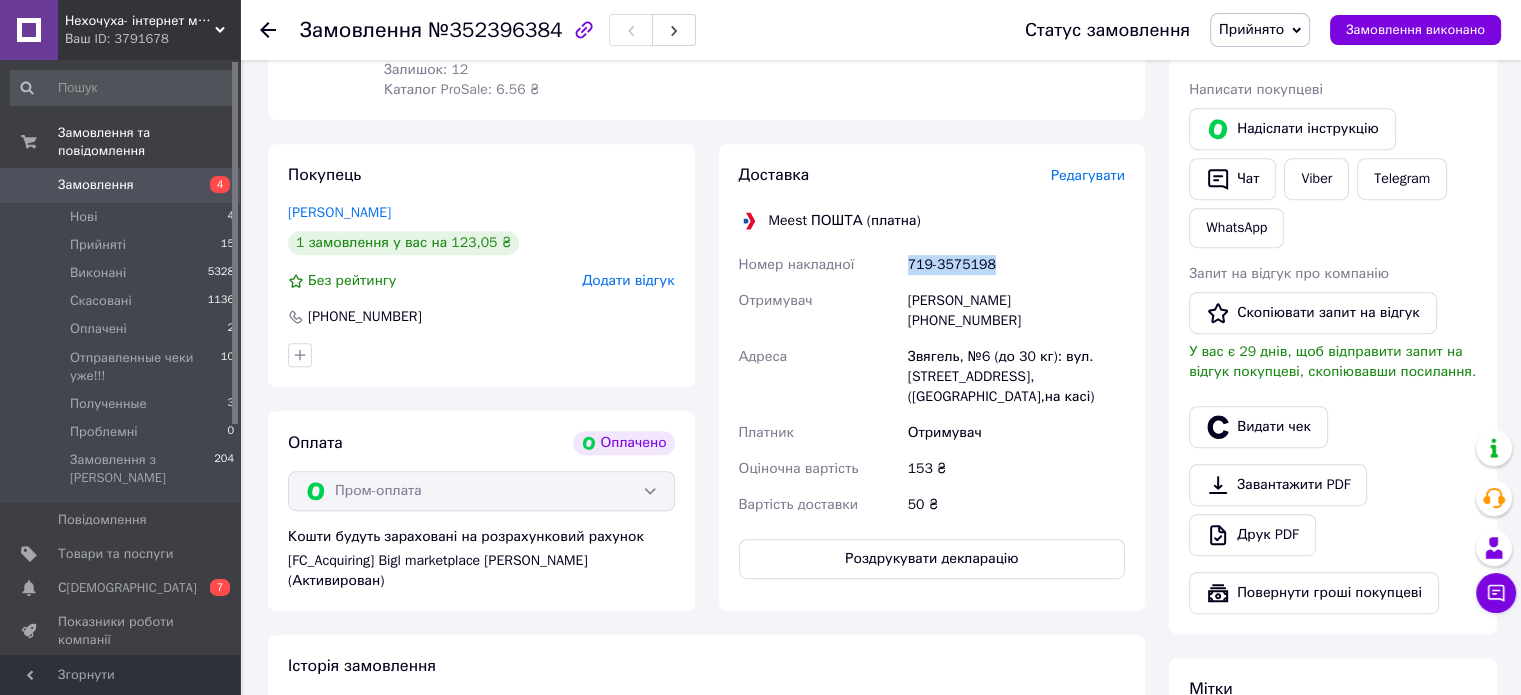 drag, startPoint x: 1016, startPoint y: 237, endPoint x: 901, endPoint y: 237, distance: 115 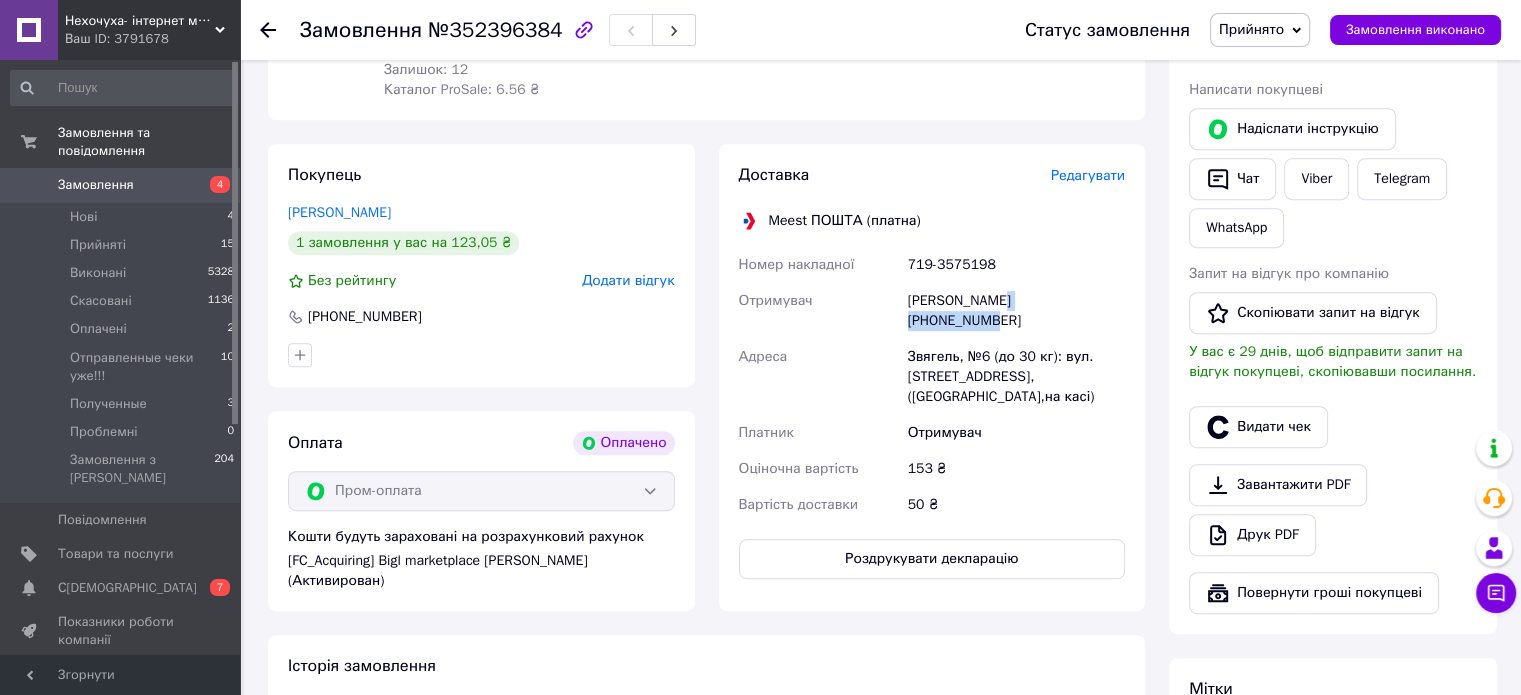 drag, startPoint x: 1111, startPoint y: 282, endPoint x: 992, endPoint y: 282, distance: 119 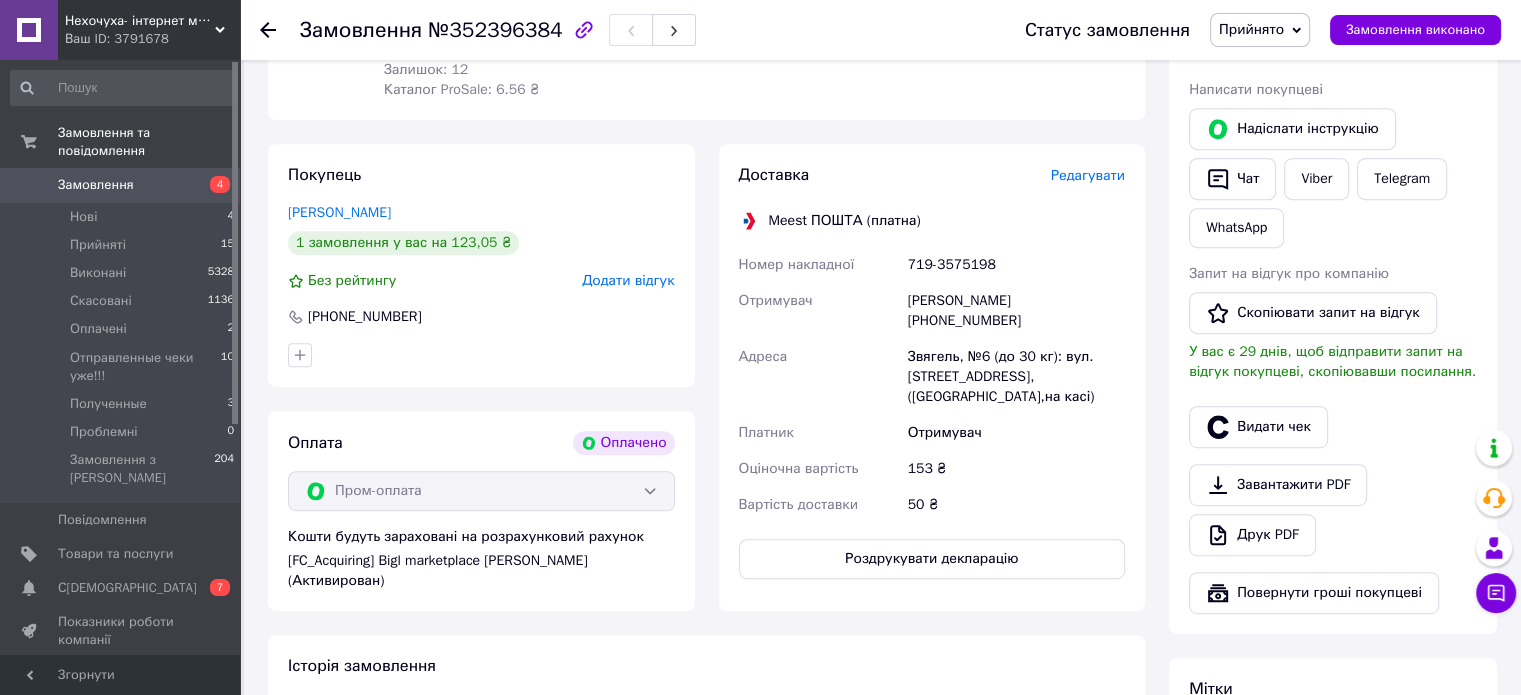 click on "719-3575198" at bounding box center (1016, 265) 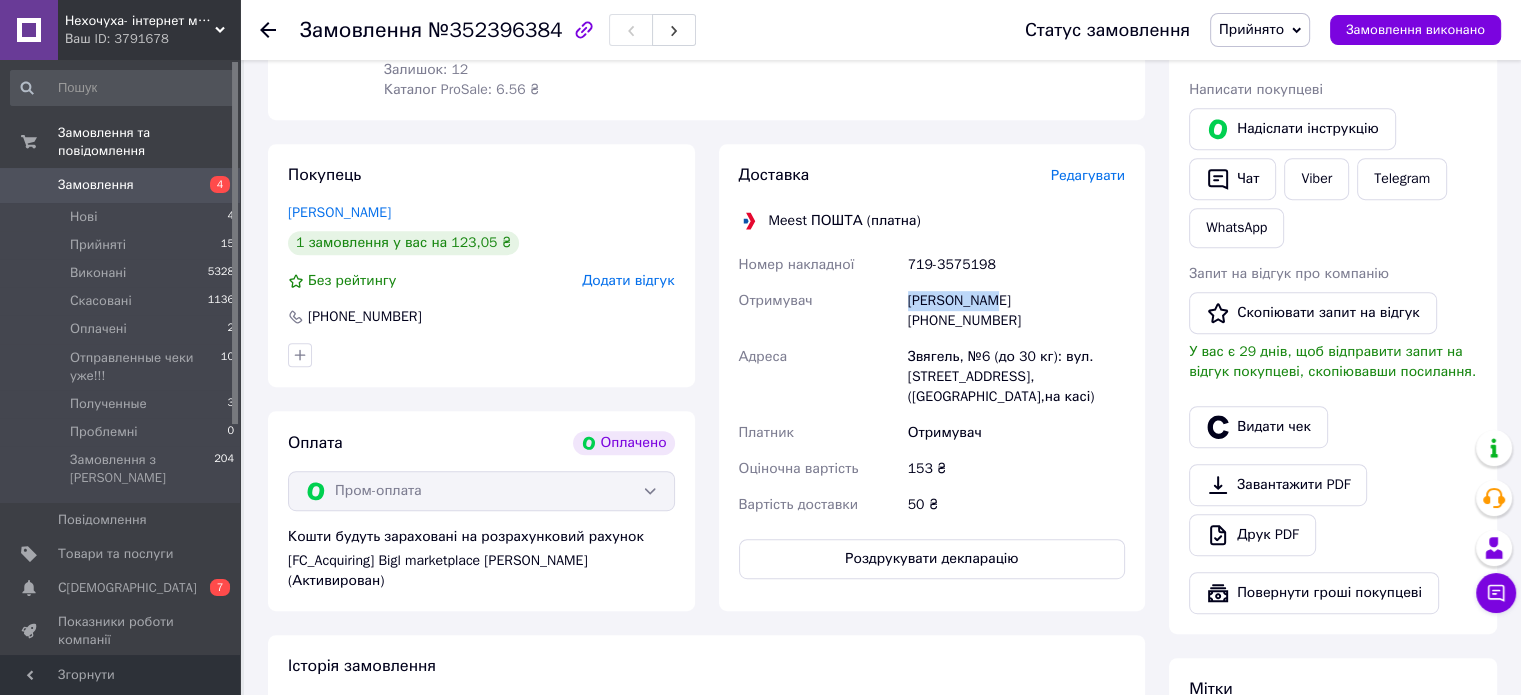 drag, startPoint x: 971, startPoint y: 287, endPoint x: 894, endPoint y: 282, distance: 77.16217 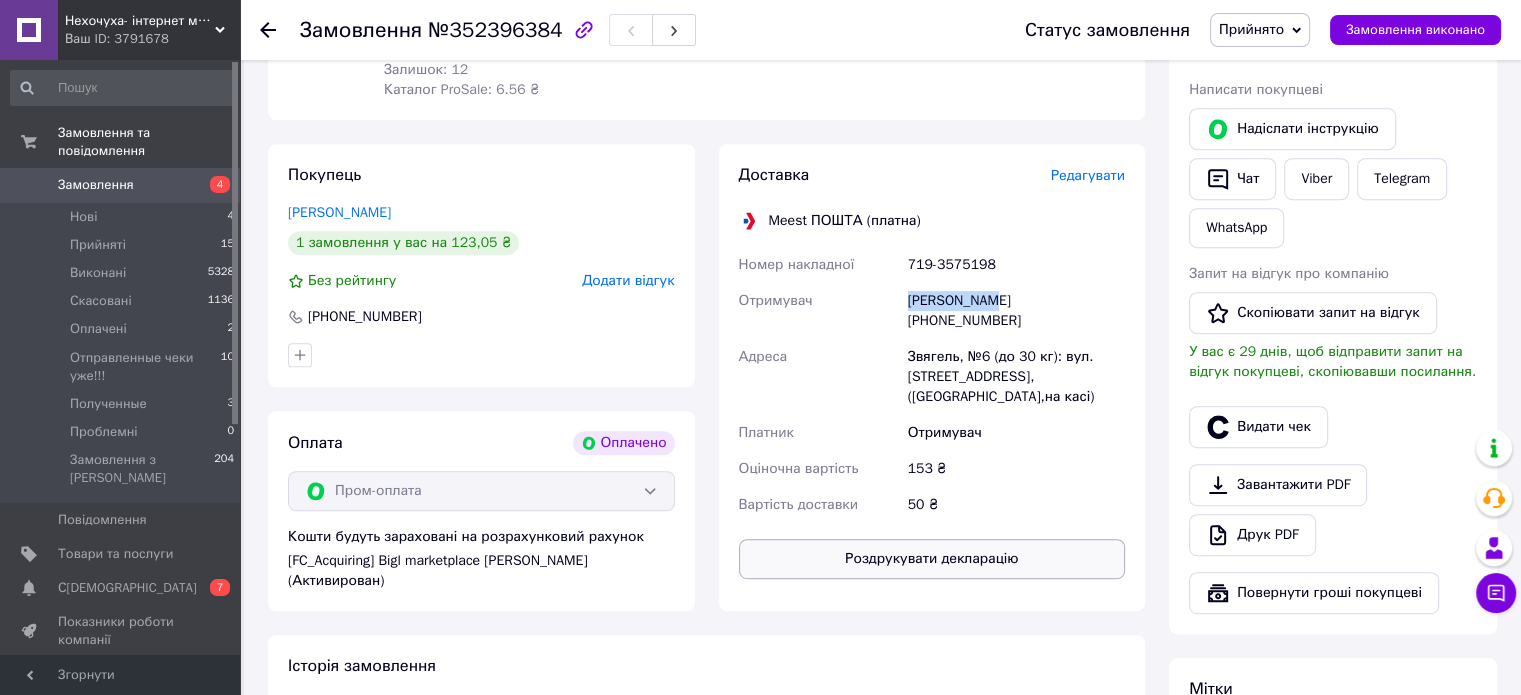 click on "Роздрукувати декларацію" at bounding box center (932, 559) 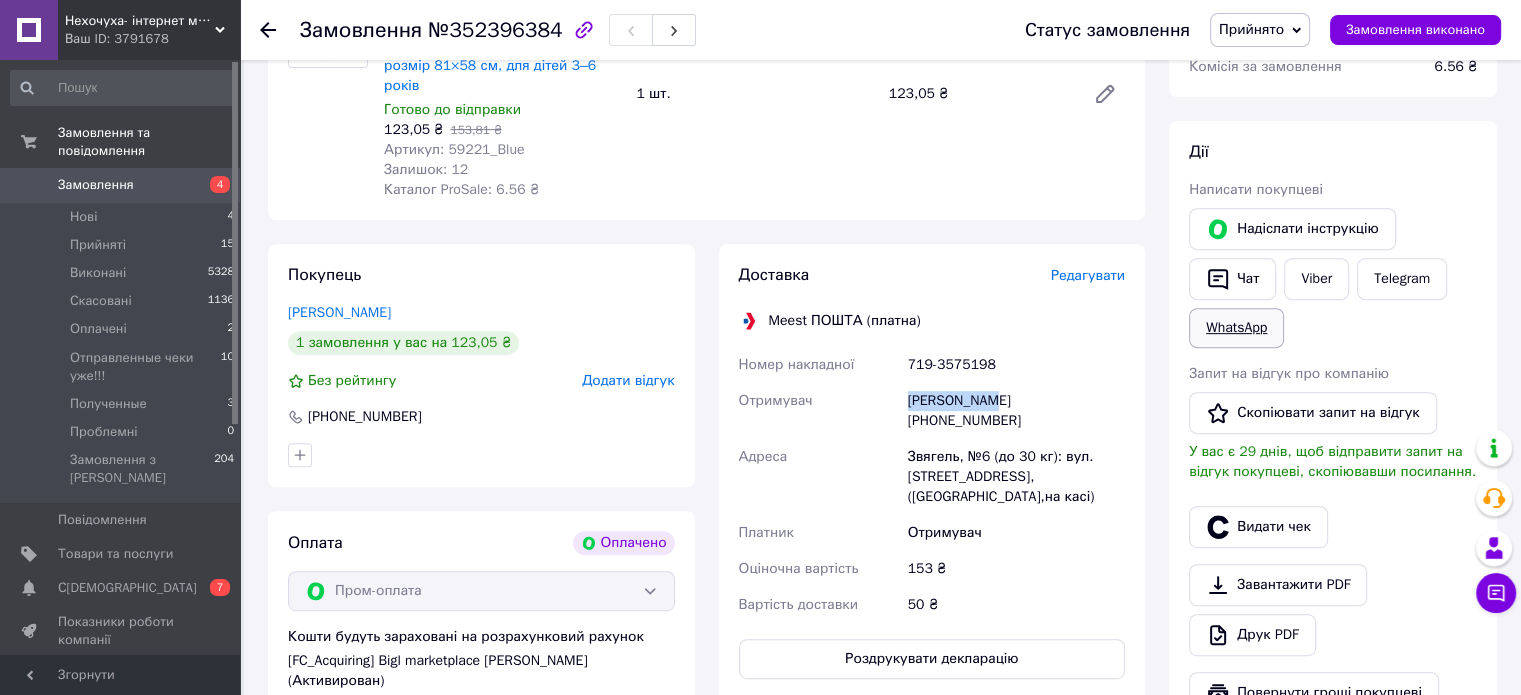 scroll, scrollTop: 700, scrollLeft: 0, axis: vertical 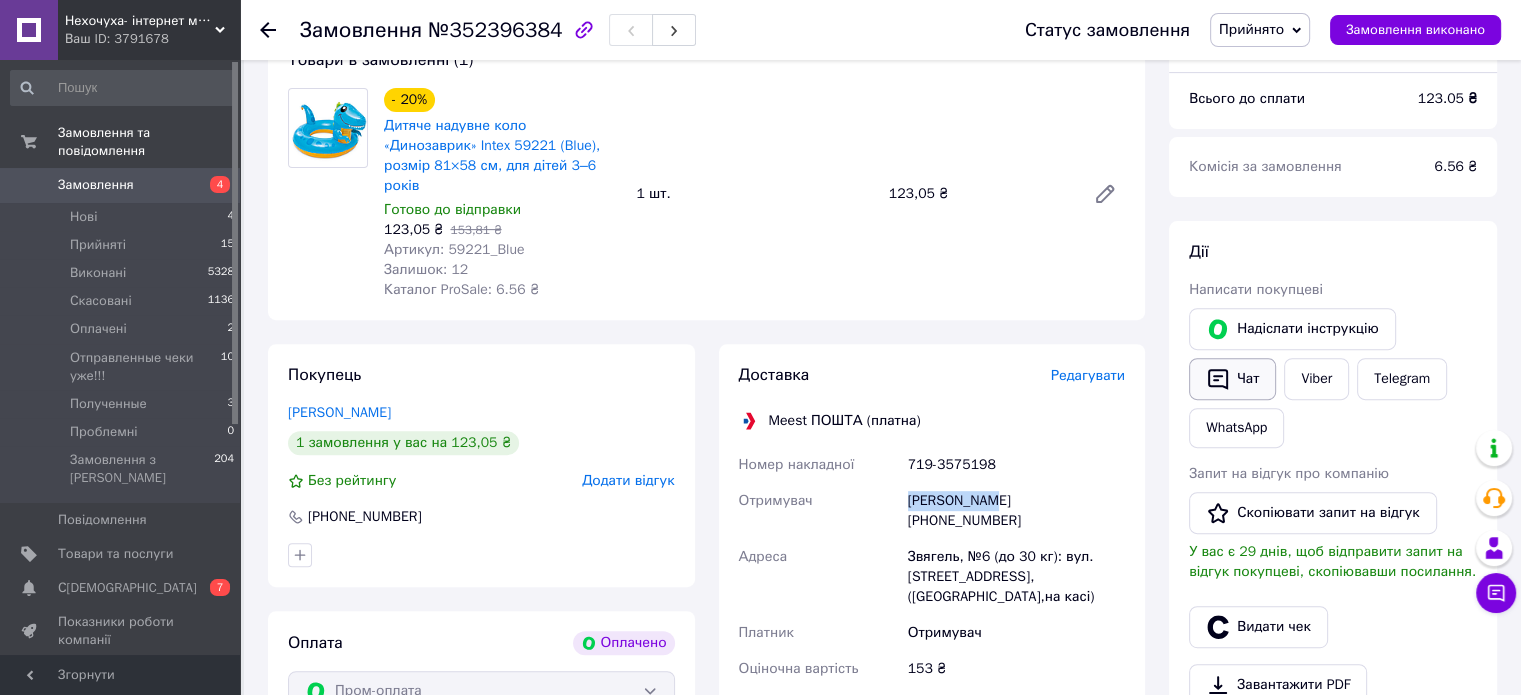 click 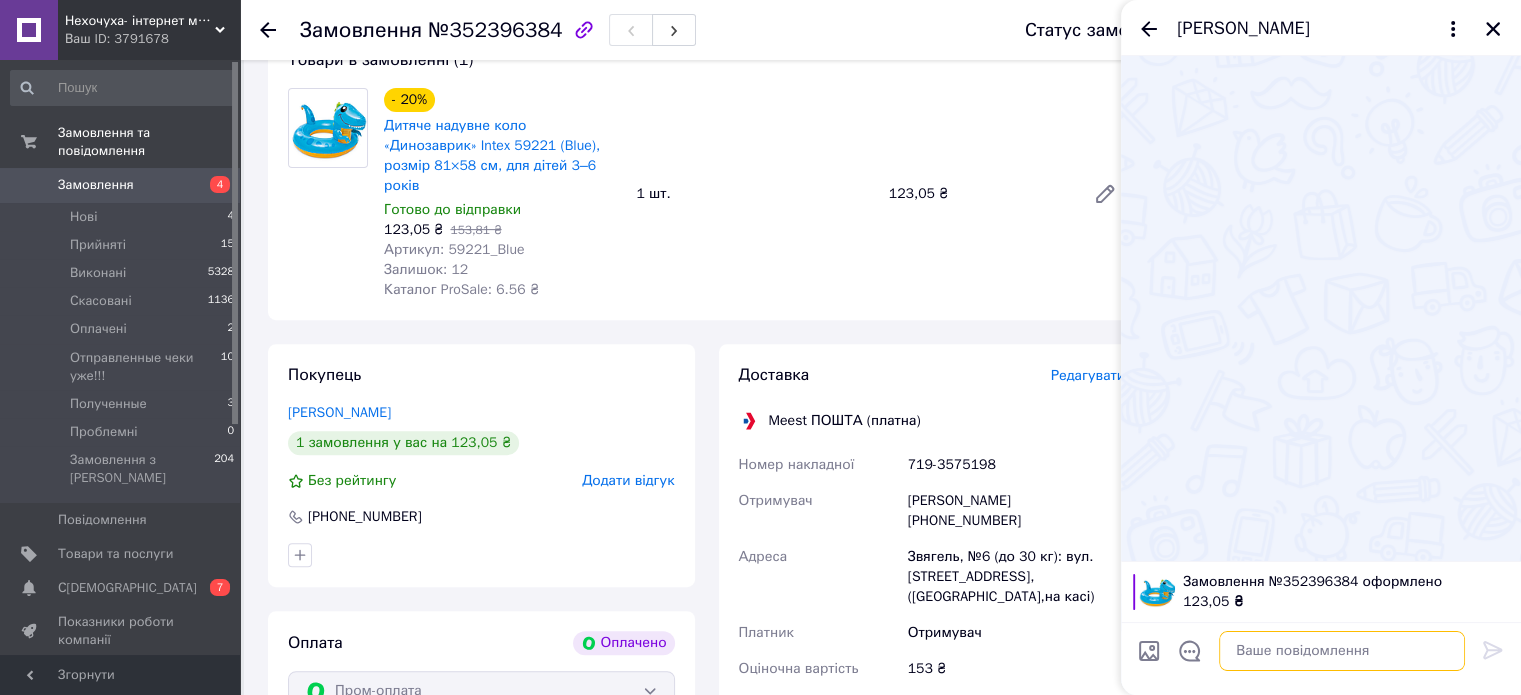 click at bounding box center [1342, 651] 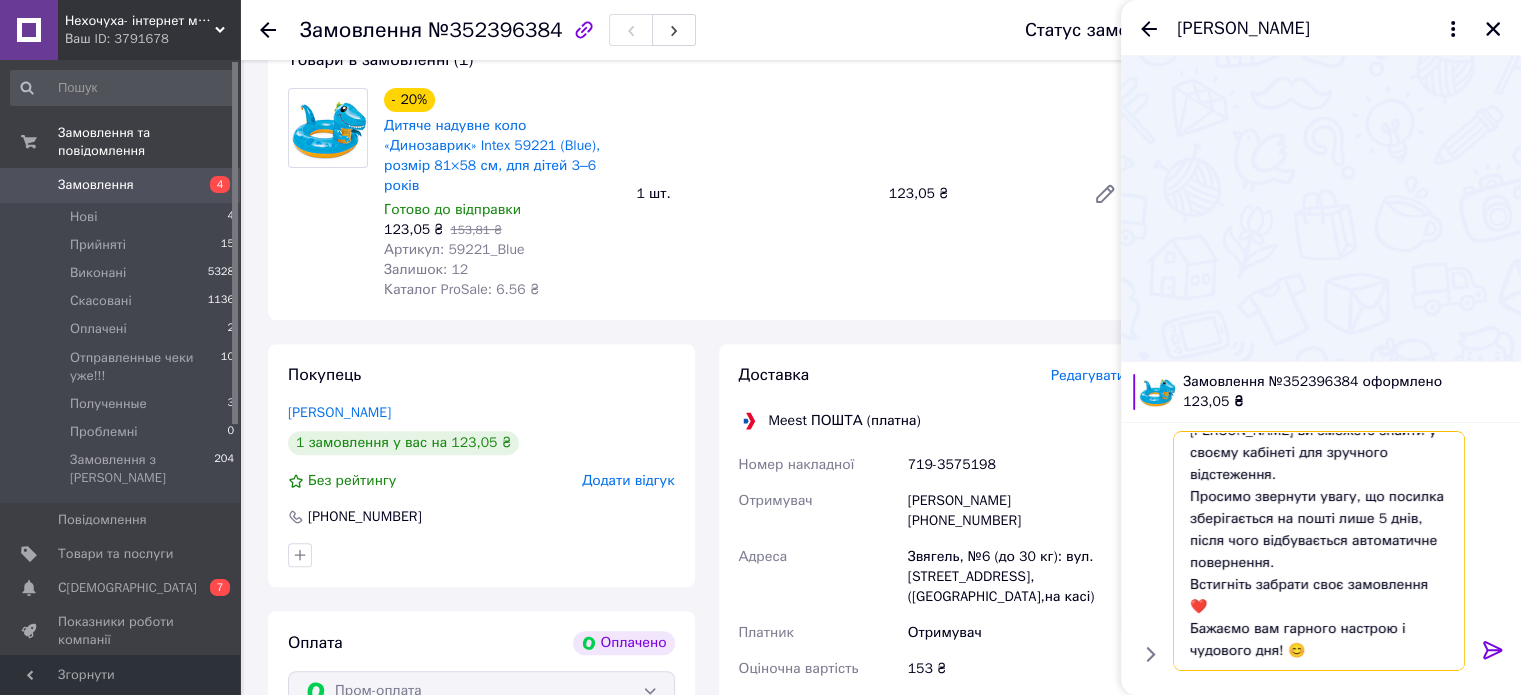 scroll, scrollTop: 152, scrollLeft: 0, axis: vertical 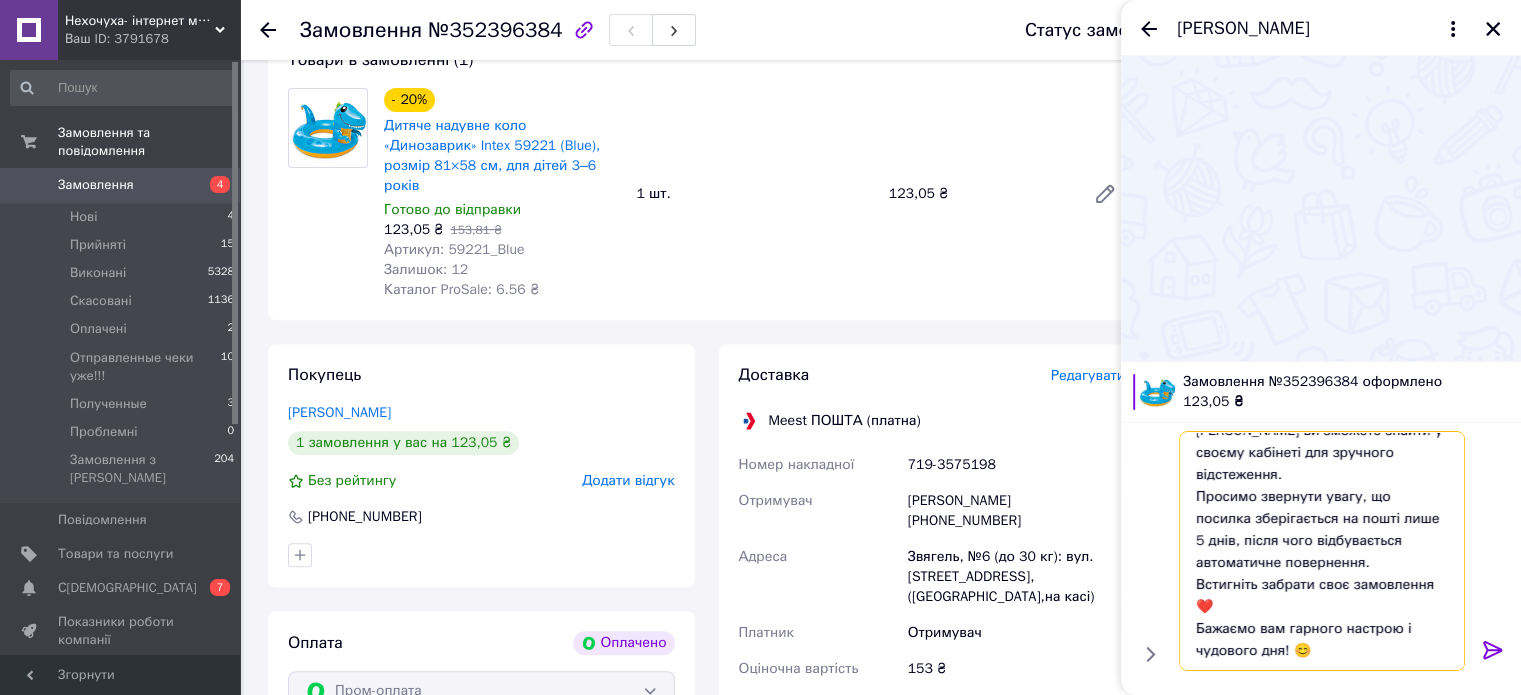 type on "Добрий день! 👋 Це інтернет-магазин "НЕХОЧУХА".
Раді повідомити, що ваше замовлення готове до відправлення — відправка відбудеться в понеділок після 16:00.
[PERSON_NAME] ви зможете знайти у своєму кабінеті для зручного відстеження.
Просимо звернути увагу, що посилка зберігається на пошті лише 5 днів, після чого відбувається автоматичне повернення.
Встигніть забрати своє замовлення ❤️
Бажаємо вам гарного настрою і чудового дня! 😊" 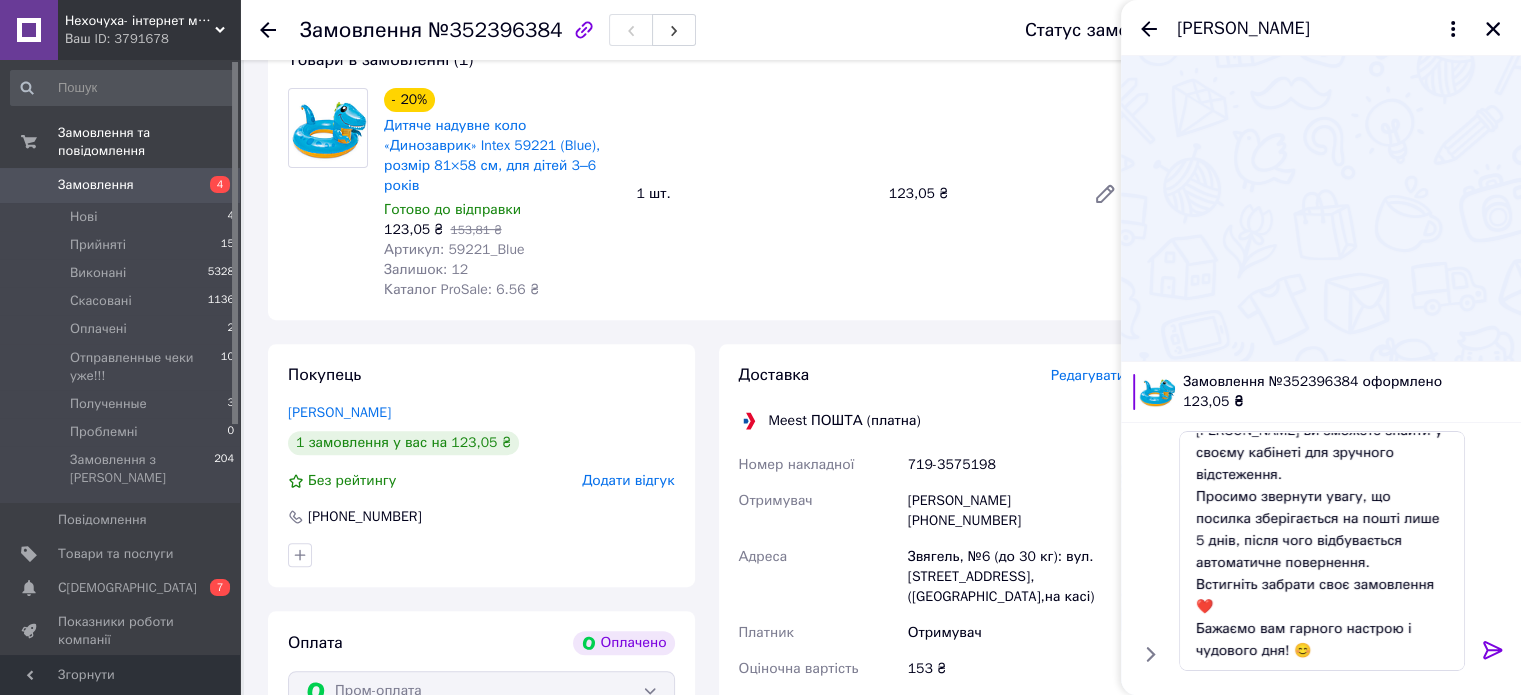 click 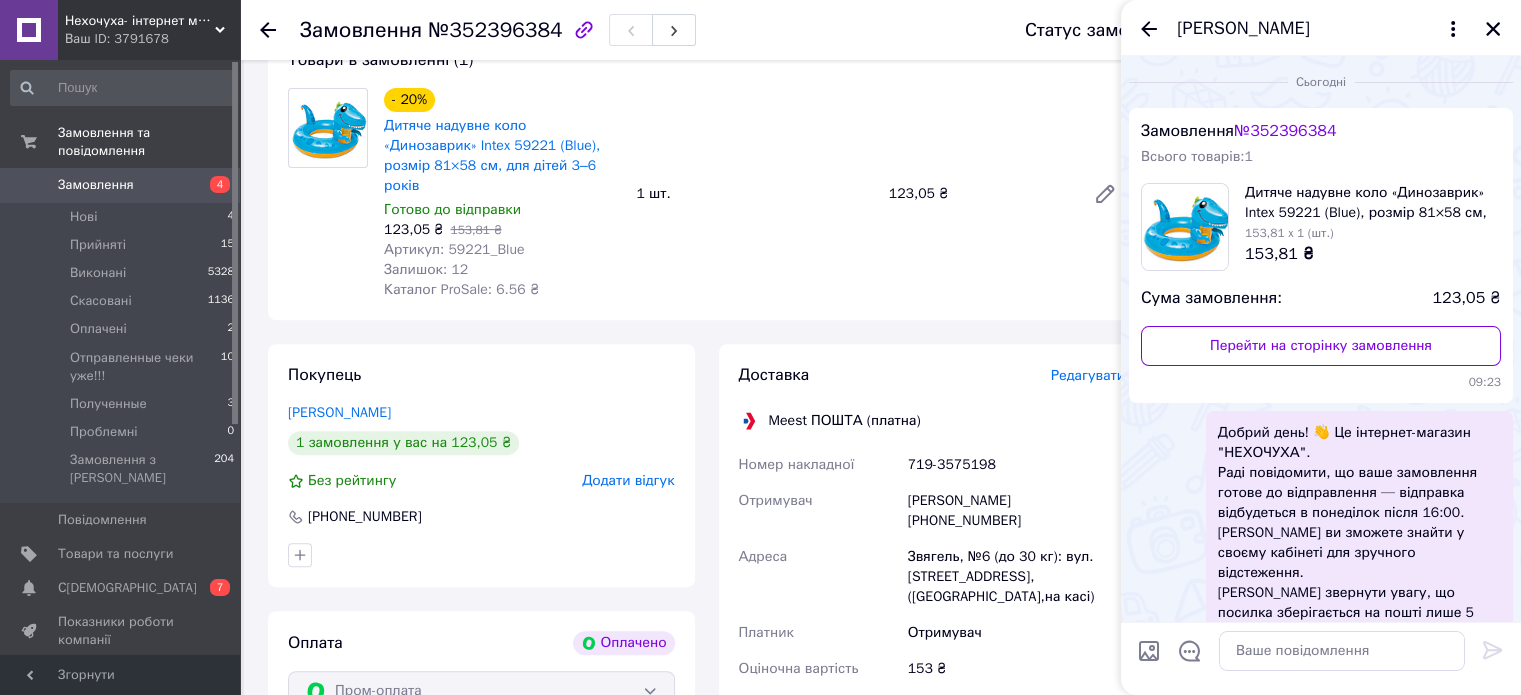scroll, scrollTop: 0, scrollLeft: 0, axis: both 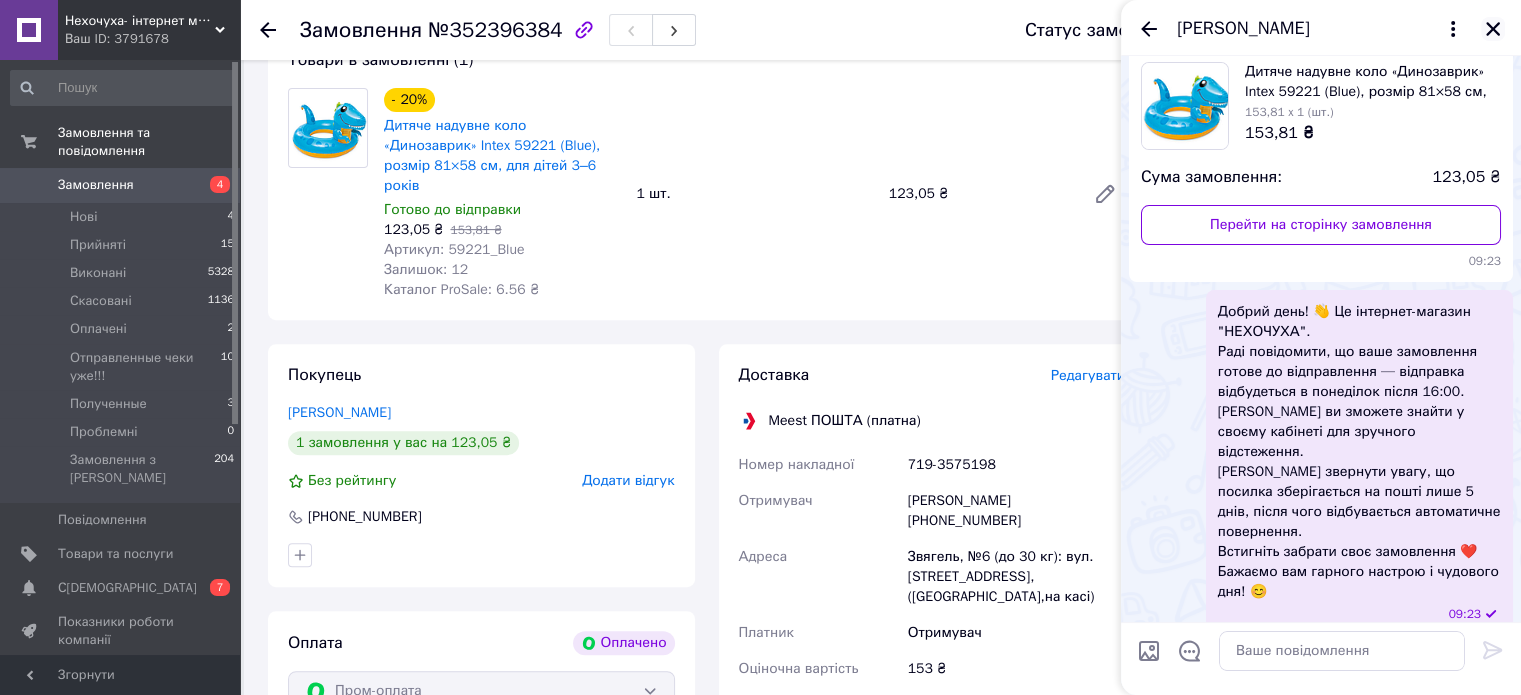 click at bounding box center [1493, 29] 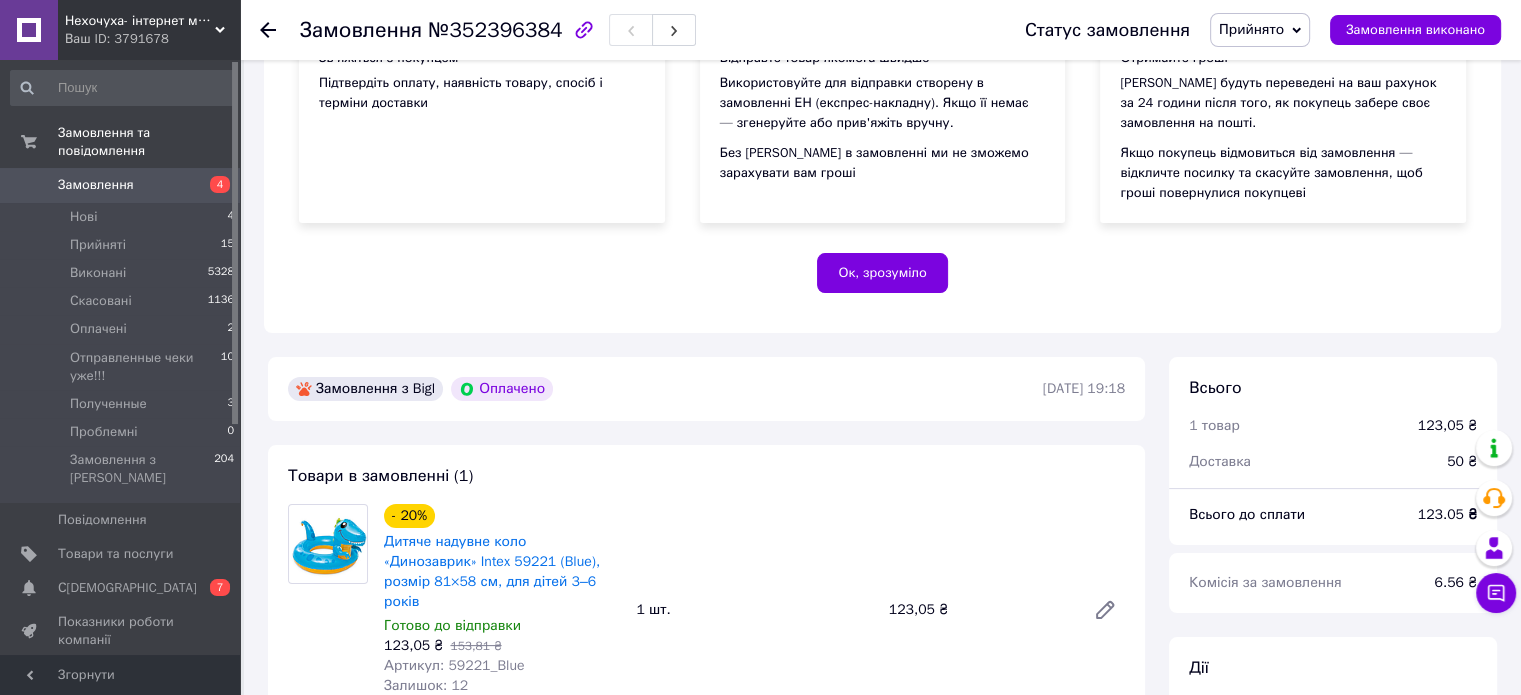 scroll, scrollTop: 100, scrollLeft: 0, axis: vertical 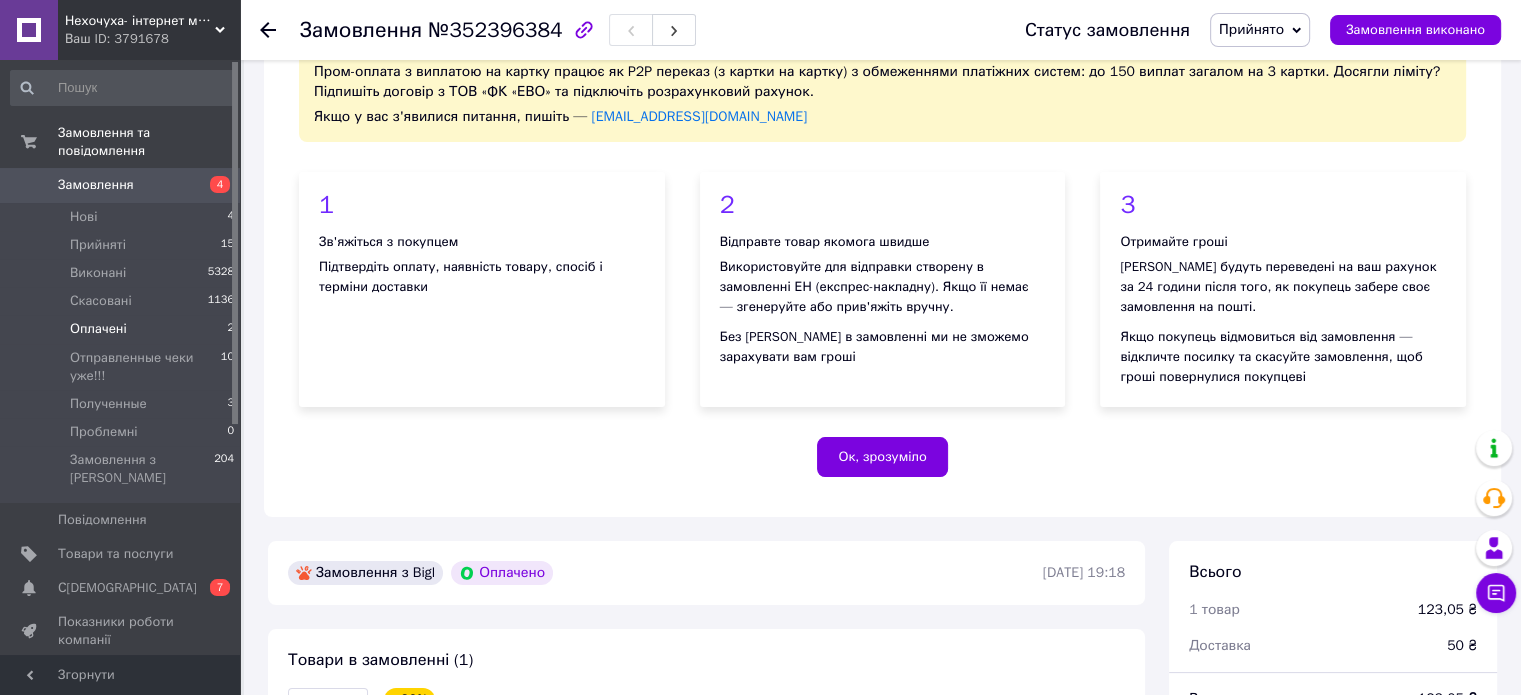 click on "Оплачені" at bounding box center [98, 329] 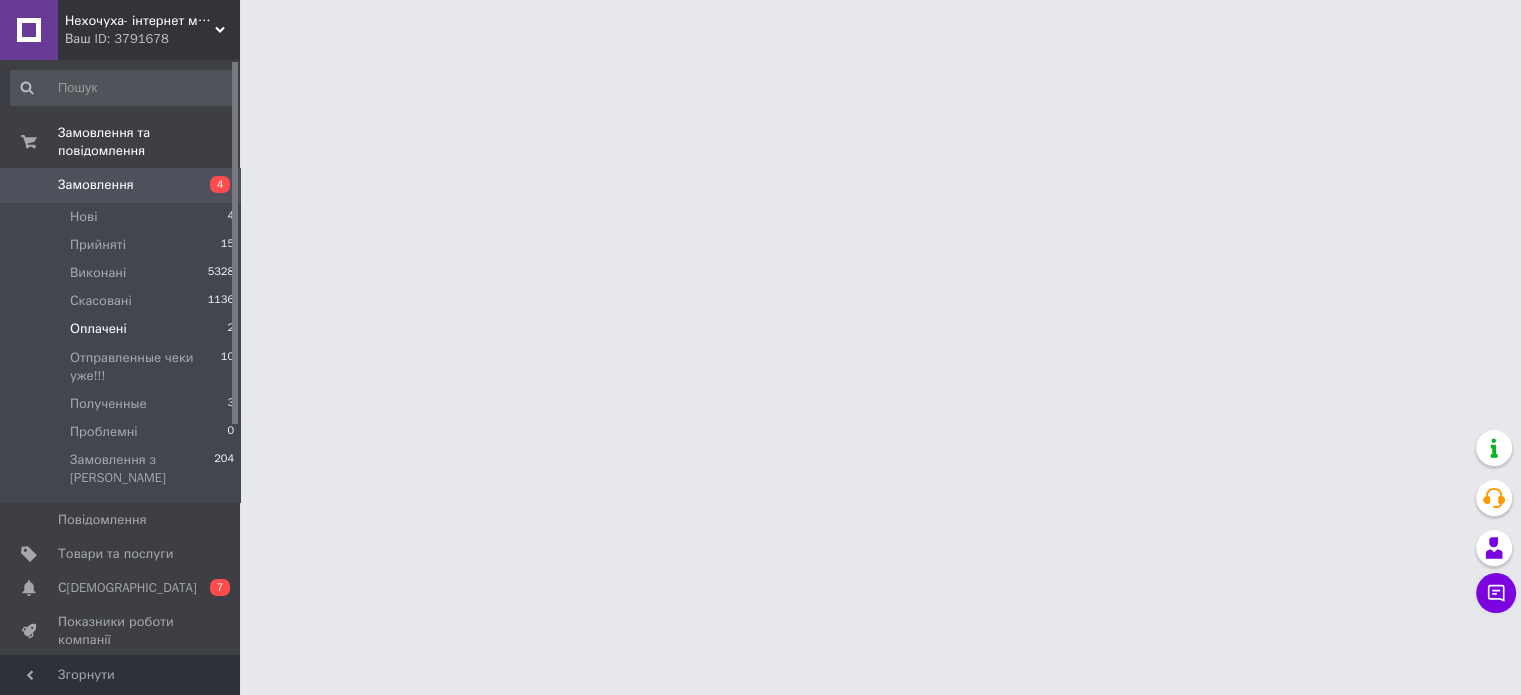 scroll, scrollTop: 0, scrollLeft: 0, axis: both 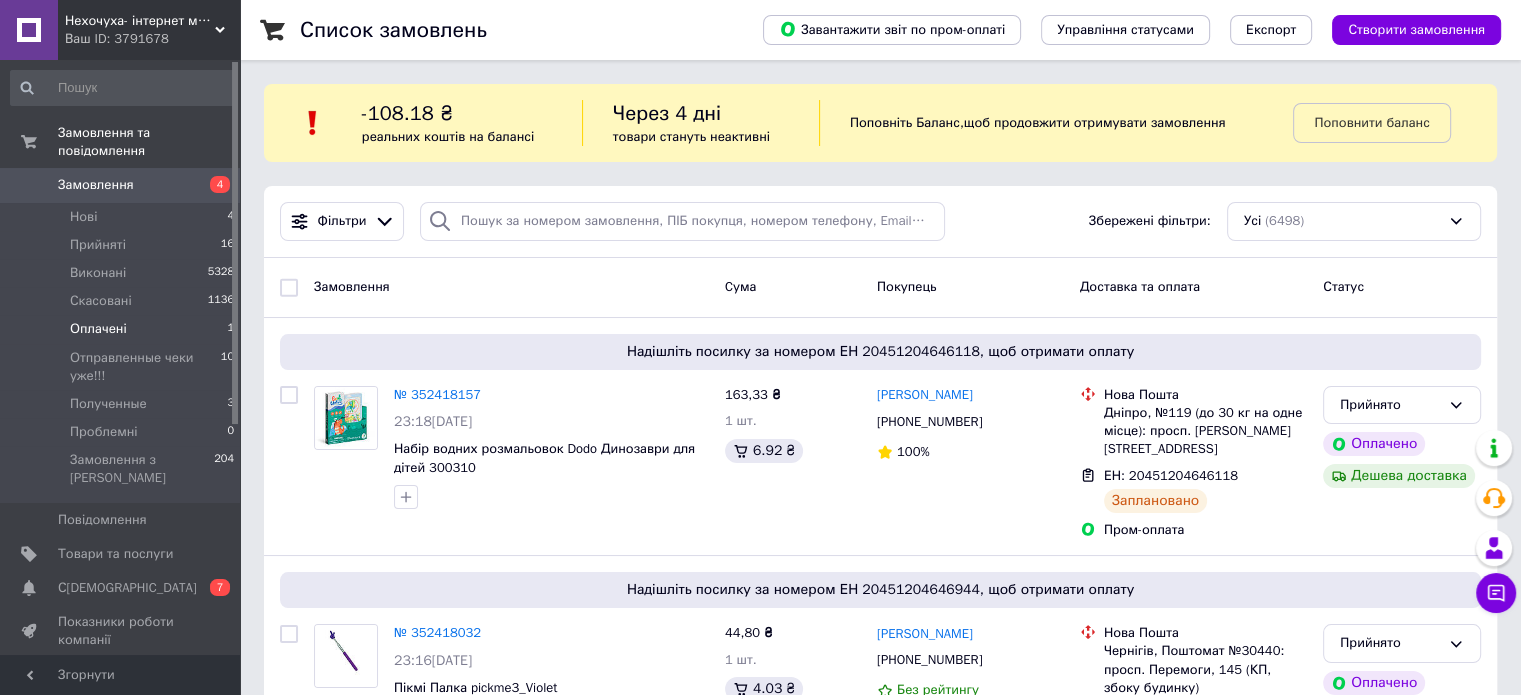 click on "Оплачені 1" at bounding box center (123, 329) 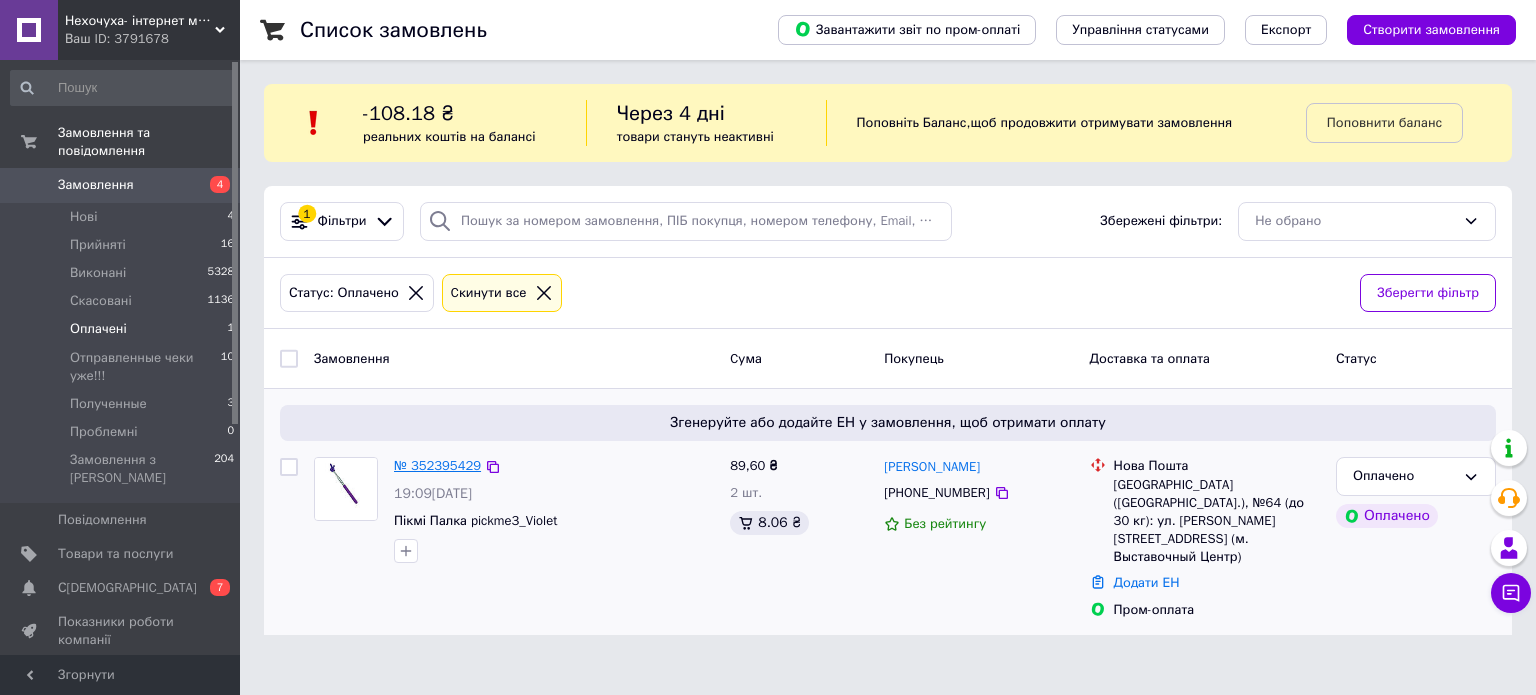 click on "№ 352395429" at bounding box center (437, 465) 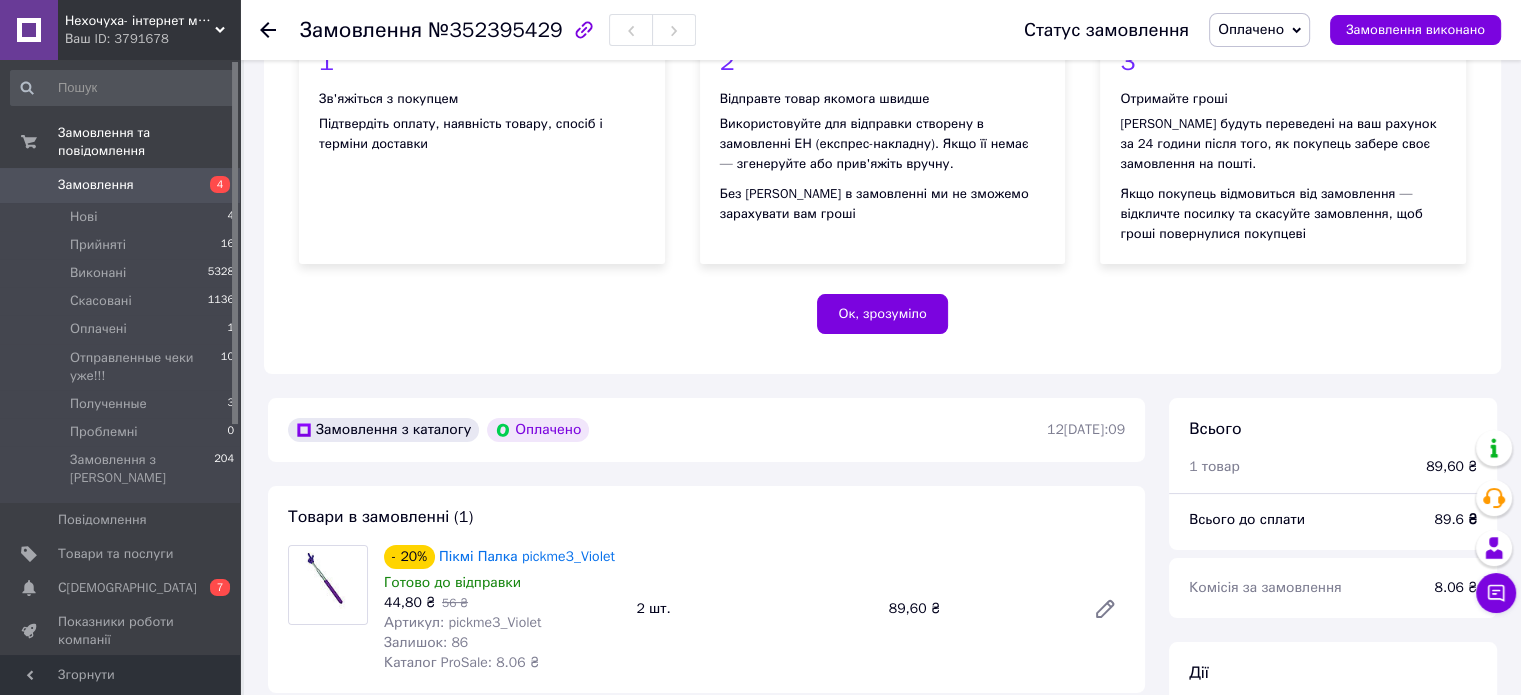 scroll, scrollTop: 500, scrollLeft: 0, axis: vertical 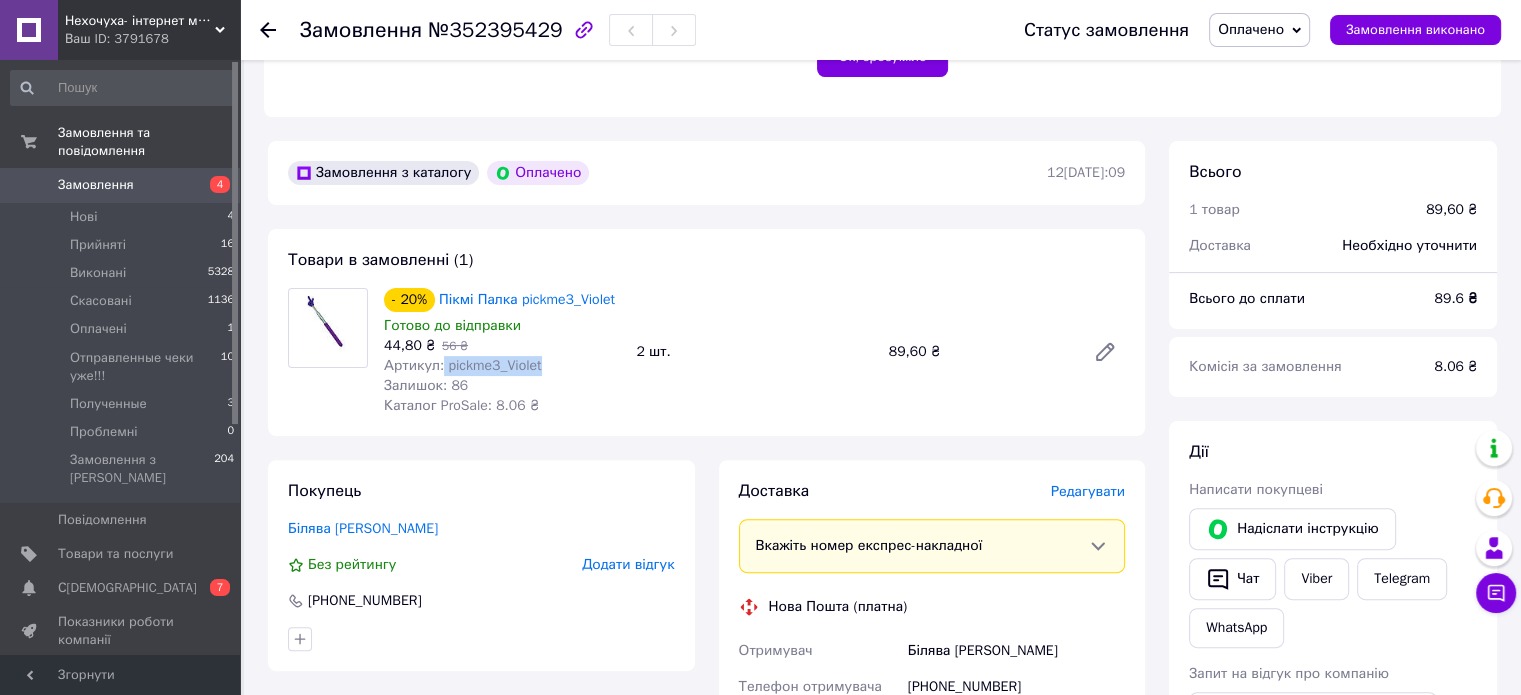 drag, startPoint x: 556, startPoint y: 375, endPoint x: 440, endPoint y: 375, distance: 116 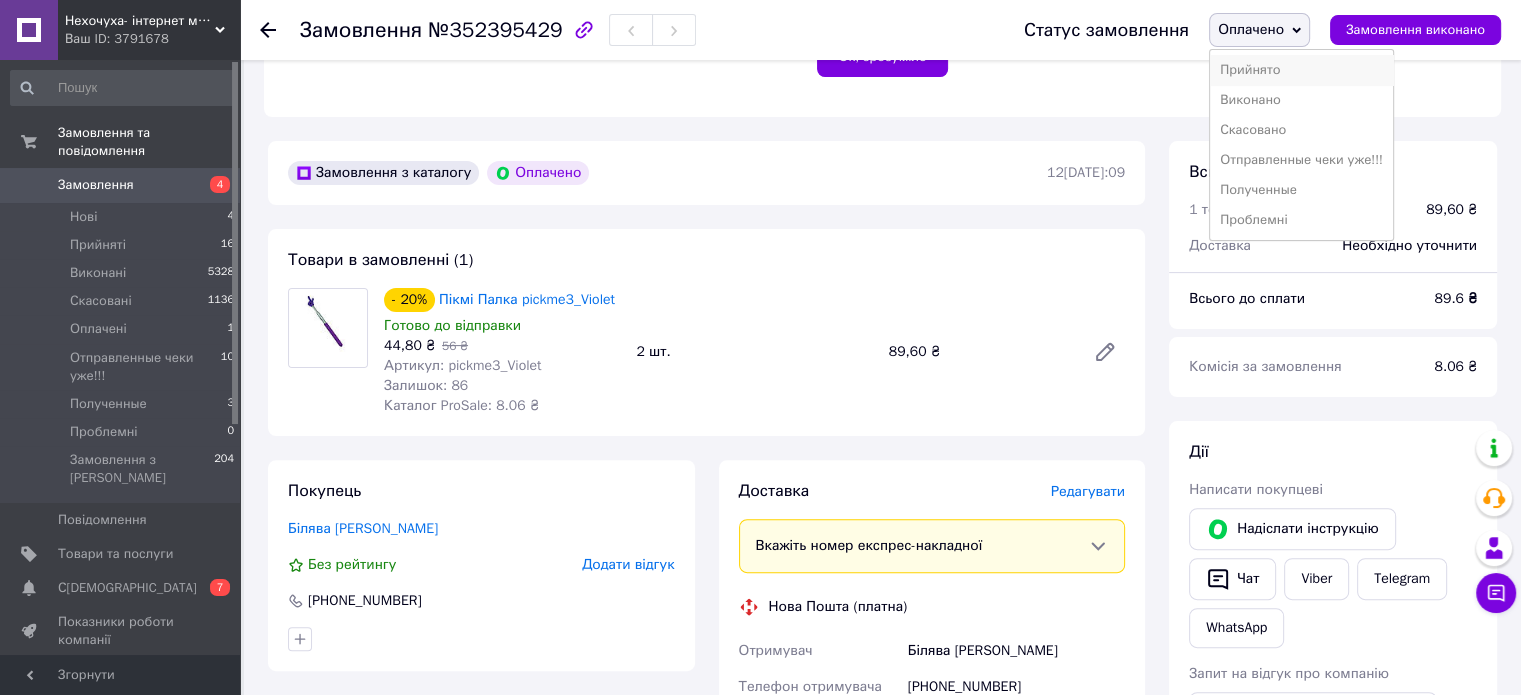 click on "Прийнято" at bounding box center [1301, 70] 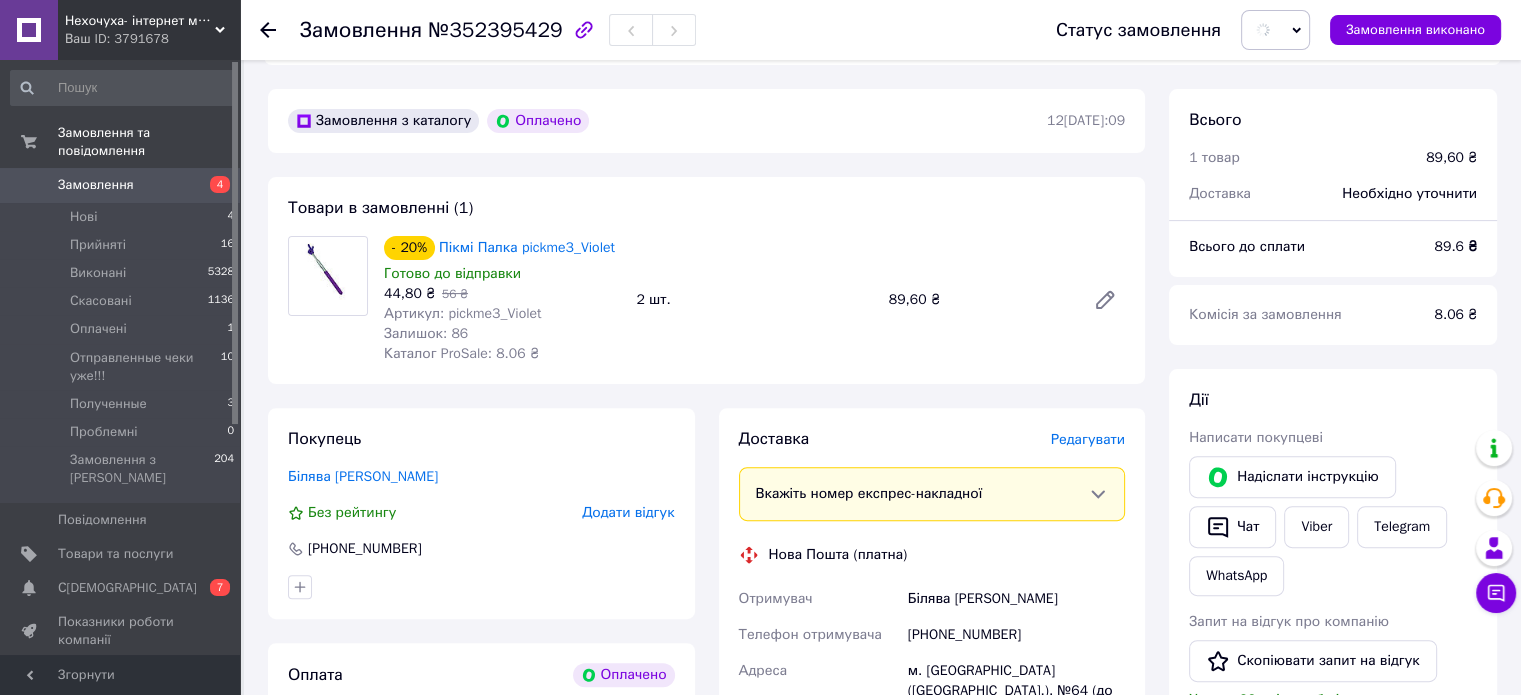 scroll, scrollTop: 600, scrollLeft: 0, axis: vertical 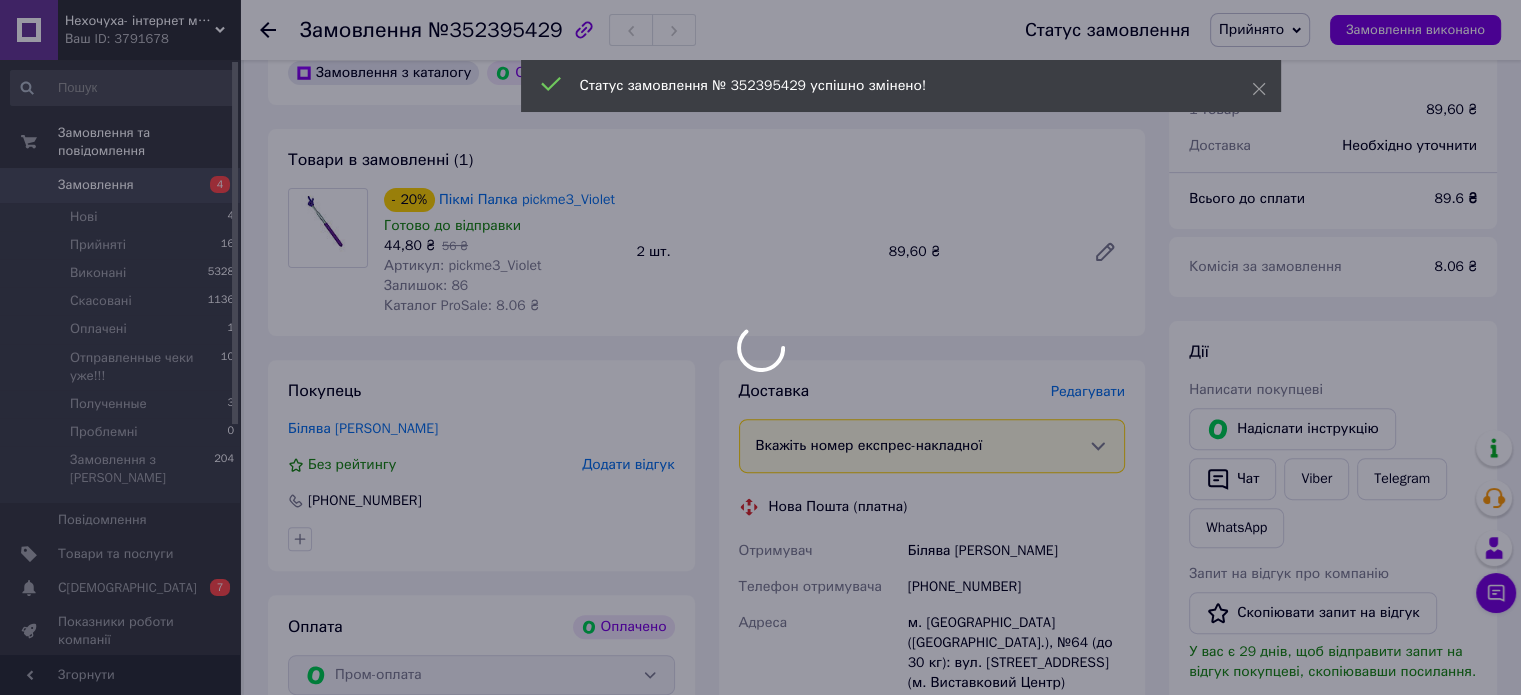 click on "Доставка [PERSON_NAME] Вкажіть номер експрес-накладної Обов'язково введіть номер експрес-накладної,
якщо створювали її не на цій сторінці. У разі,
якщо номер ЕН не буде доданий, ми не зможемо
виплатити гроші за замовлення Мобільний номер покупця (із замовлення) повинен відповідати номеру отримувача за накладною Нова Пошта (платна) Отримувач Білява [PERSON_NAME] Телефон отримувача [PHONE_NUMBER] Адреса м. [GEOGRAPHIC_DATA] ([GEOGRAPHIC_DATA].), №64 (до 30 кг): вул. [STREET_ADDRESS] (м. Виставковий Центр) Дата відправки [DATE] Платник Отримувач Оціночна вартість 89.60 ₴ Передати номер або" at bounding box center (932, 691) 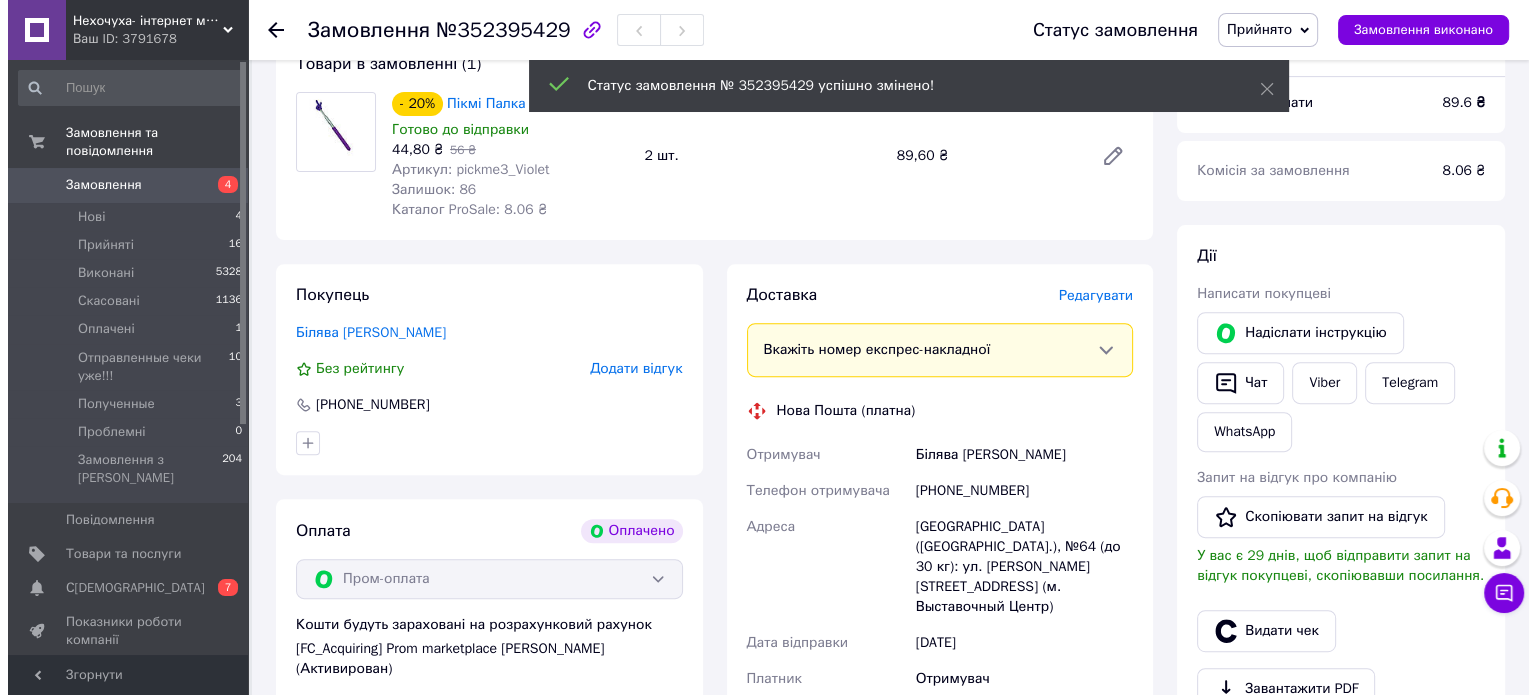scroll, scrollTop: 900, scrollLeft: 0, axis: vertical 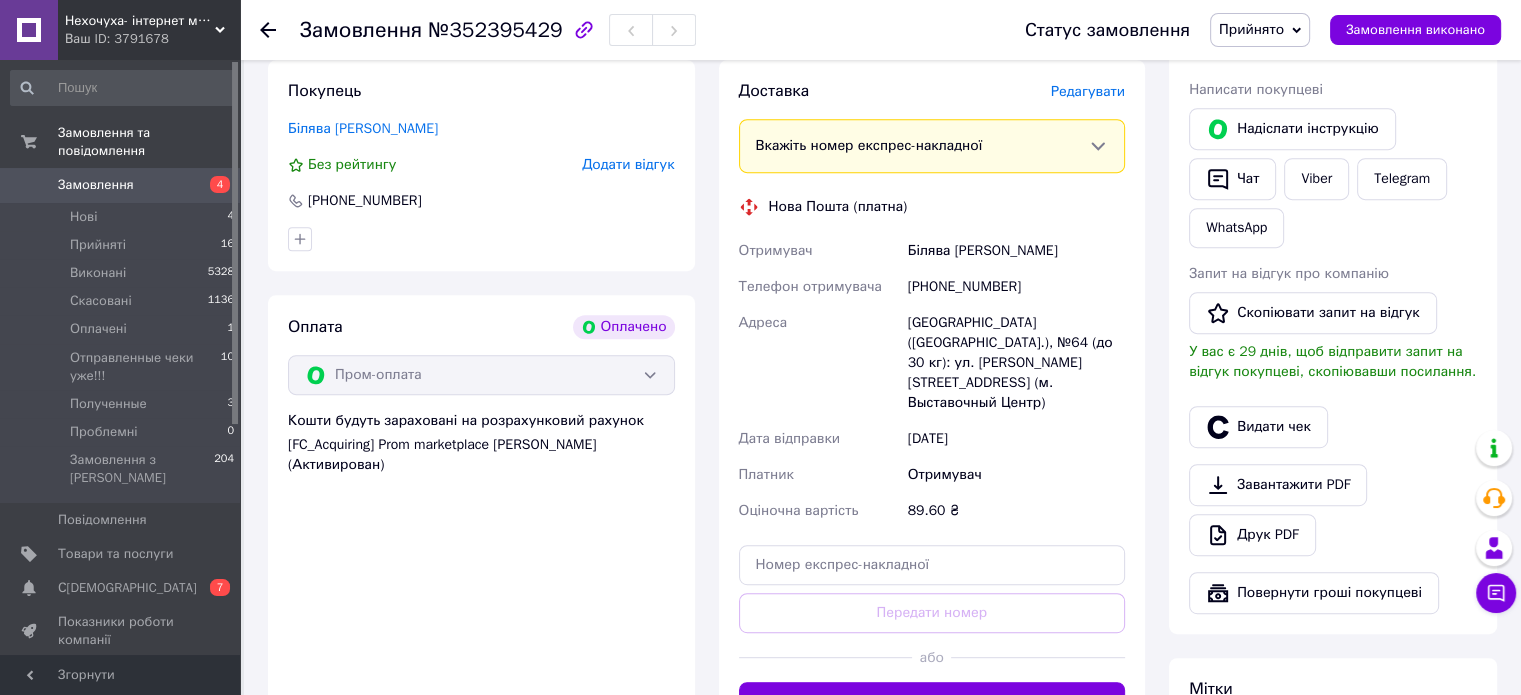 click on "Редагувати" at bounding box center [1088, 91] 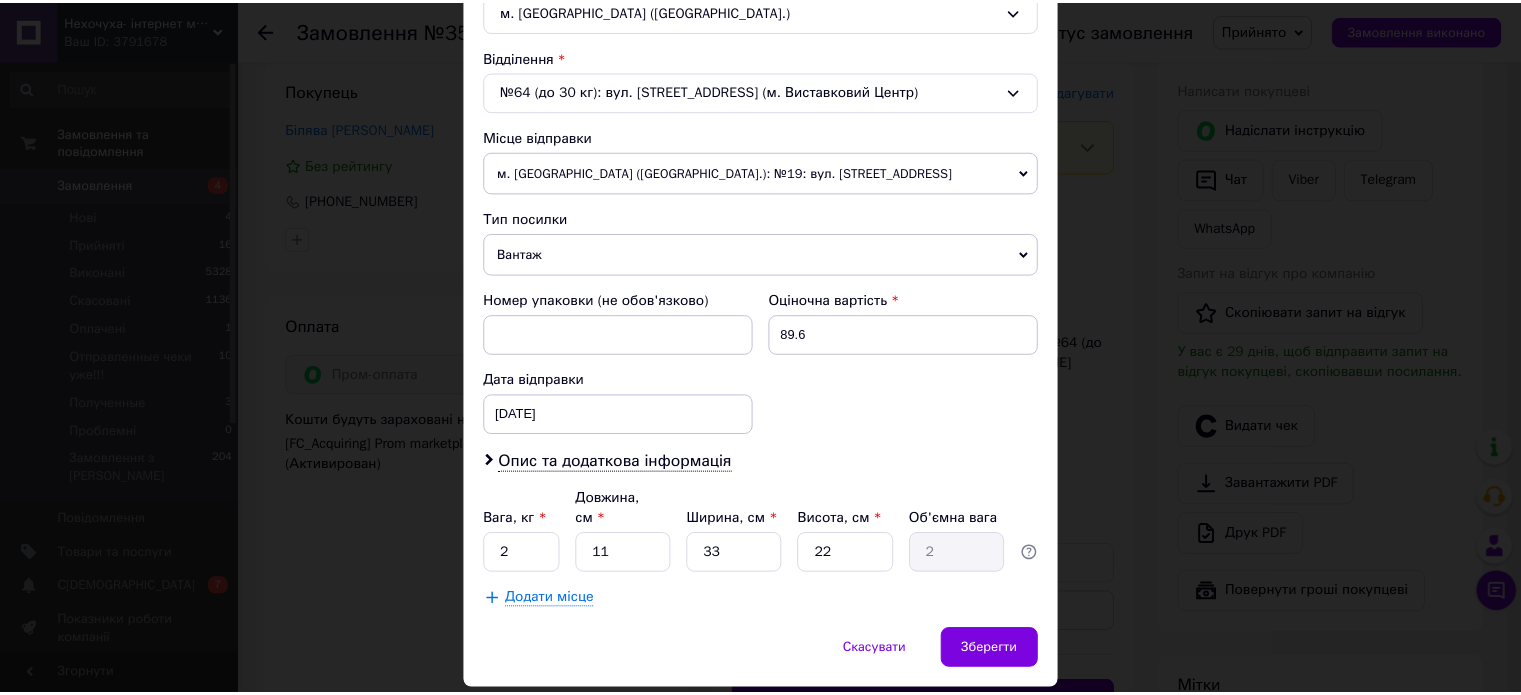 scroll, scrollTop: 627, scrollLeft: 0, axis: vertical 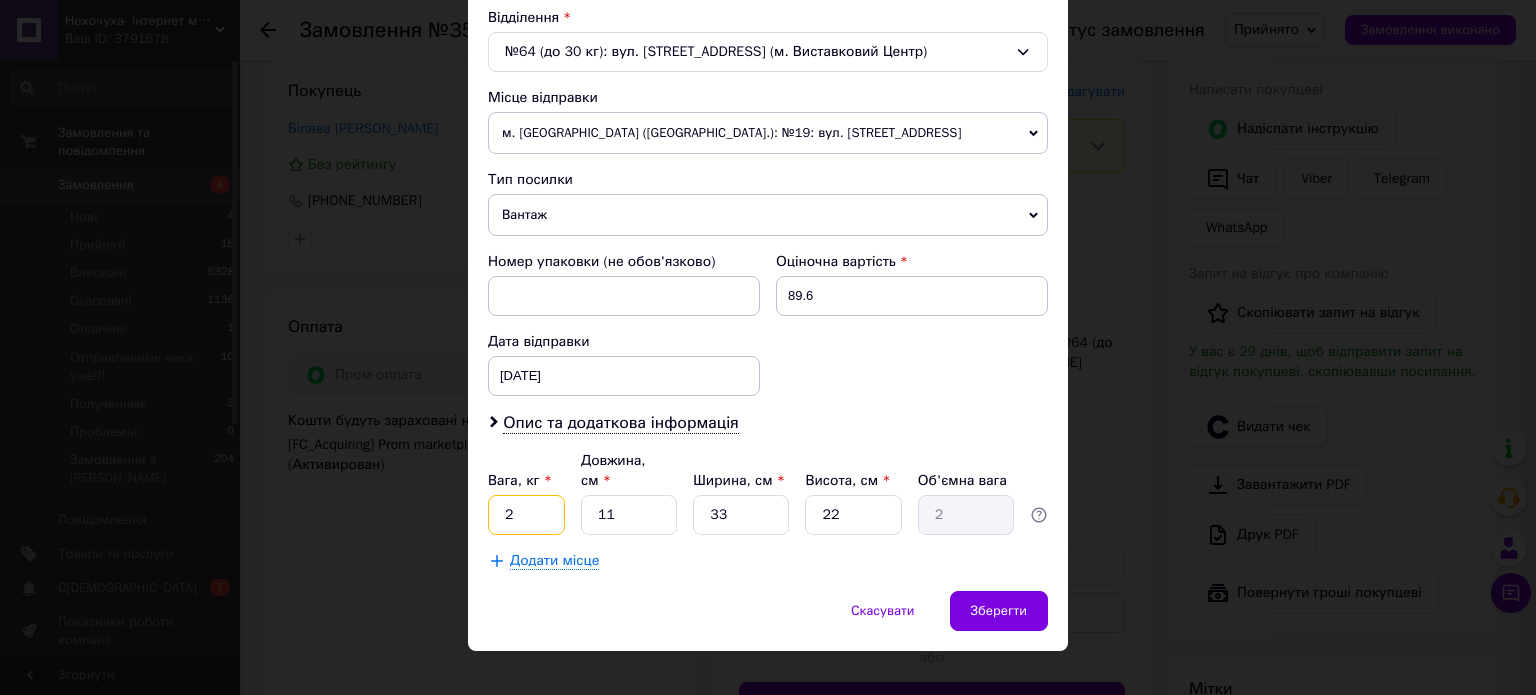 drag, startPoint x: 516, startPoint y: 499, endPoint x: 507, endPoint y: 492, distance: 11.401754 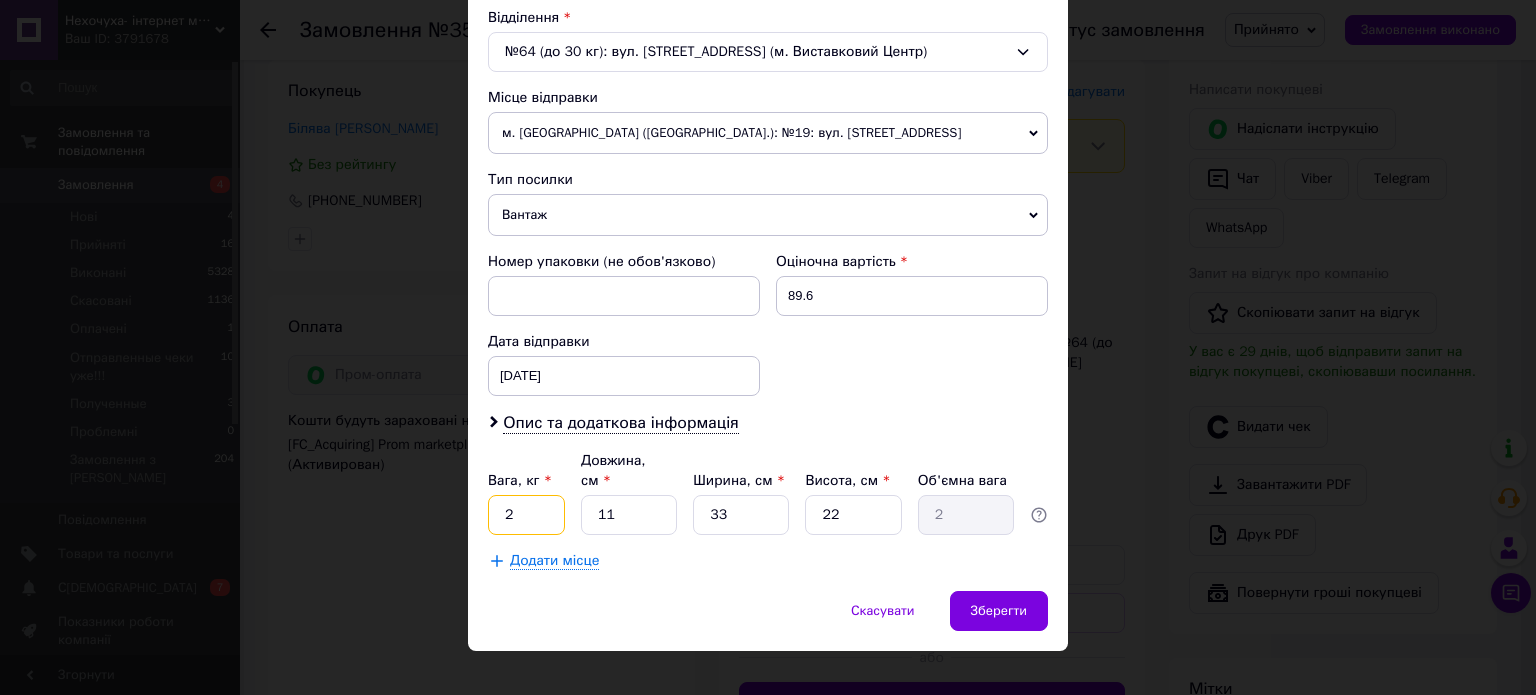 click on "2" at bounding box center [526, 515] 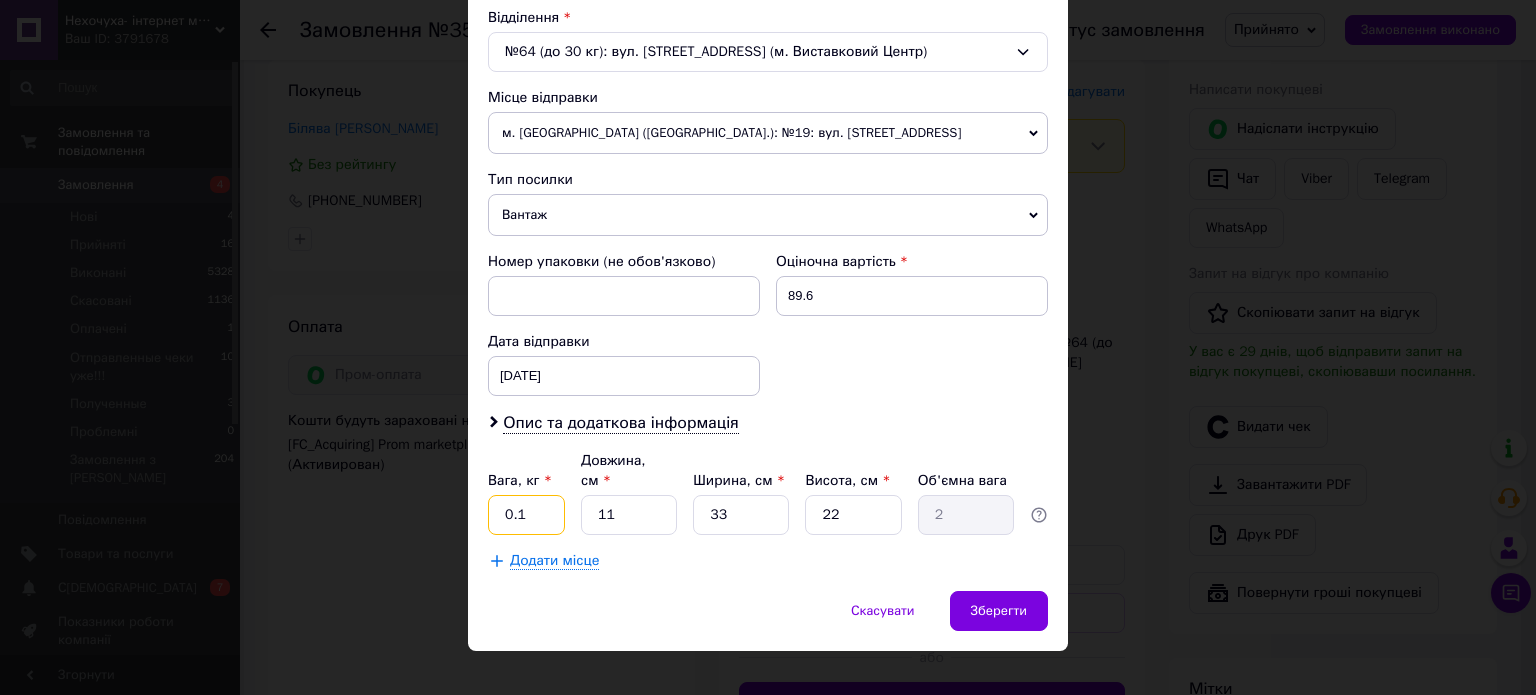 type on "0.1" 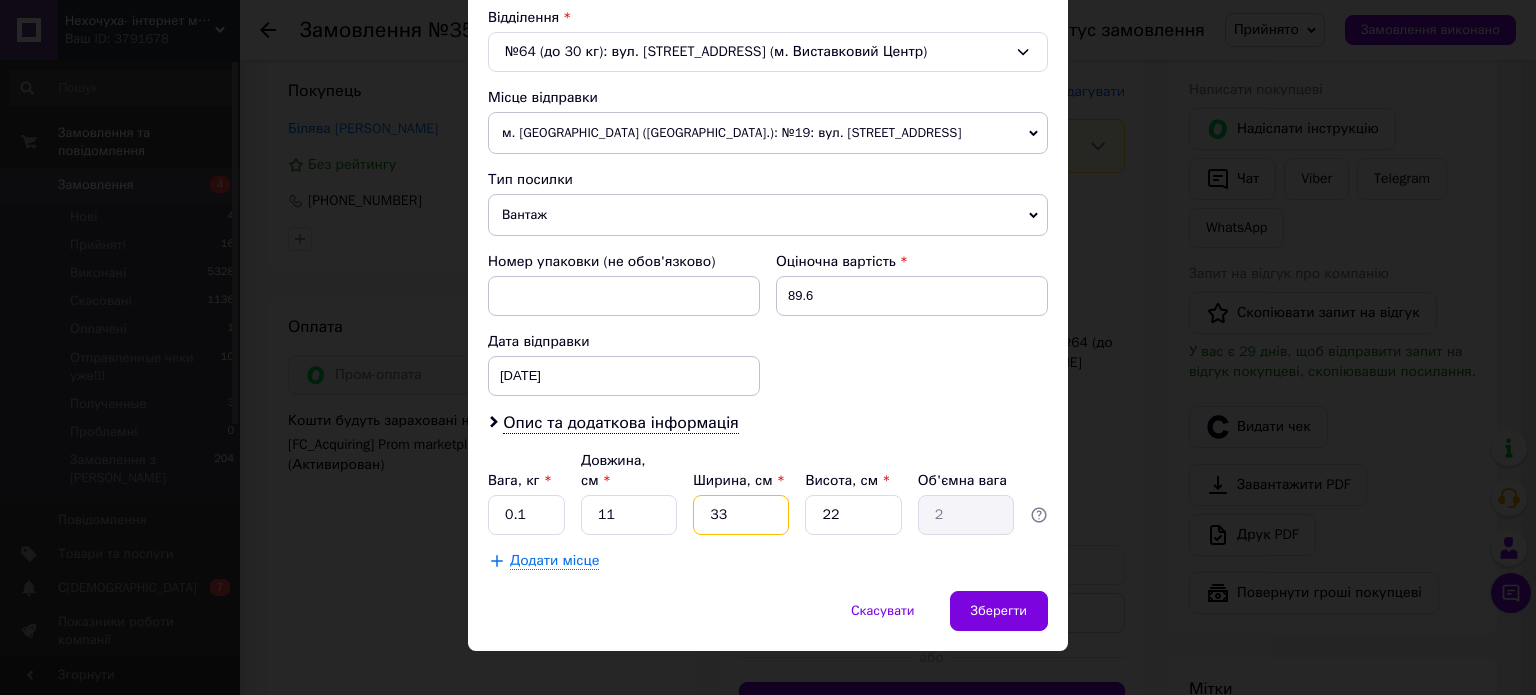 type on "1" 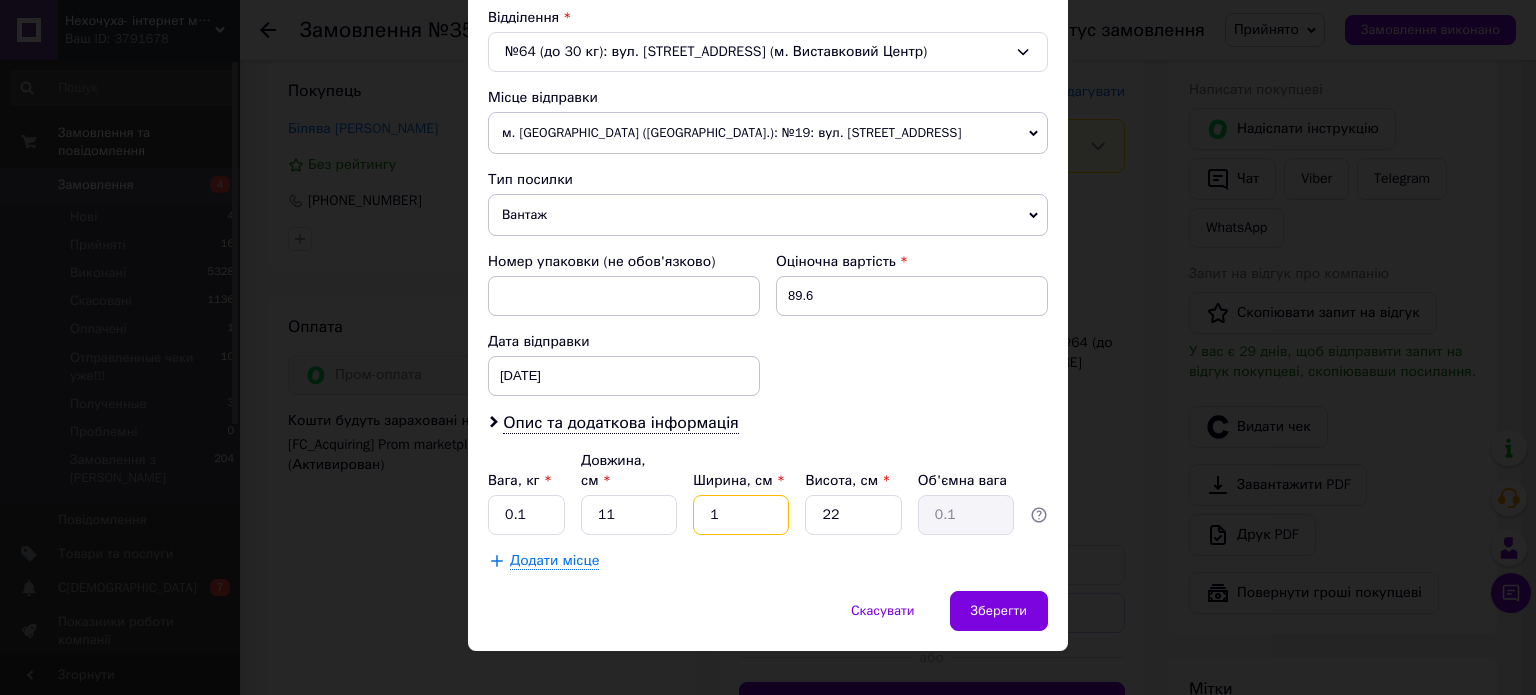 type on "1" 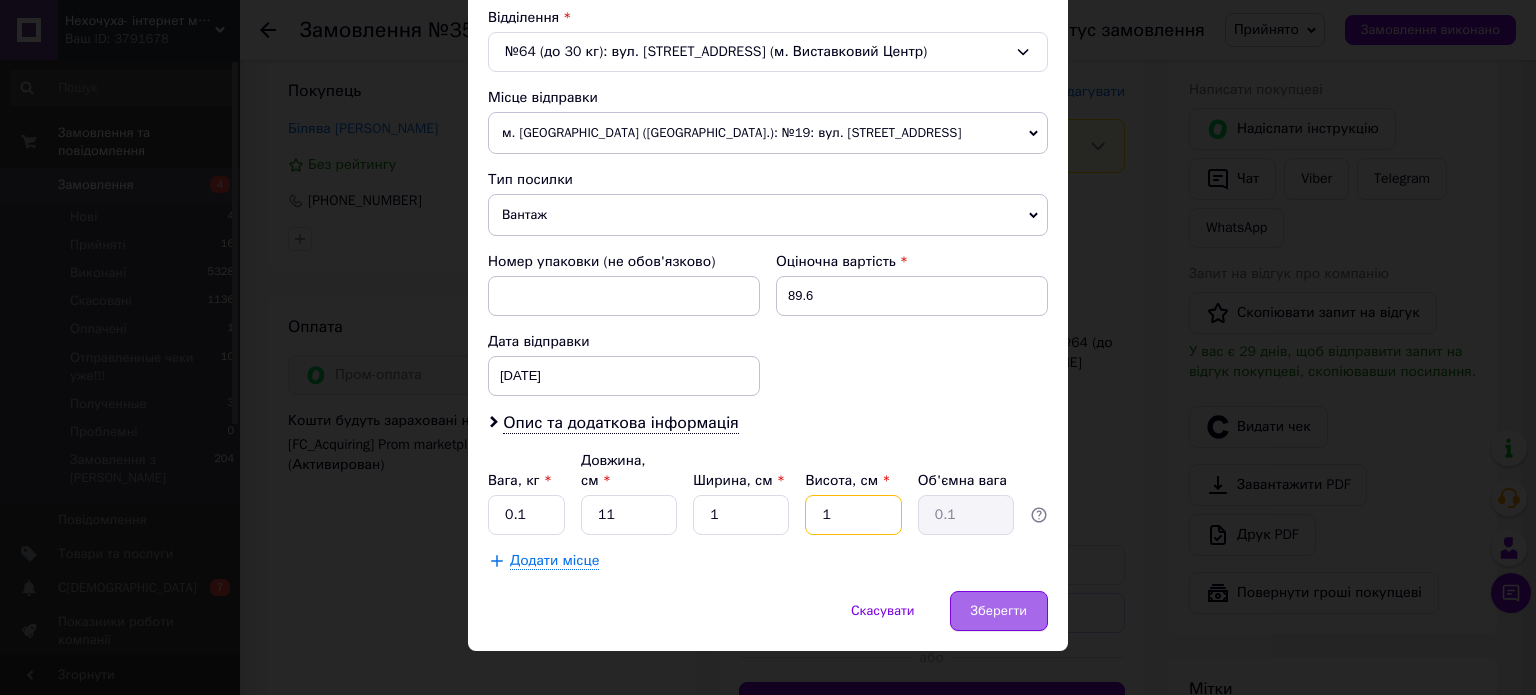type on "1" 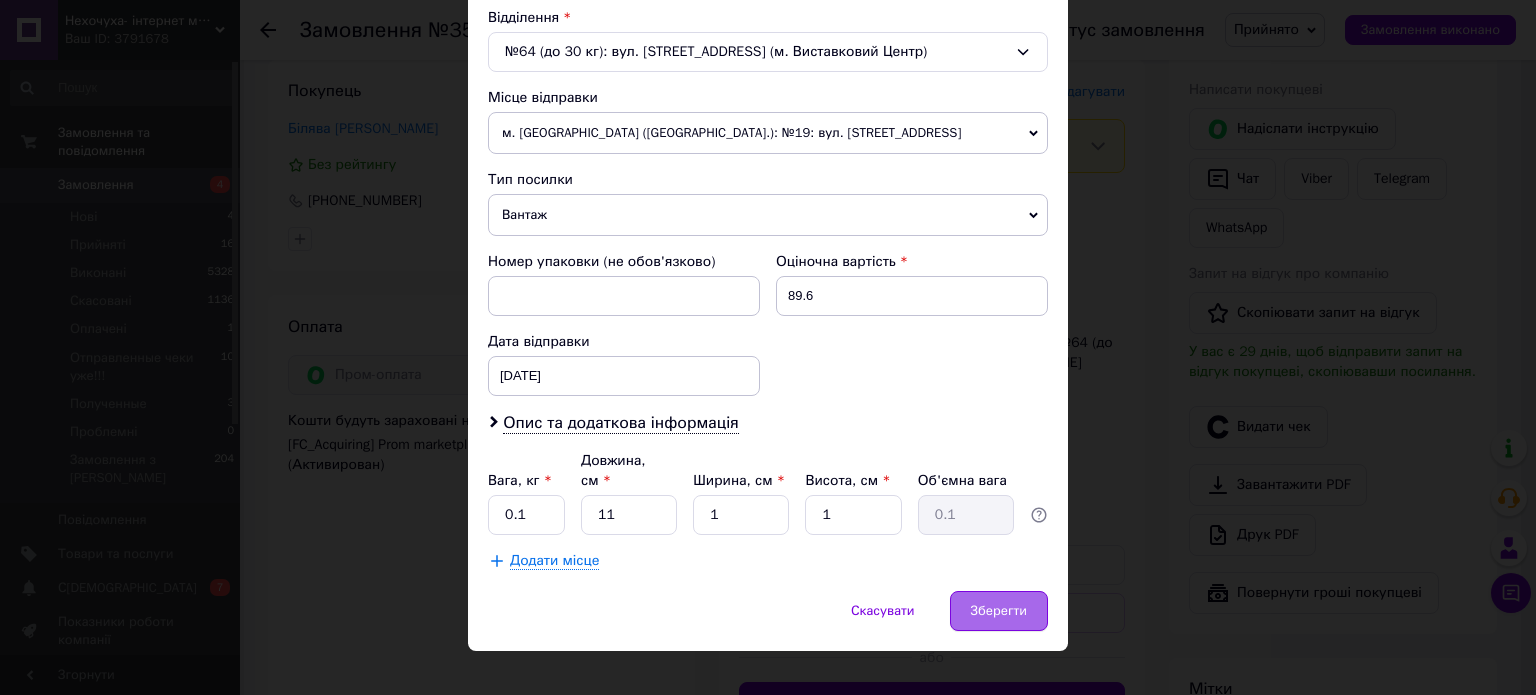 click on "Зберегти" at bounding box center [999, 611] 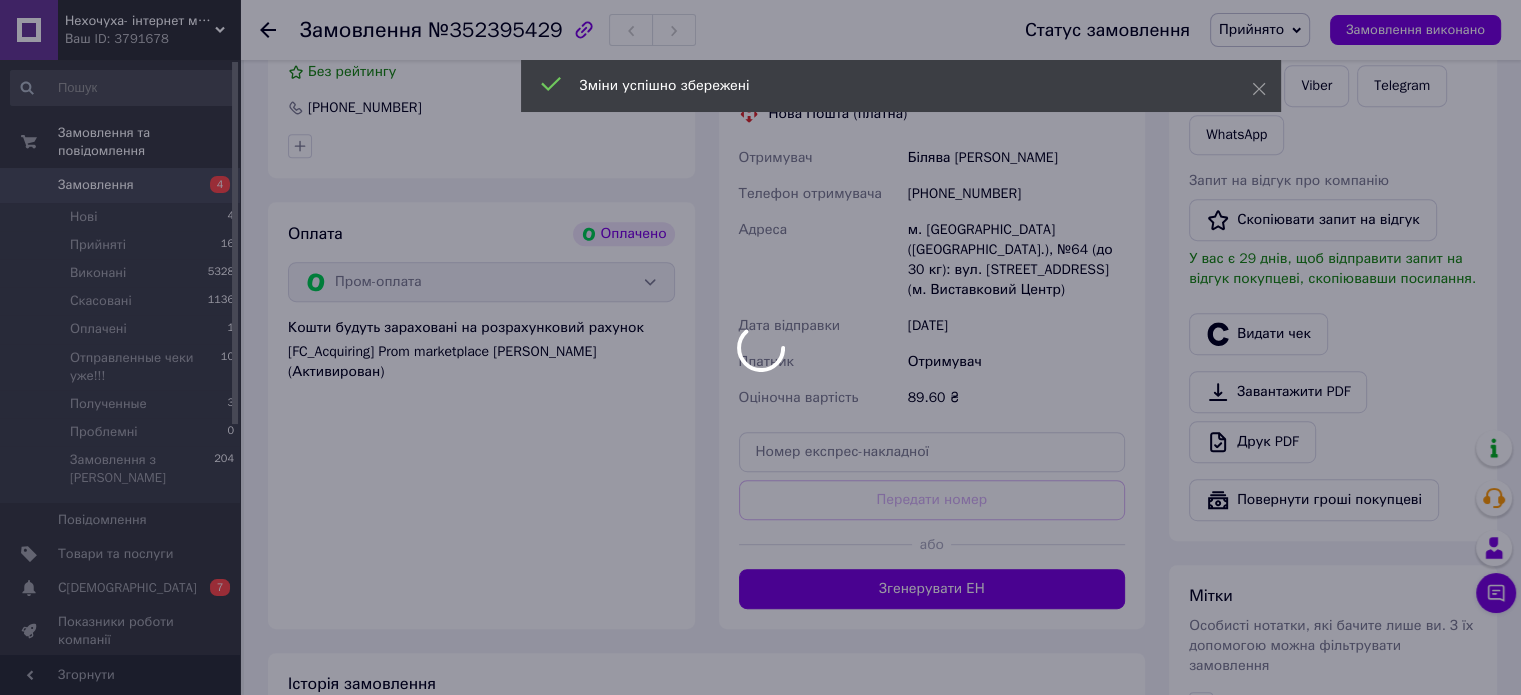 scroll, scrollTop: 1100, scrollLeft: 0, axis: vertical 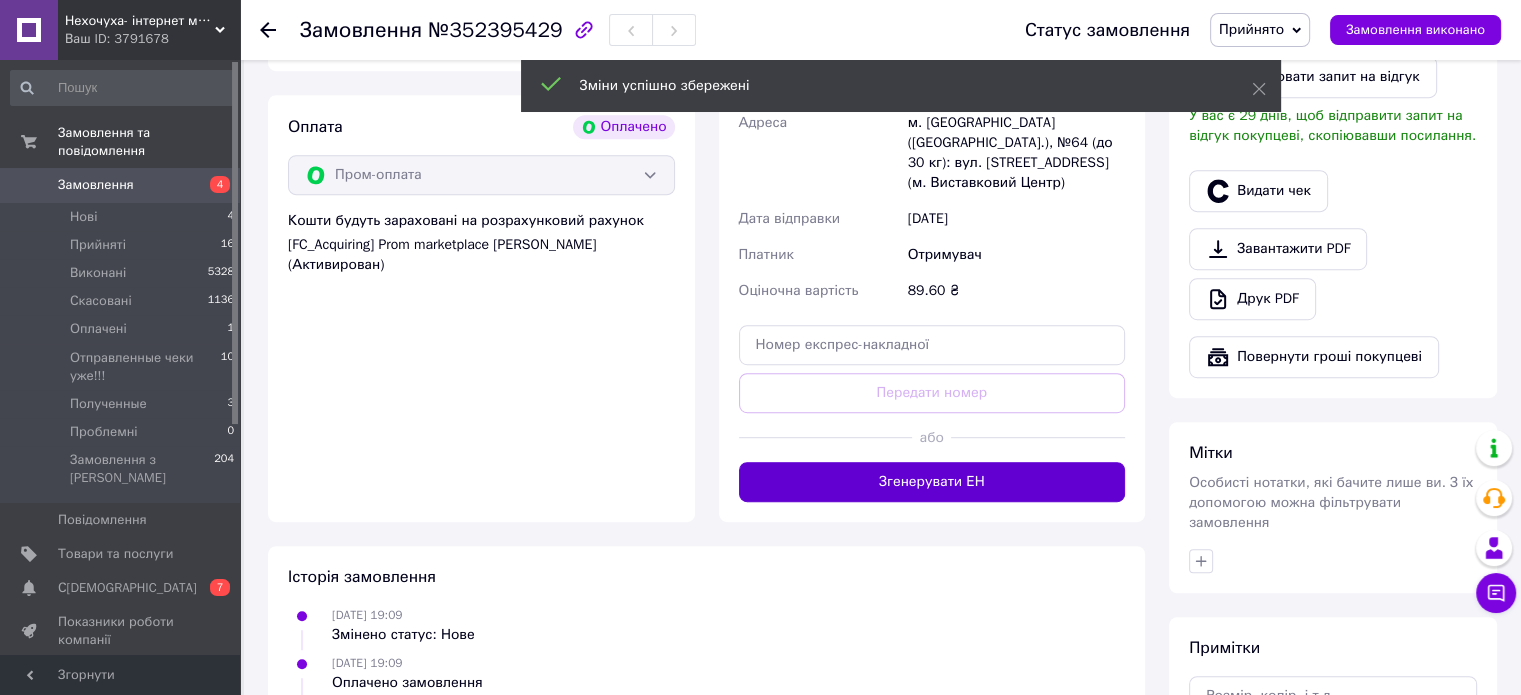 click on "Згенерувати ЕН" at bounding box center [932, 482] 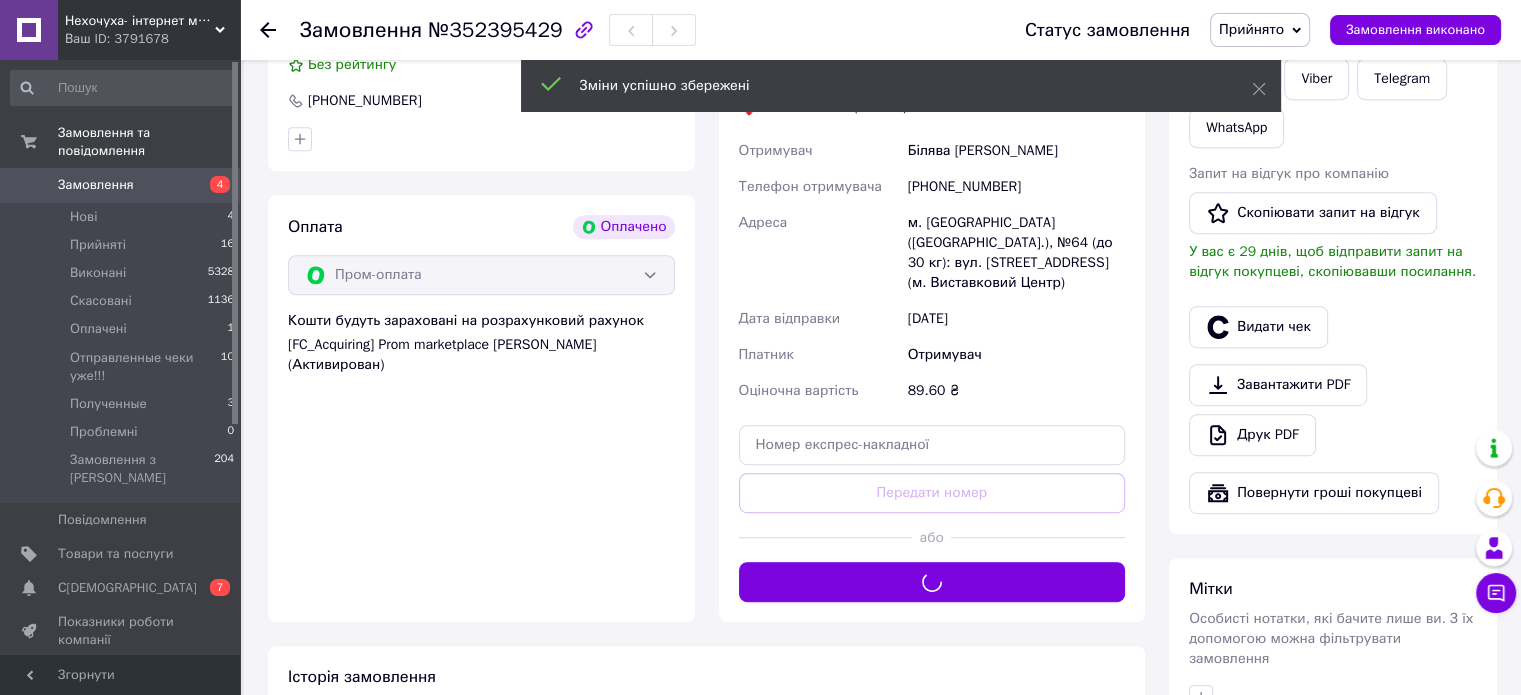 scroll, scrollTop: 900, scrollLeft: 0, axis: vertical 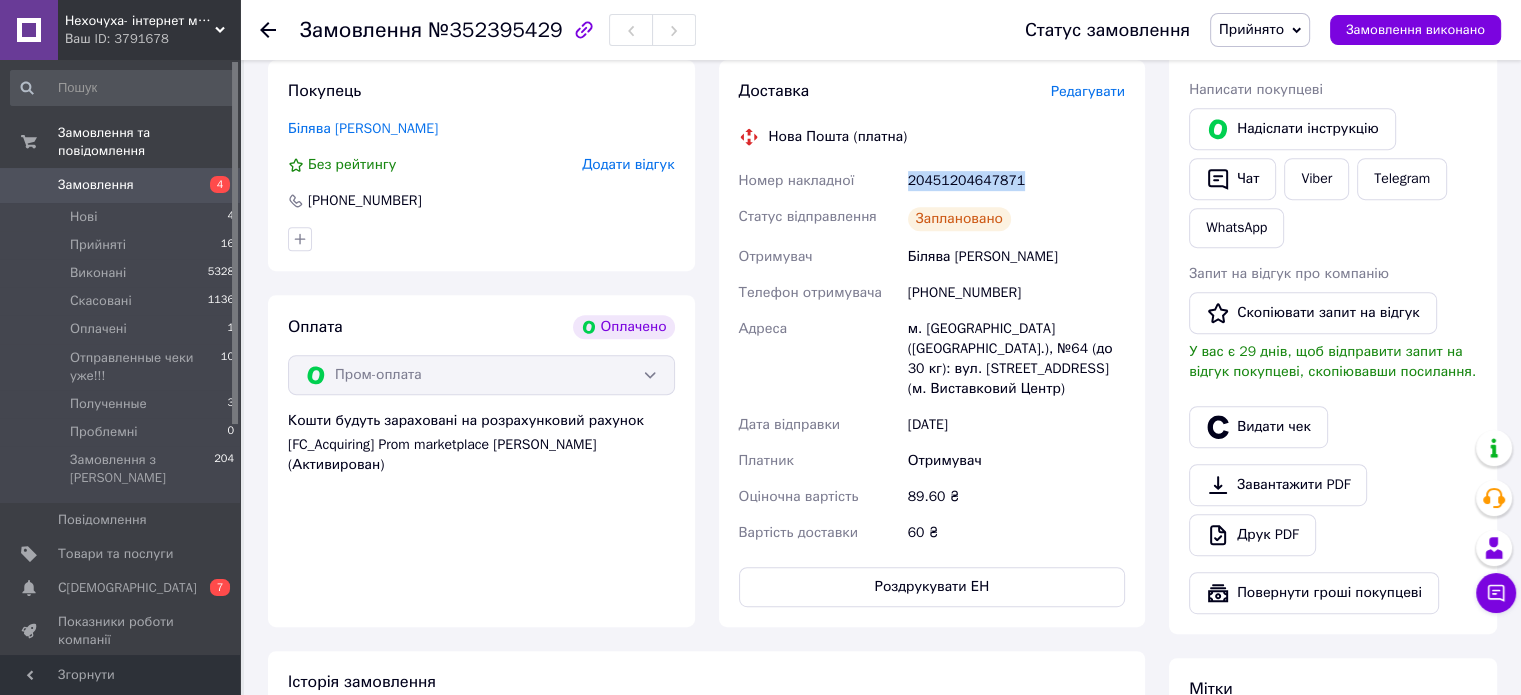drag, startPoint x: 1040, startPoint y: 179, endPoint x: 899, endPoint y: 195, distance: 141.90489 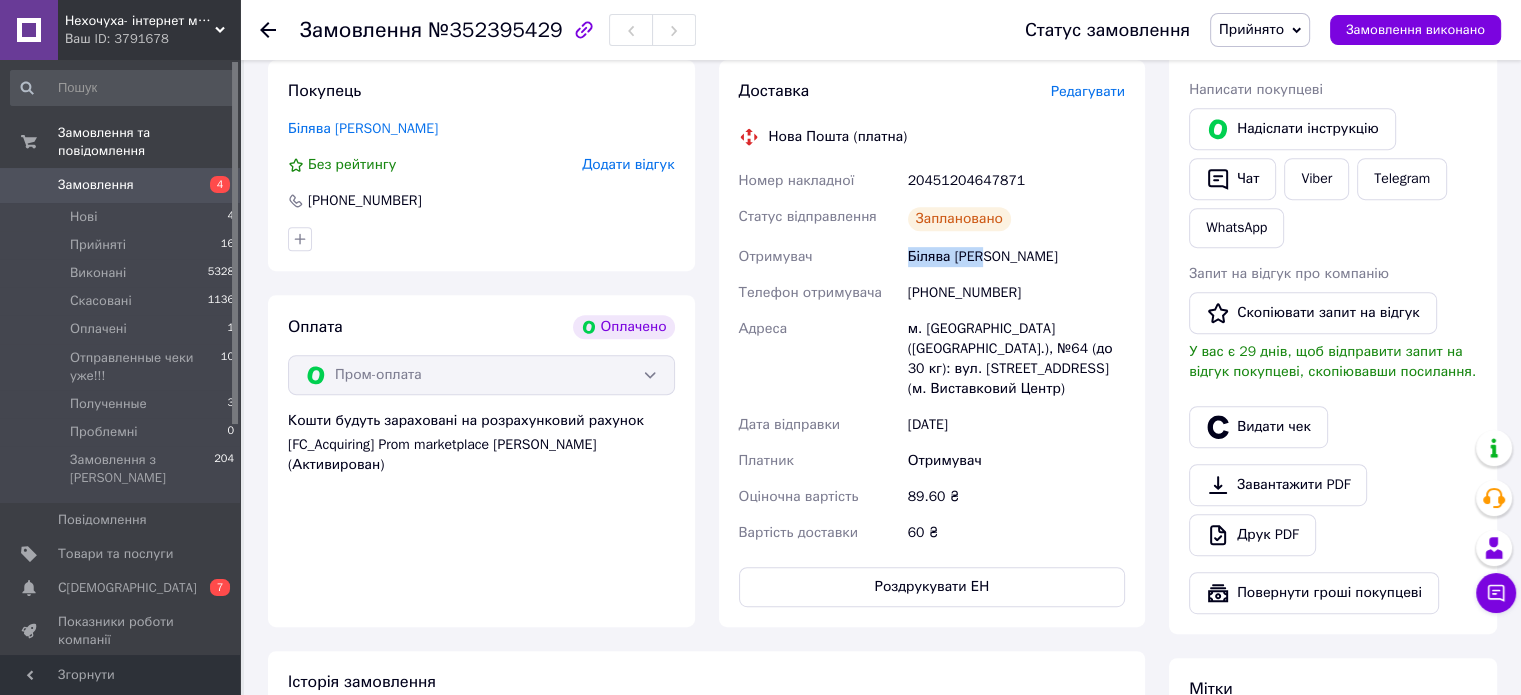drag, startPoint x: 1014, startPoint y: 267, endPoint x: 891, endPoint y: 259, distance: 123.25989 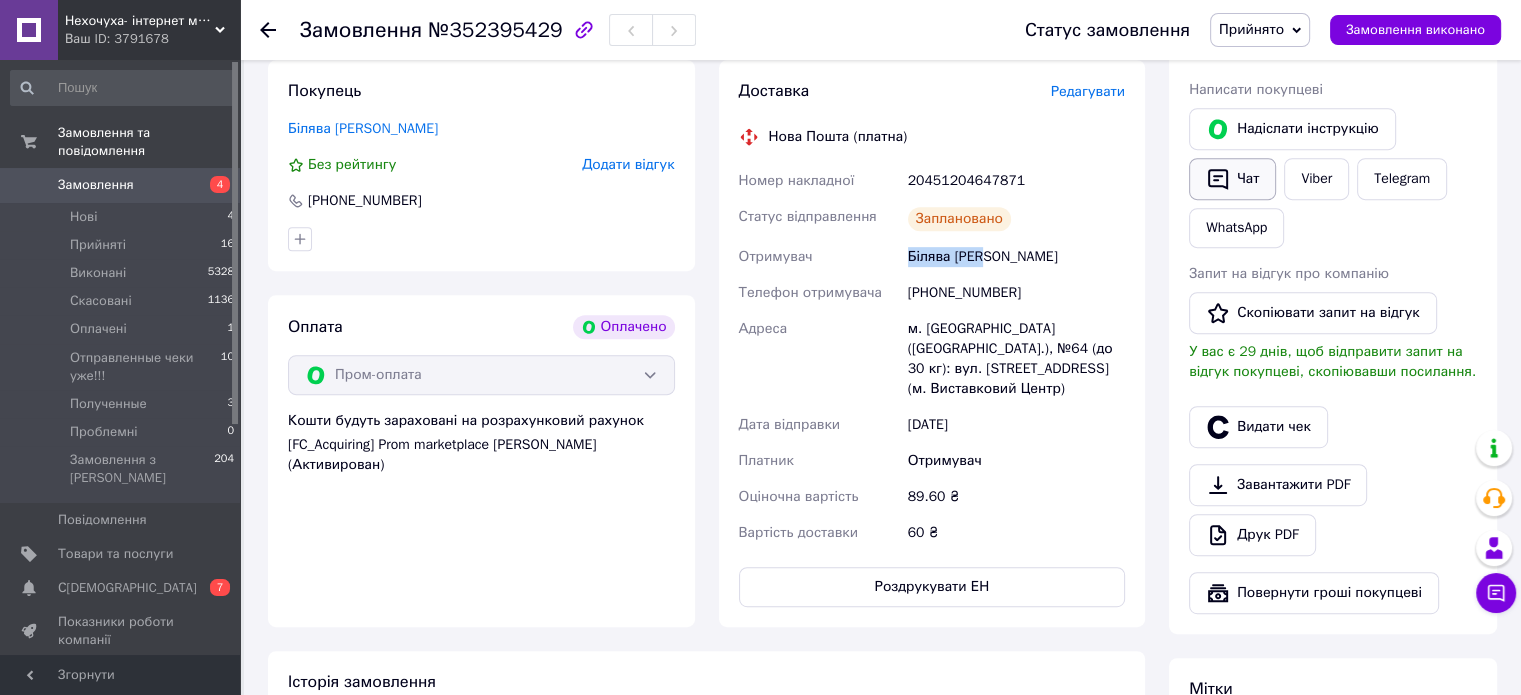 click on "Чат" at bounding box center [1232, 179] 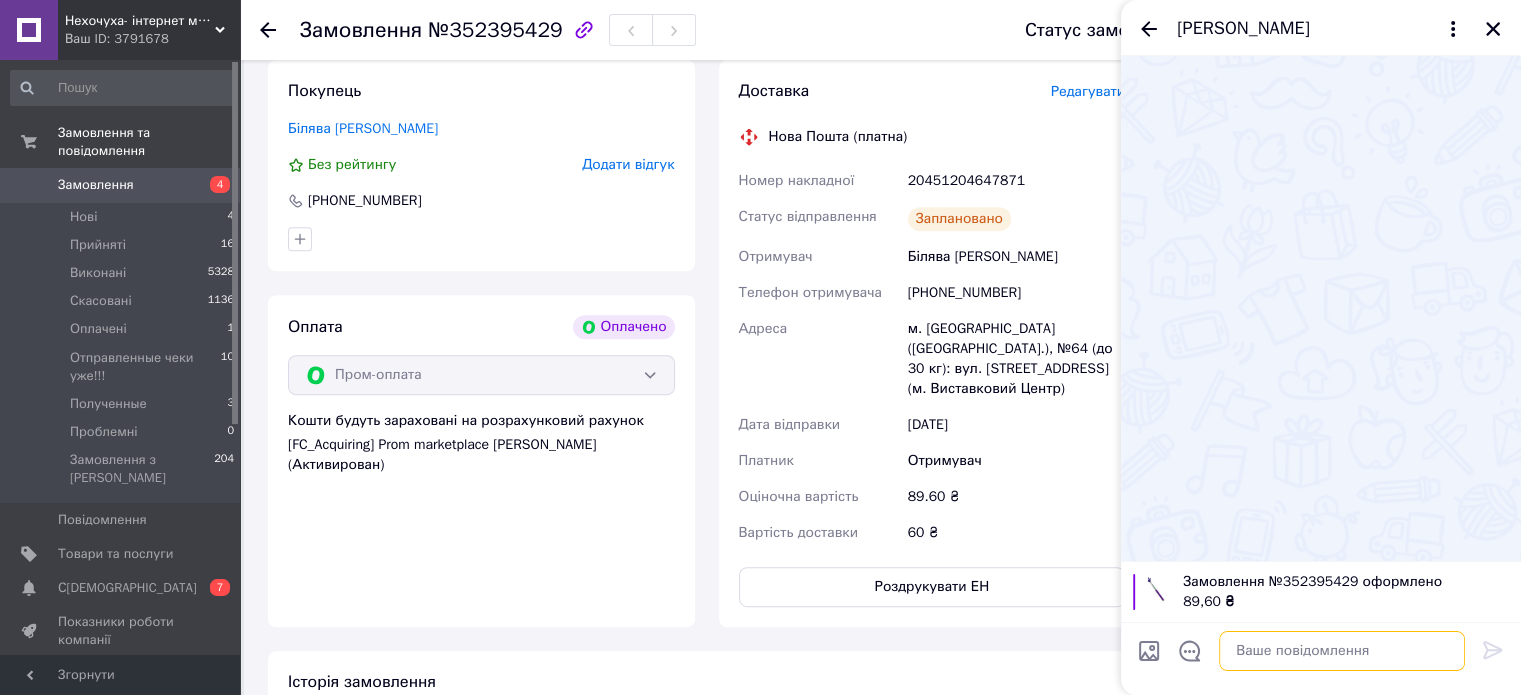click at bounding box center [1342, 651] 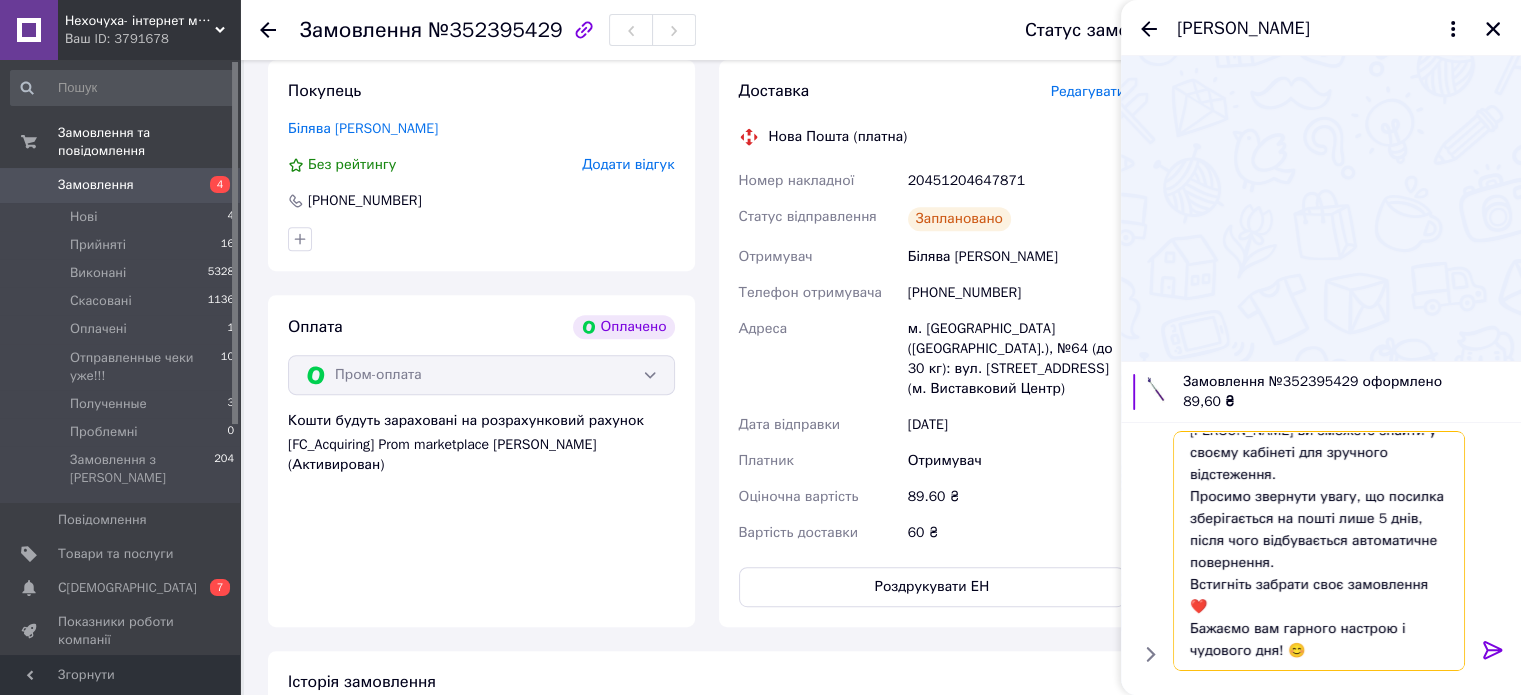 scroll, scrollTop: 152, scrollLeft: 0, axis: vertical 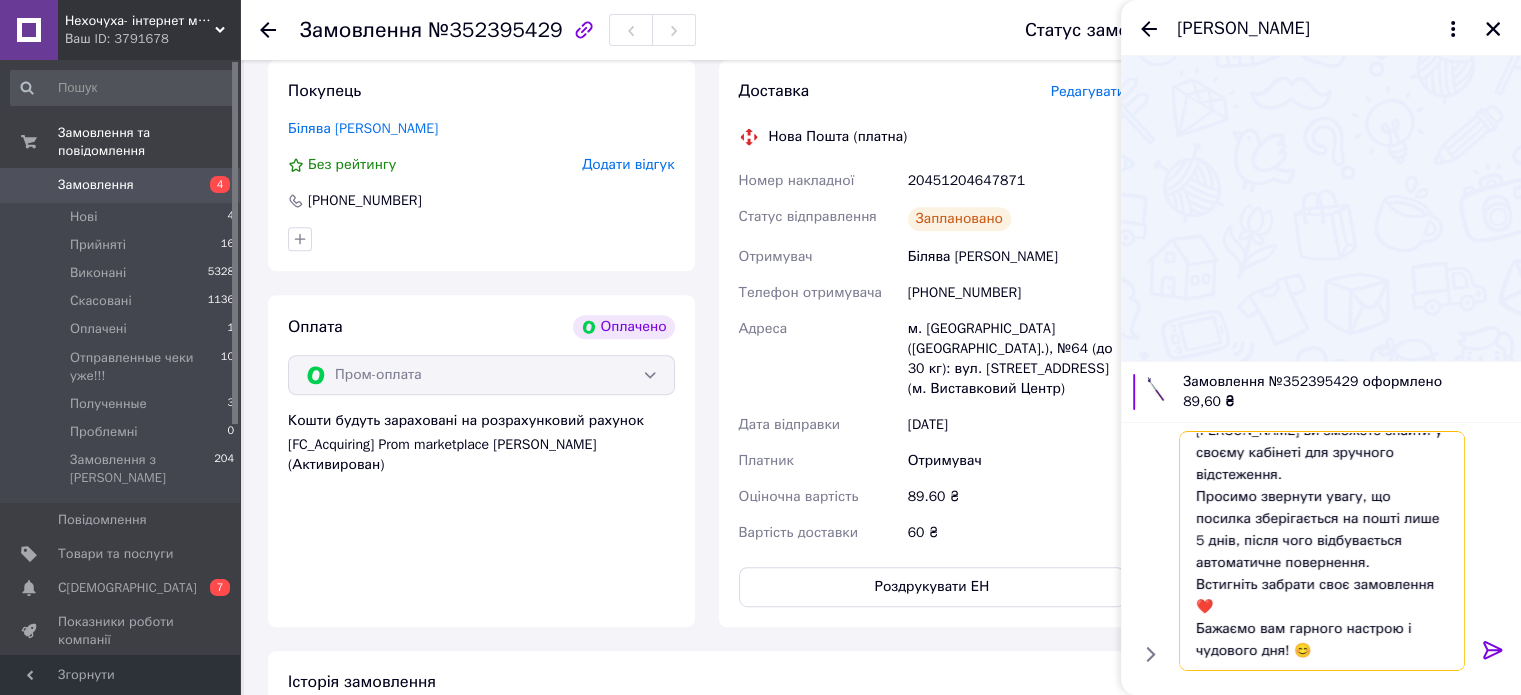 type on "Добрий день! 👋 Це інтернет-магазин "НЕХОЧУХА".
Раді повідомити, що ваше замовлення готове до відправлення — відправка відбудеться в понеділок після 16:00.
[PERSON_NAME] ви зможете знайти у своєму кабінеті для зручного відстеження.
Просимо звернути увагу, що посилка зберігається на пошті лише 5 днів, після чого відбувається автоматичне повернення.
Встигніть забрати своє замовлення ❤️
Бажаємо вам гарного настрою і чудового дня! 😊" 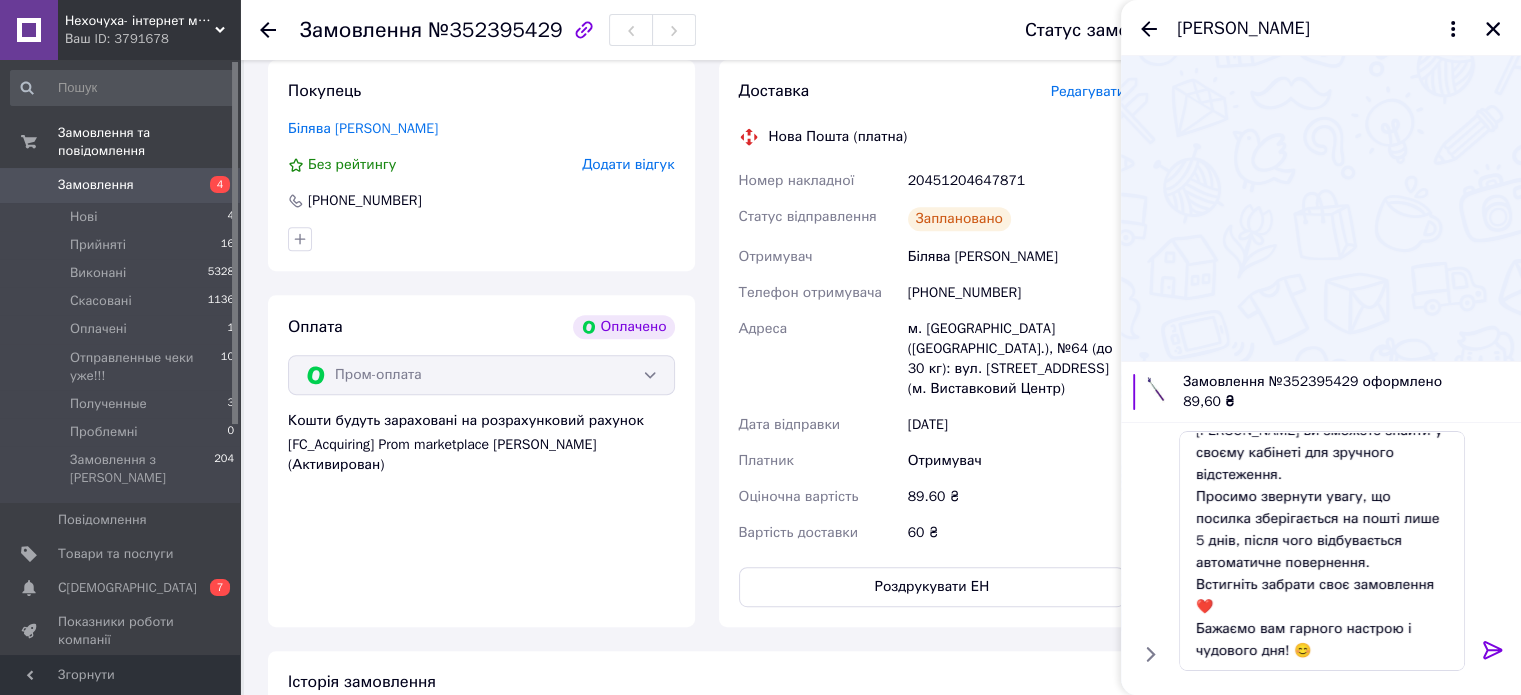 click 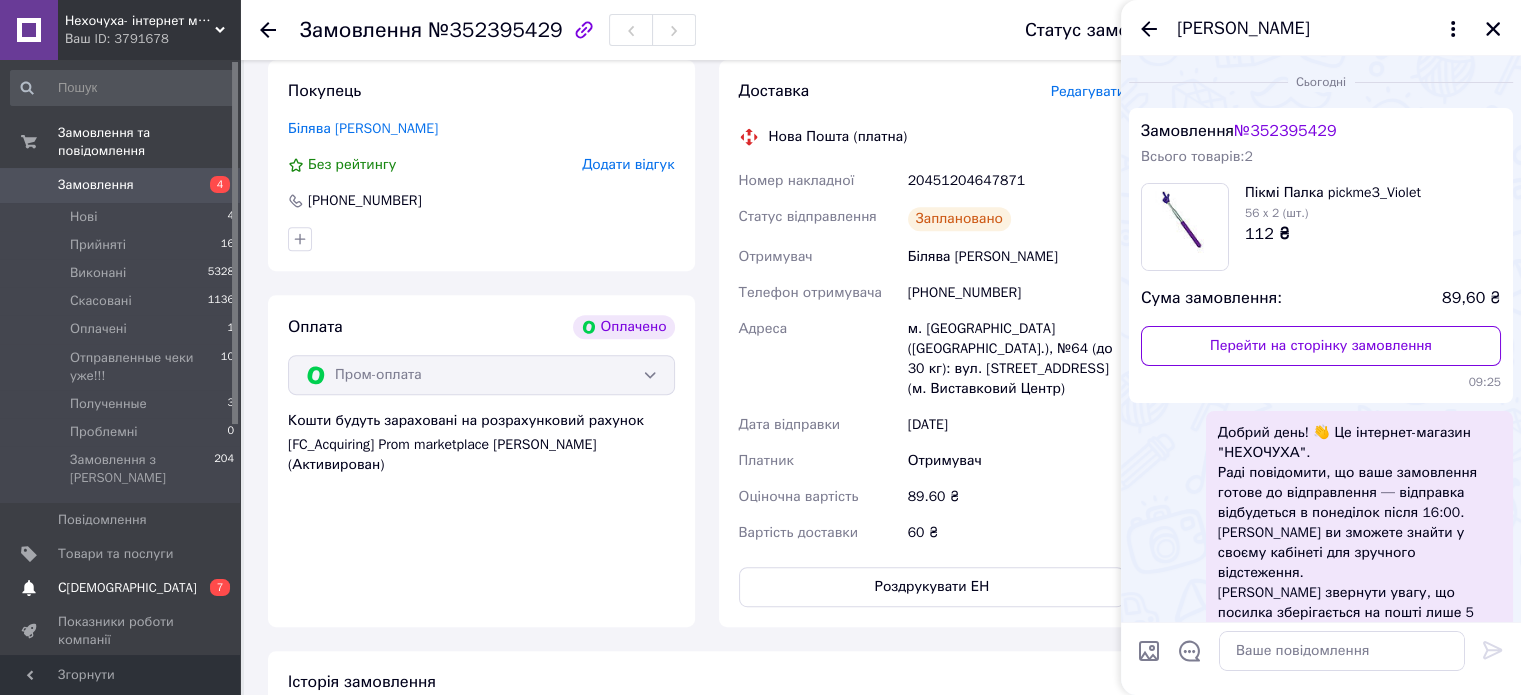 scroll, scrollTop: 0, scrollLeft: 0, axis: both 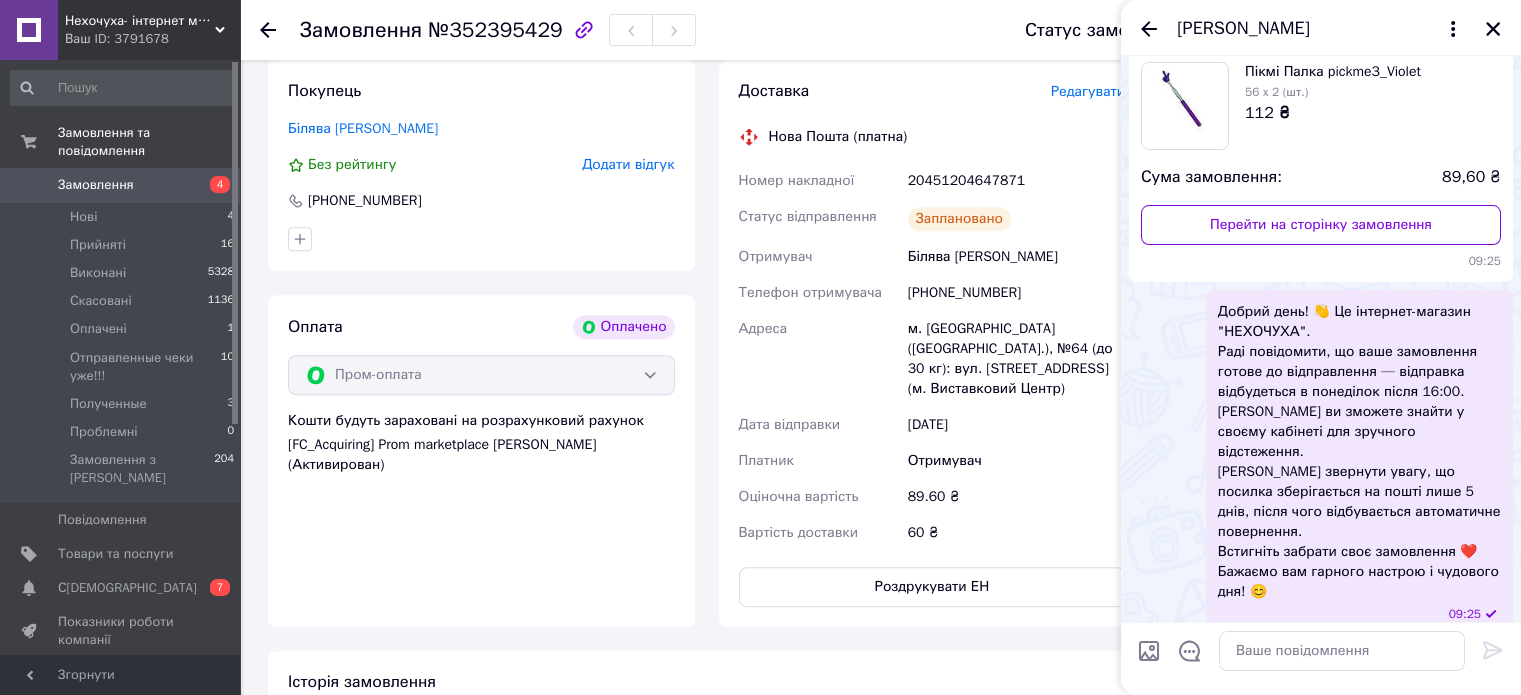 click at bounding box center [123, 88] 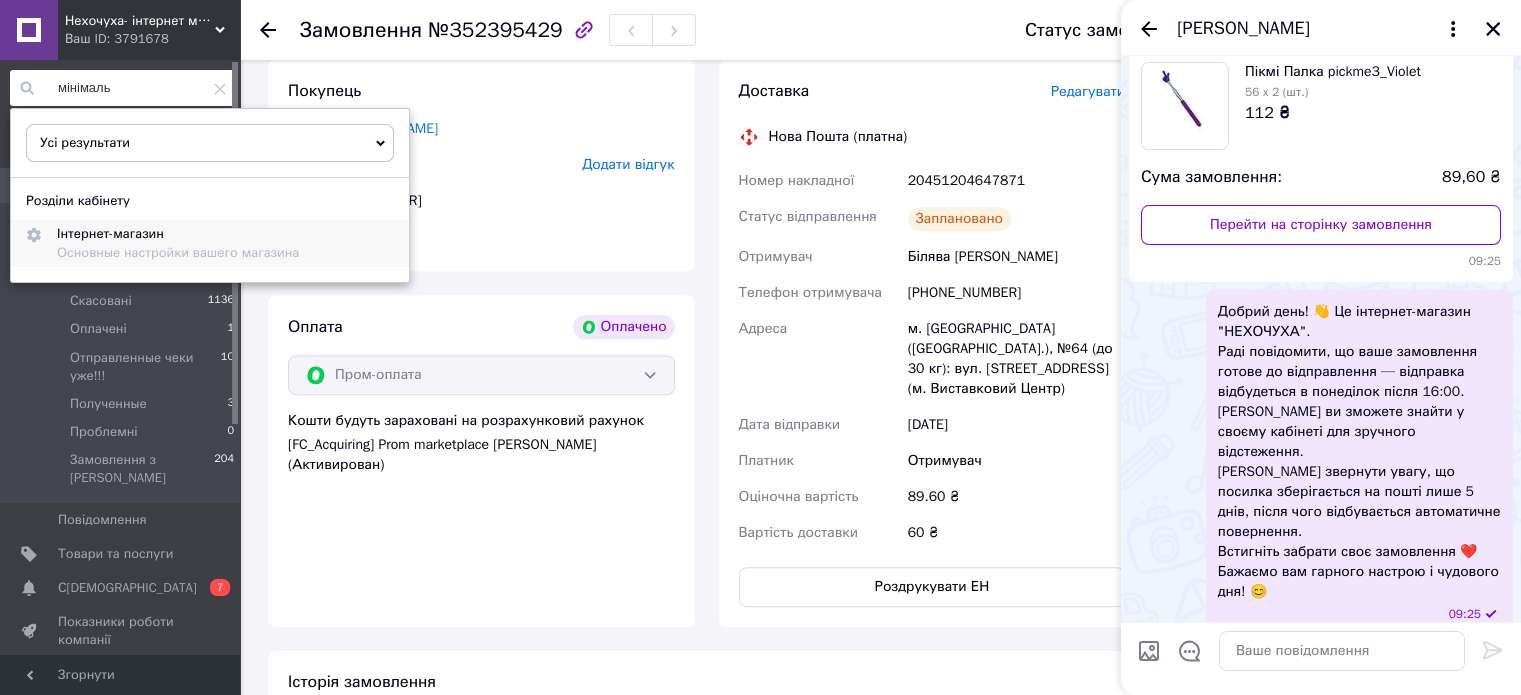 type on "мінімаль" 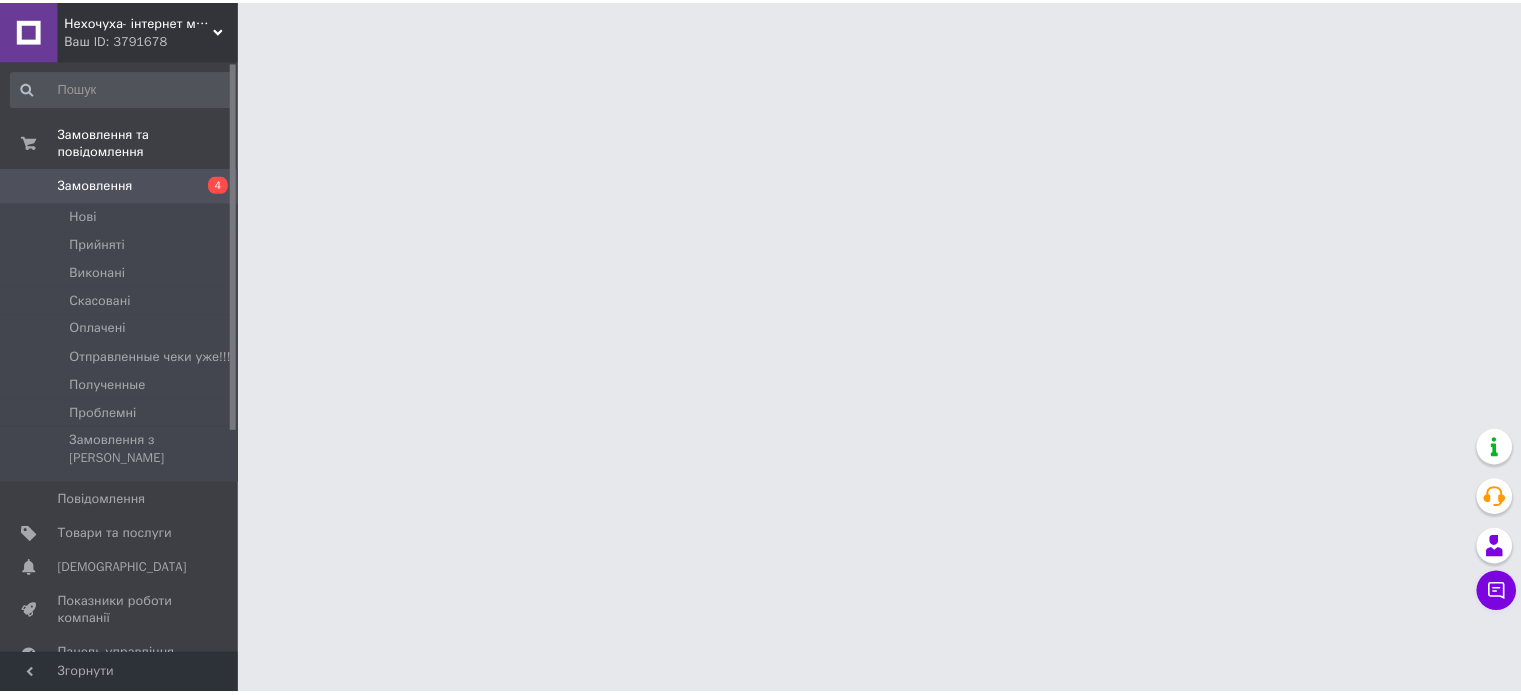 scroll, scrollTop: 0, scrollLeft: 0, axis: both 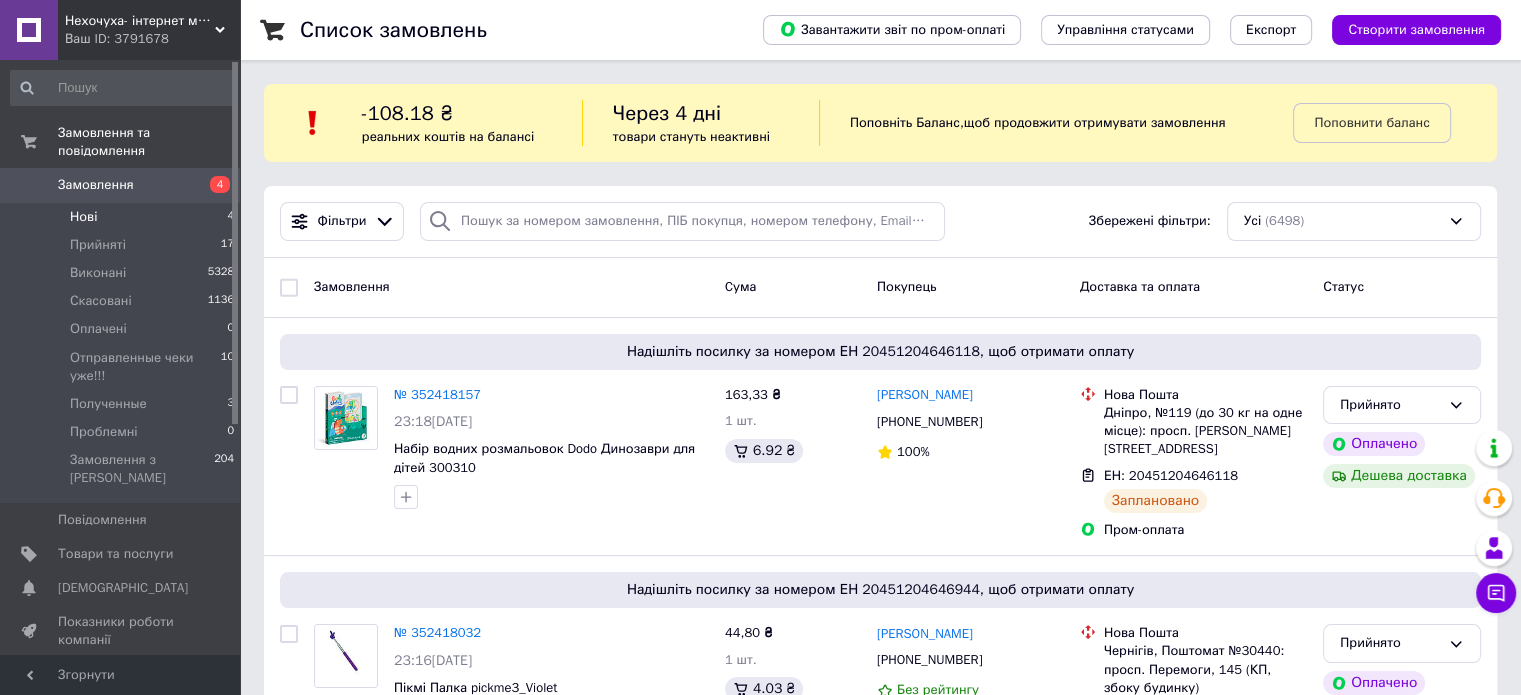 click on "Нові 4" at bounding box center (123, 217) 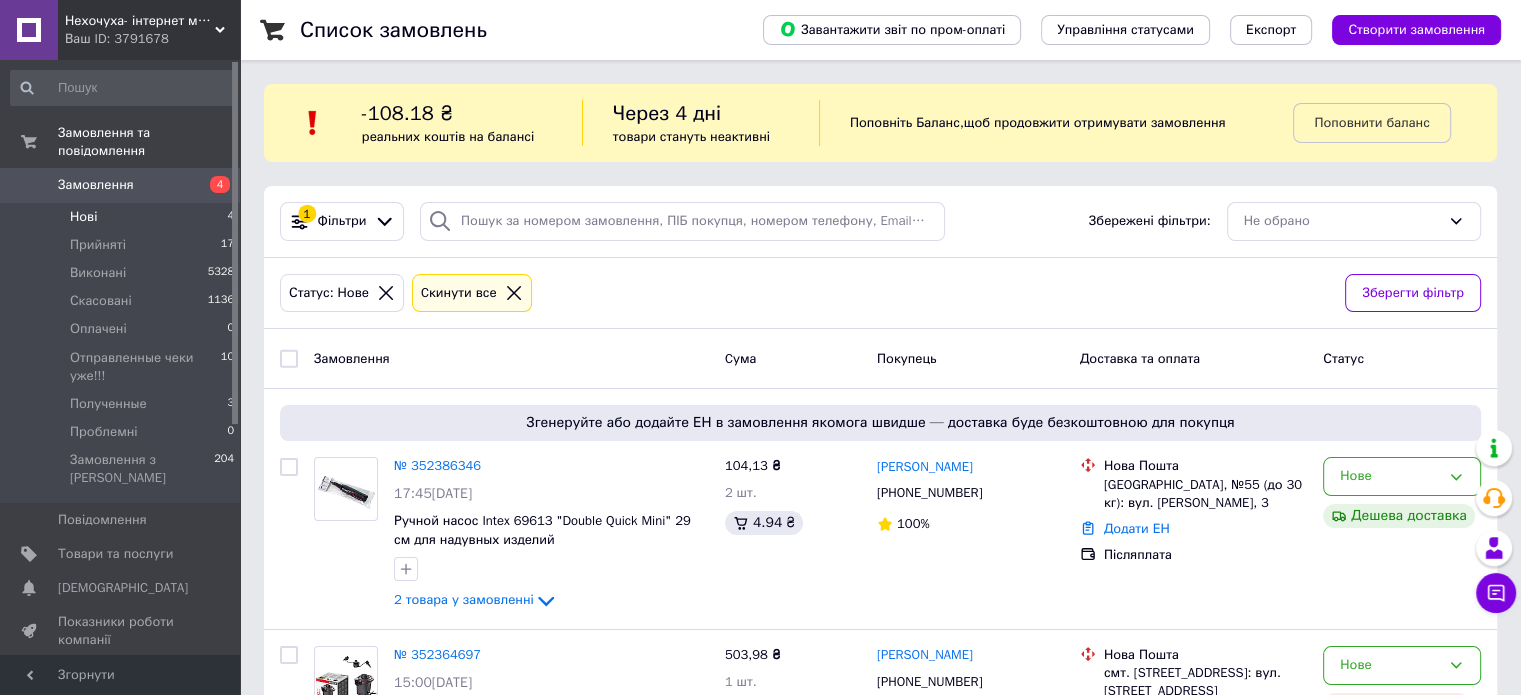 scroll, scrollTop: 200, scrollLeft: 0, axis: vertical 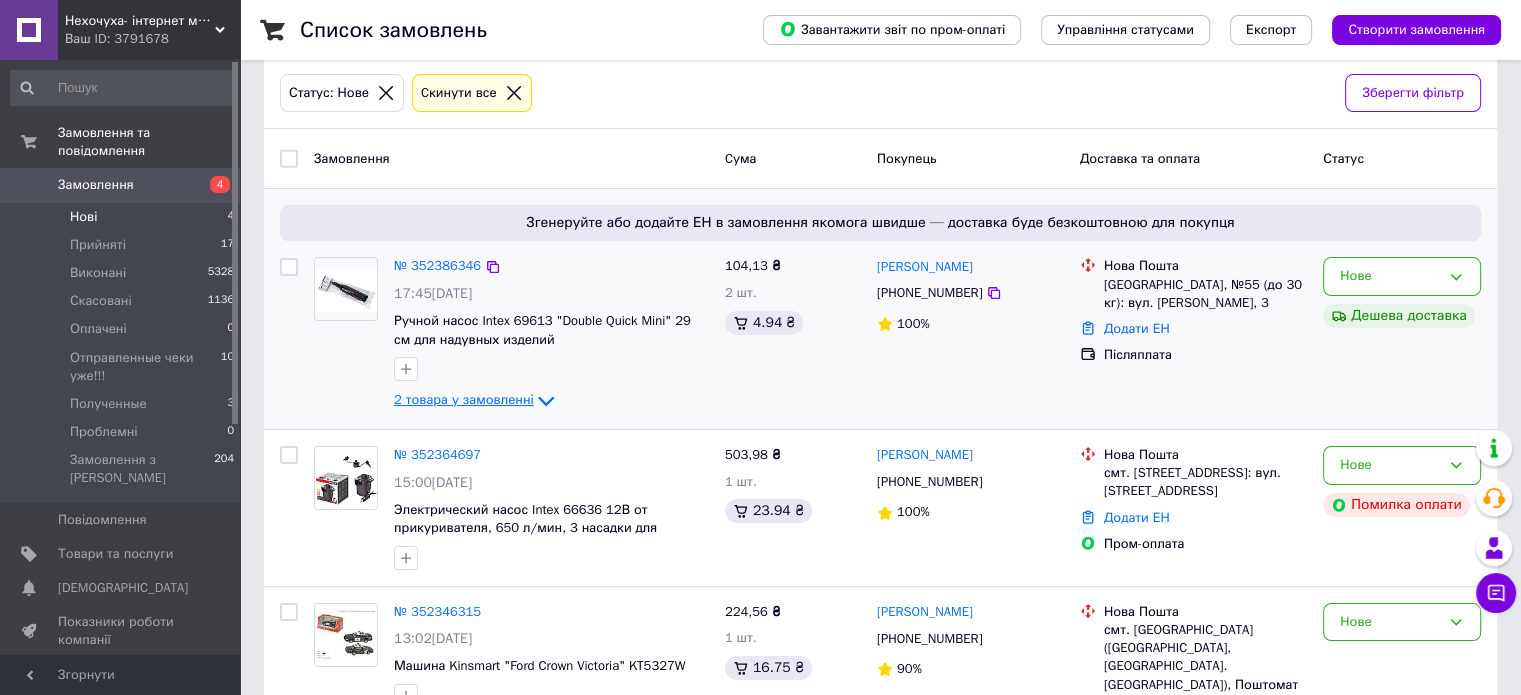 click on "2 товара у замовленні" at bounding box center [464, 400] 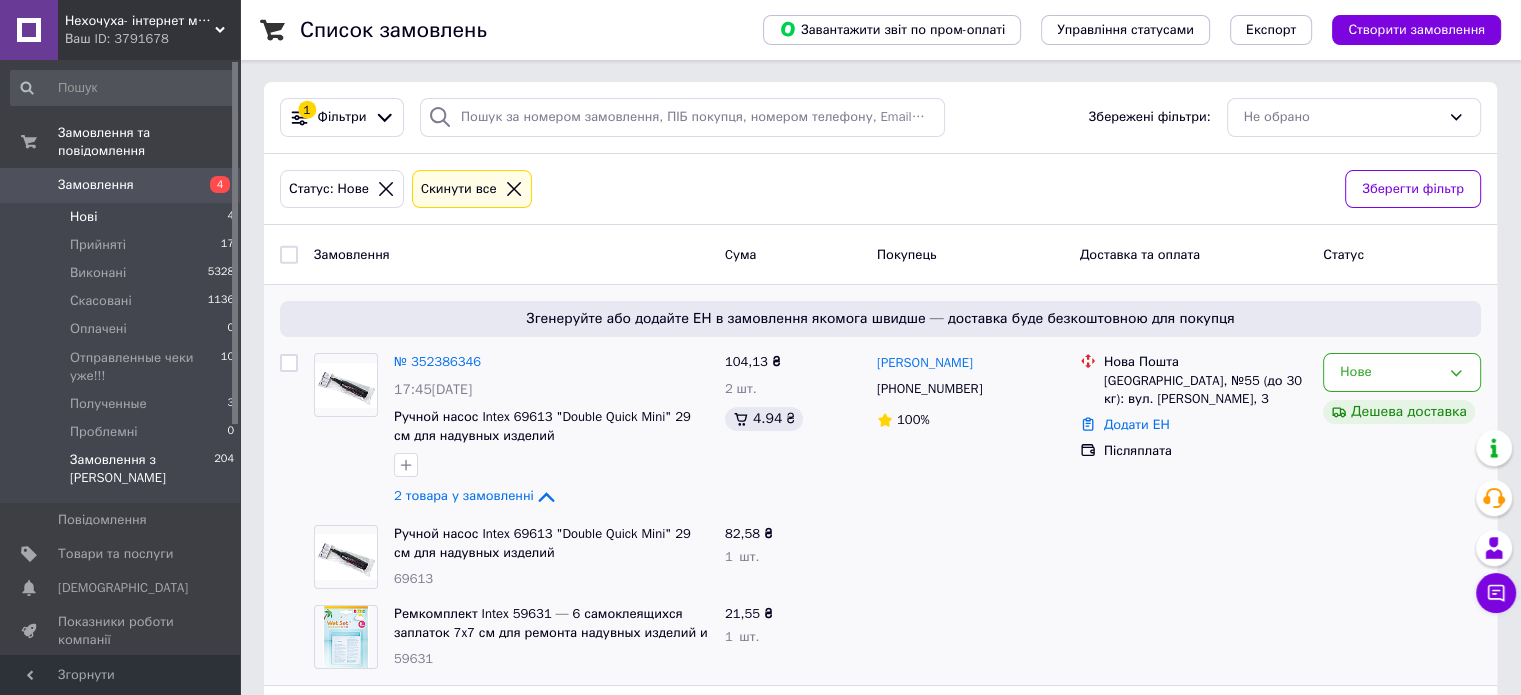 scroll, scrollTop: 0, scrollLeft: 0, axis: both 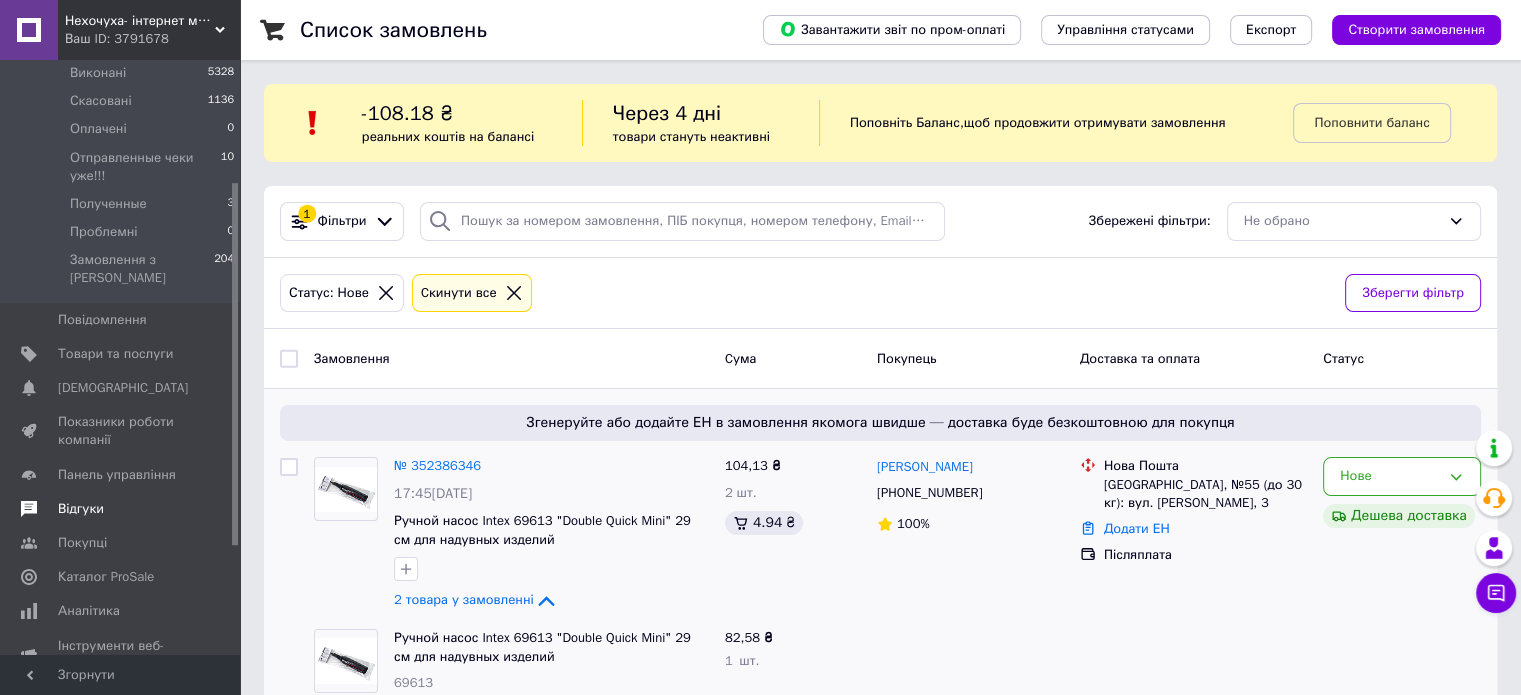 click on "Відгуки" at bounding box center (121, 509) 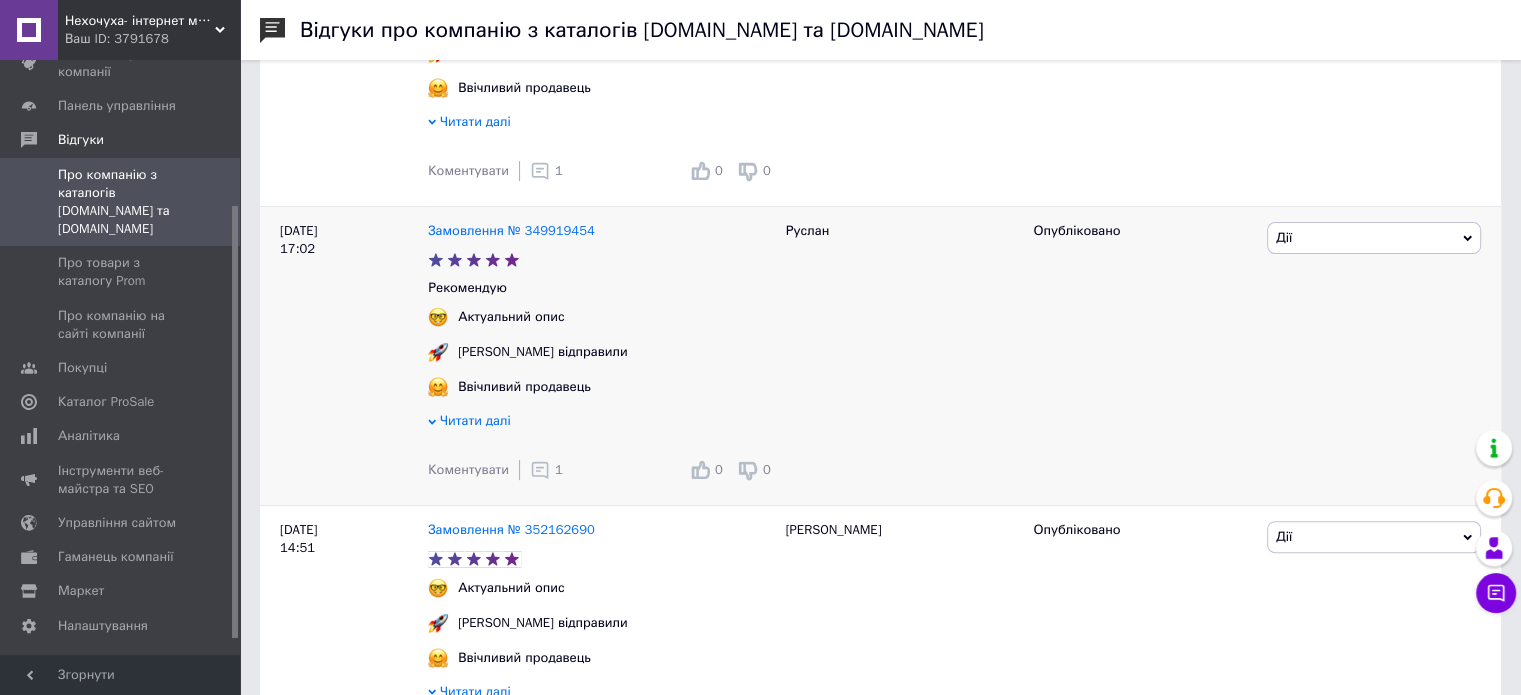 scroll, scrollTop: 500, scrollLeft: 0, axis: vertical 